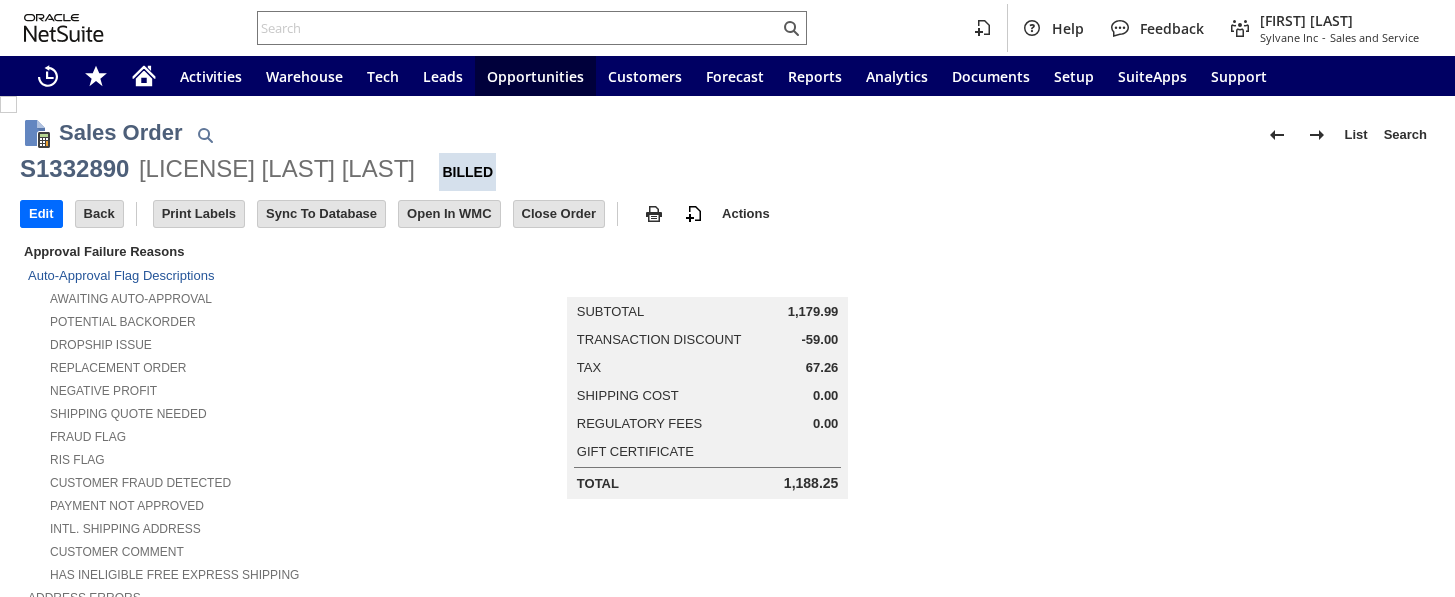 scroll, scrollTop: 0, scrollLeft: 0, axis: both 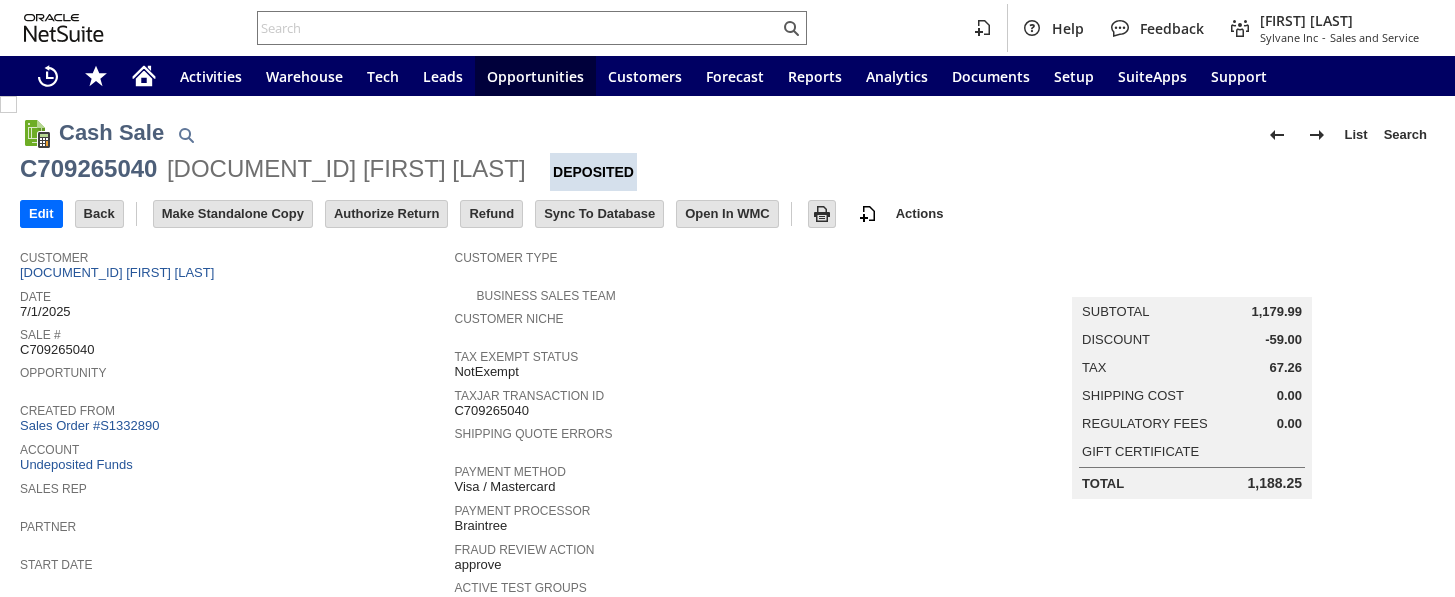 click on "Refund" at bounding box center [491, 214] 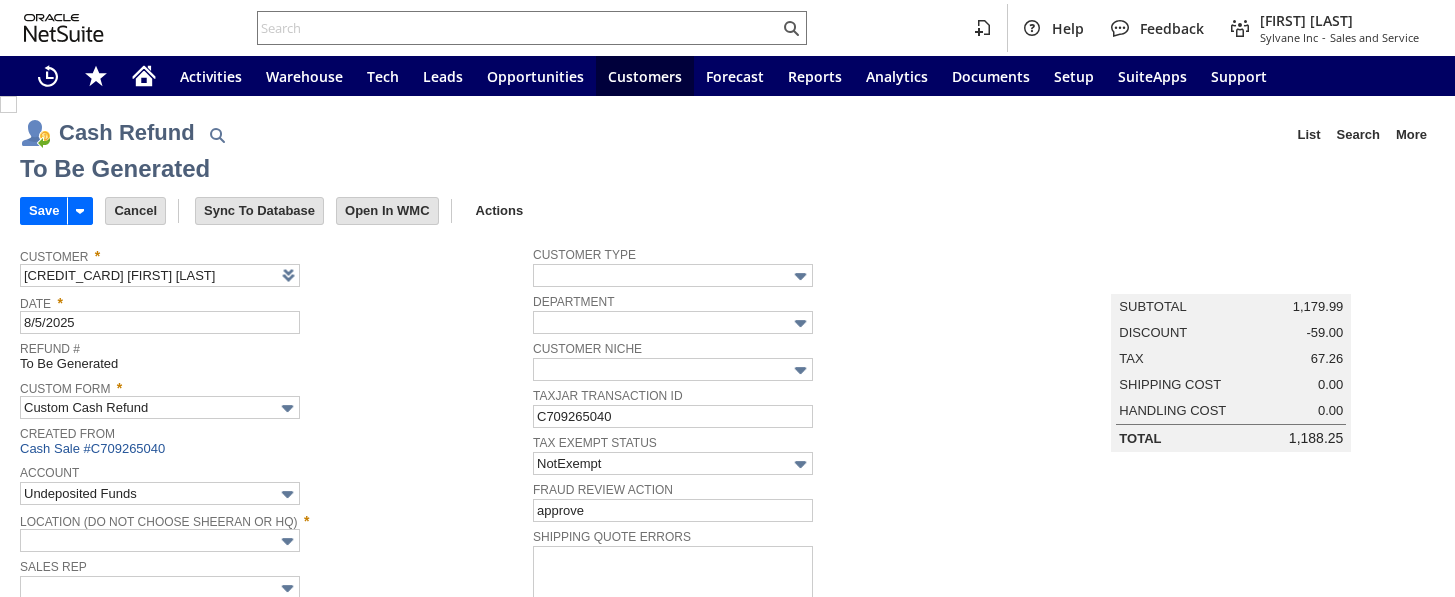 scroll, scrollTop: 0, scrollLeft: 0, axis: both 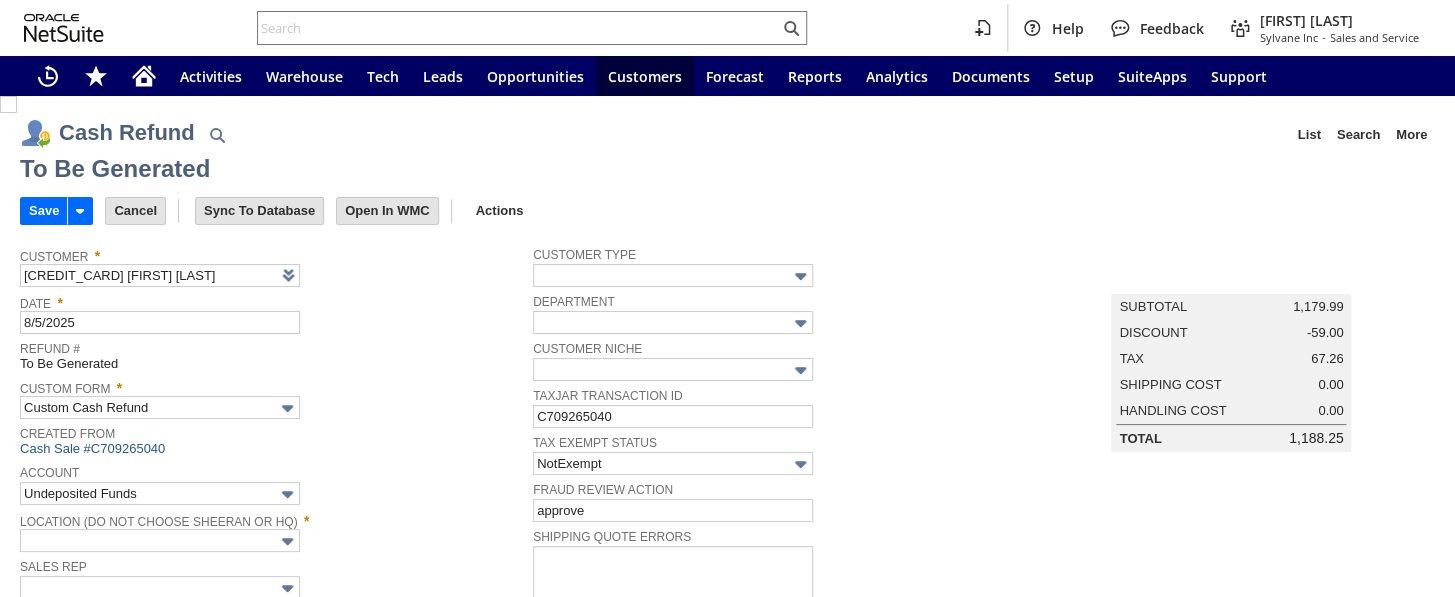 type on "Regions - Merchant 0414" 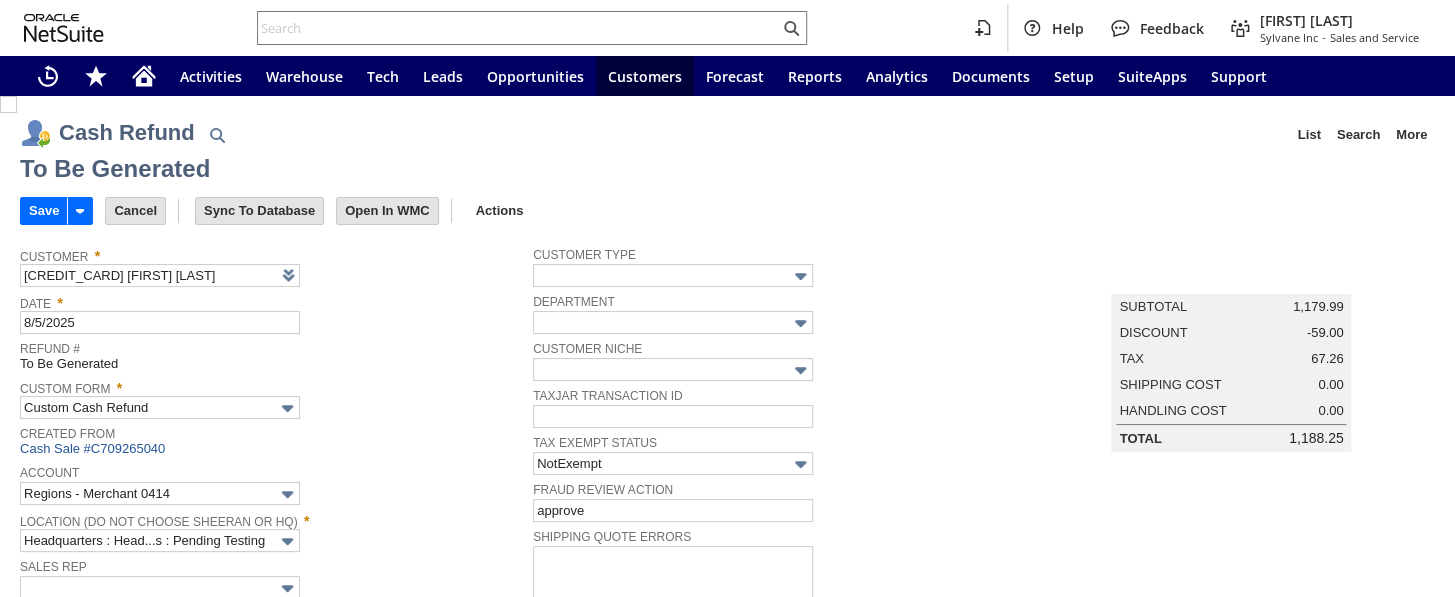 type on "TODAY5" 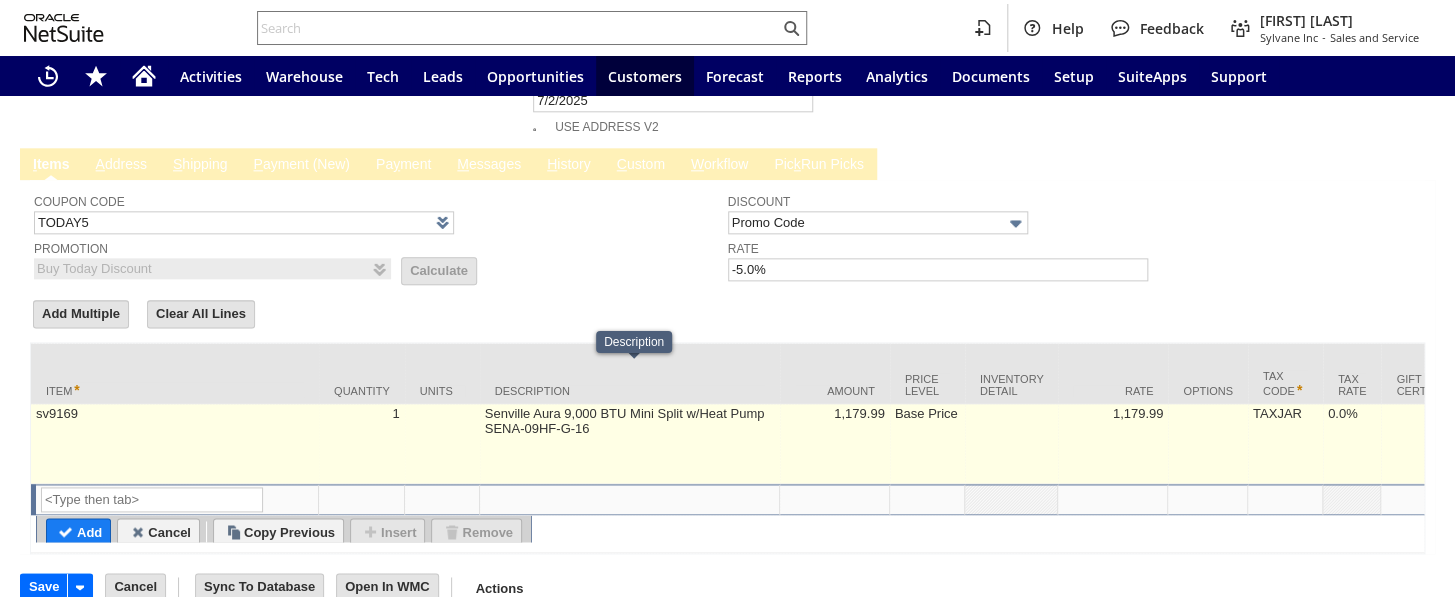 click on "Senville Aura 9,000 BTU Mini Split w/Heat Pump SENA-09HF-G-16" at bounding box center (630, 444) 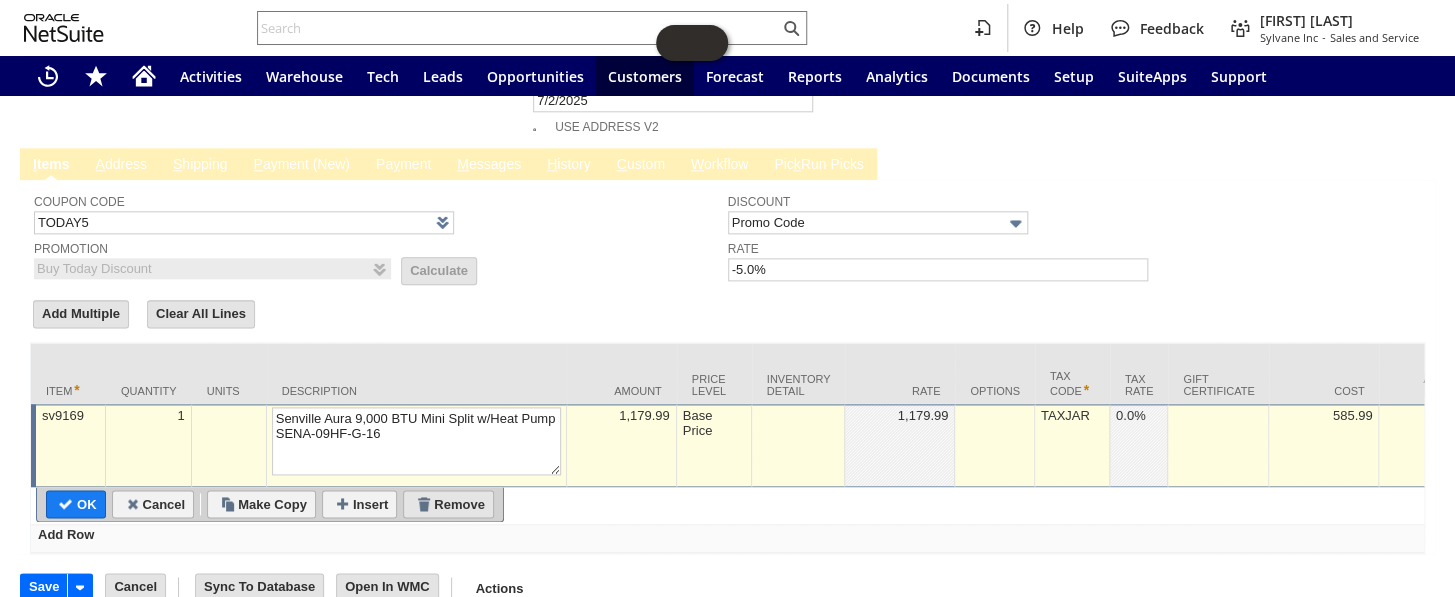 click on "Remove" at bounding box center (448, 504) 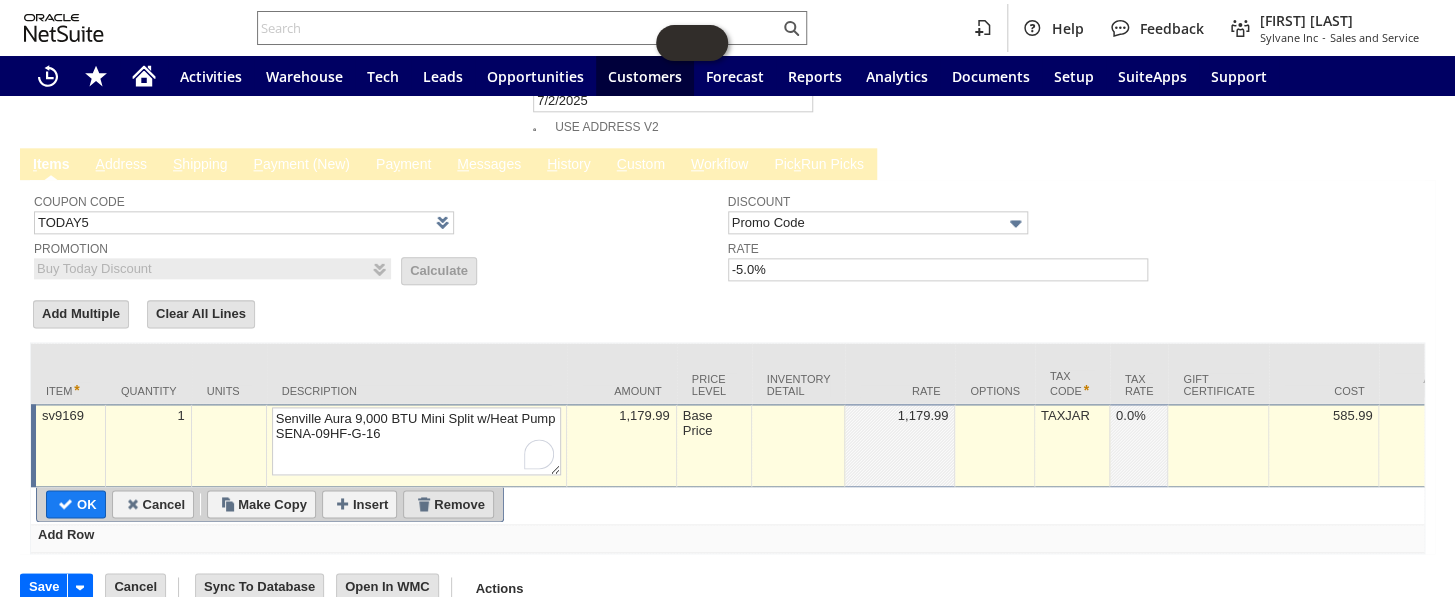 click on "Remove" at bounding box center (448, 504) 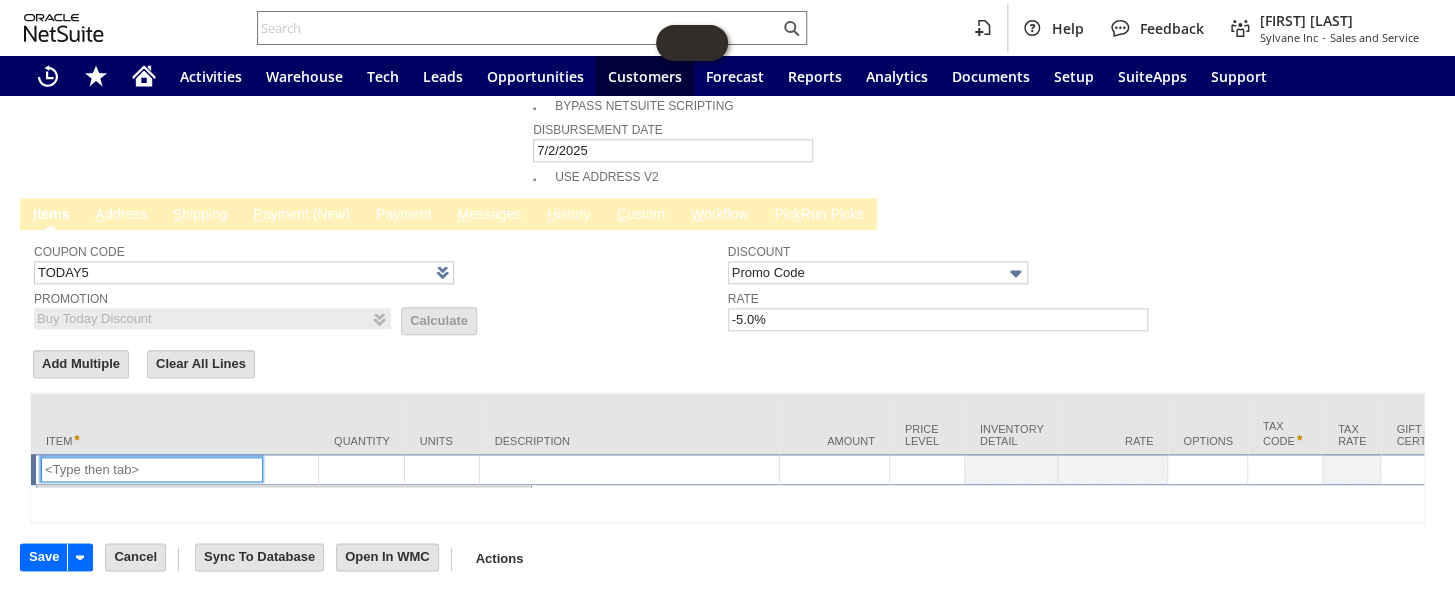 scroll, scrollTop: 918, scrollLeft: 0, axis: vertical 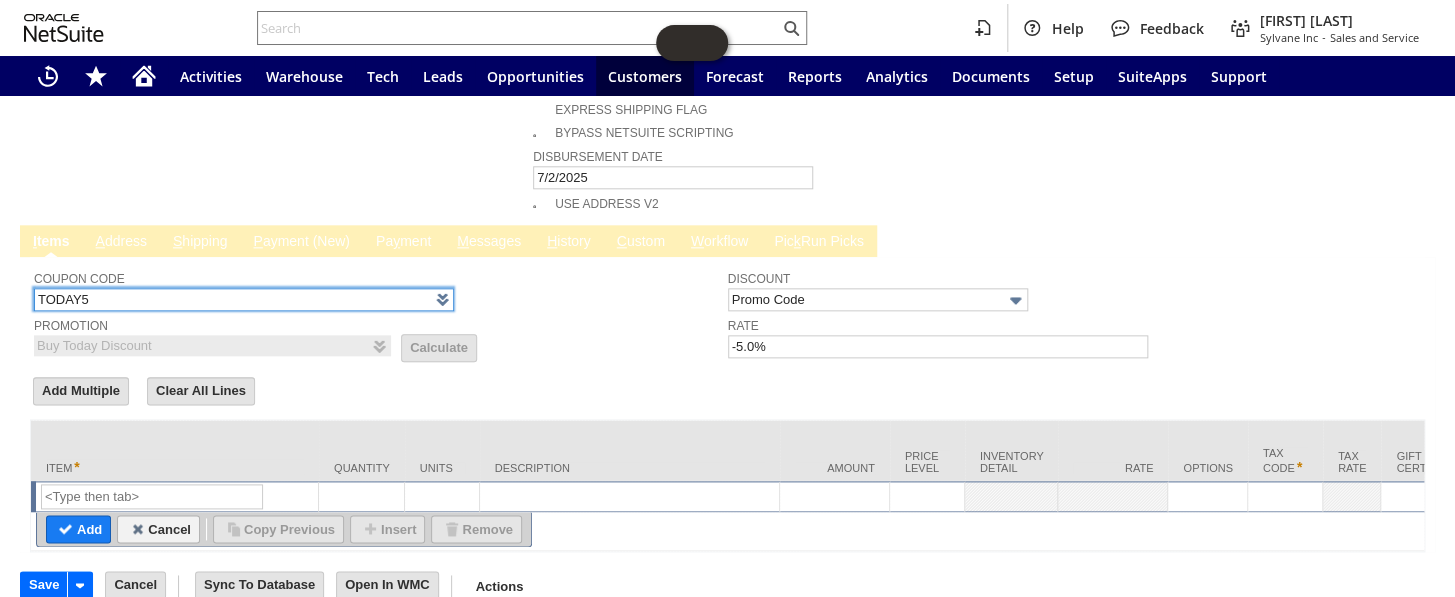 drag, startPoint x: 118, startPoint y: 253, endPoint x: 54, endPoint y: 230, distance: 68.007355 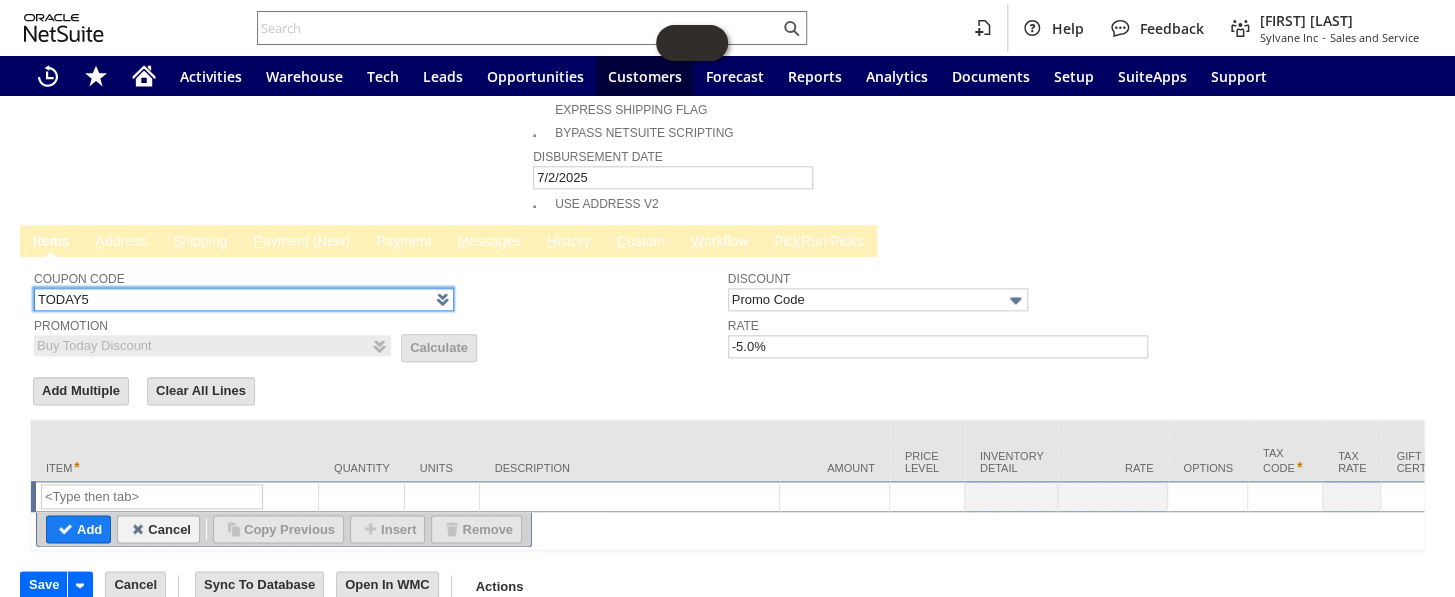 click on "Coupon Code
TODAY5" at bounding box center [376, 288] 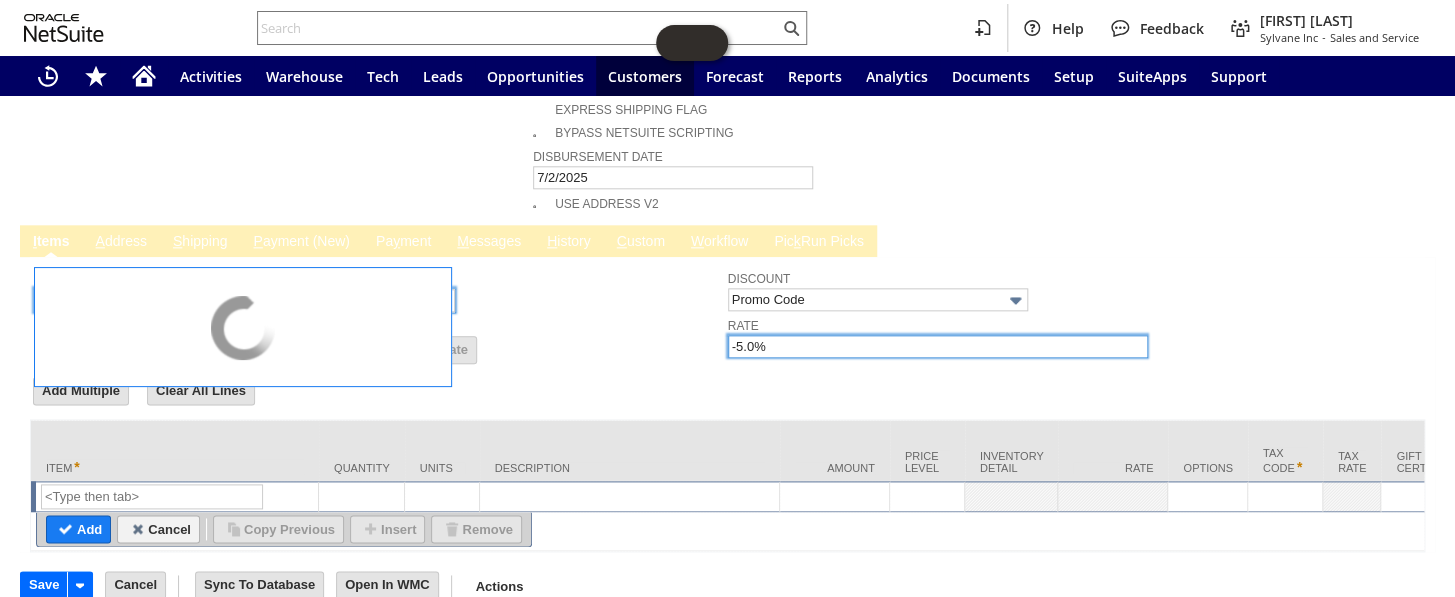 click on "-5.0%" at bounding box center [938, 346] 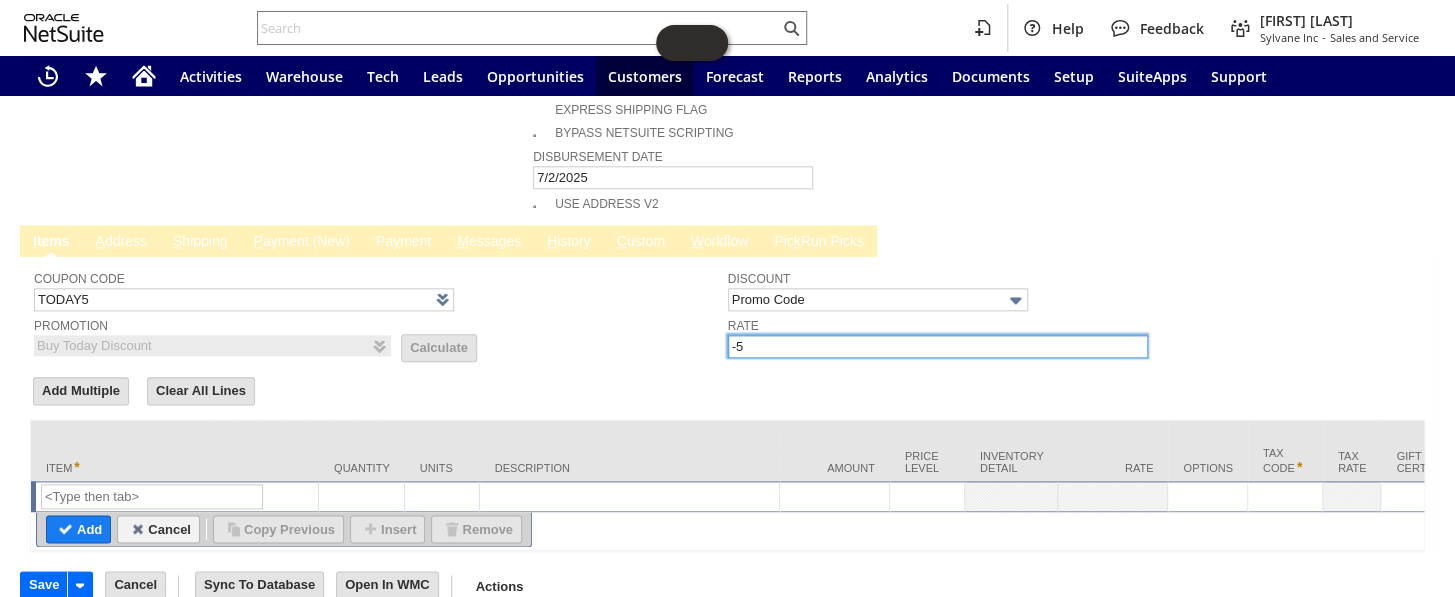type on "-" 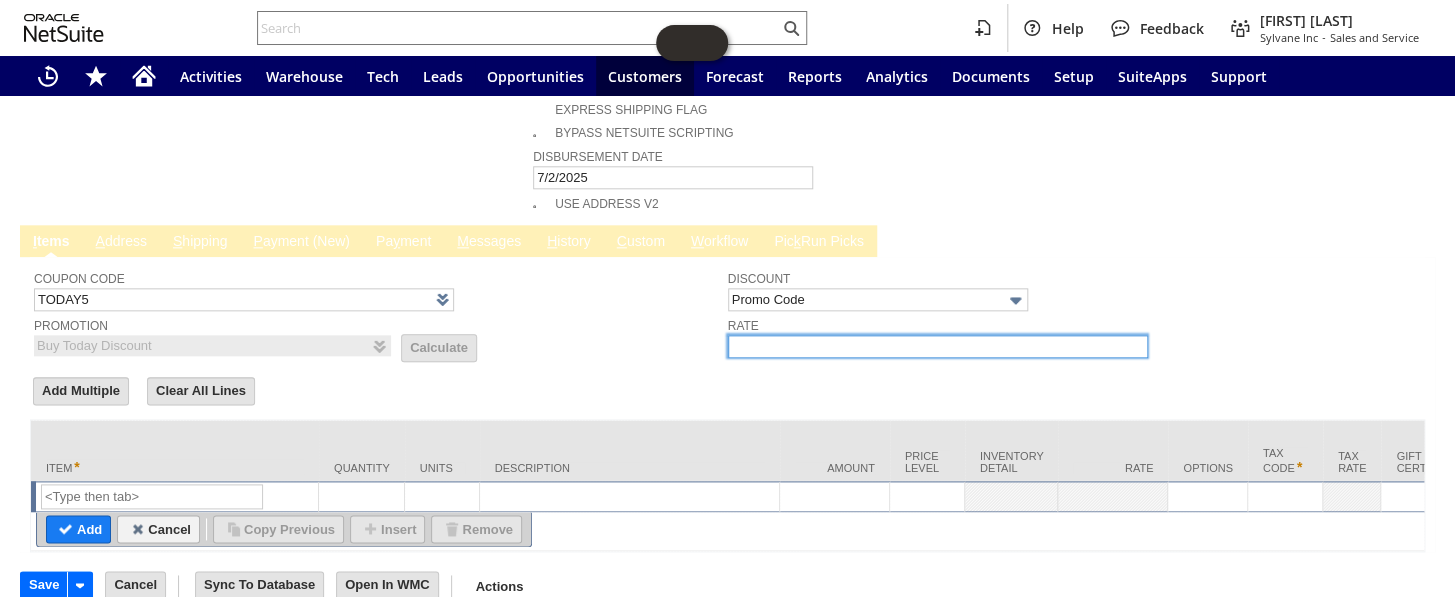 type 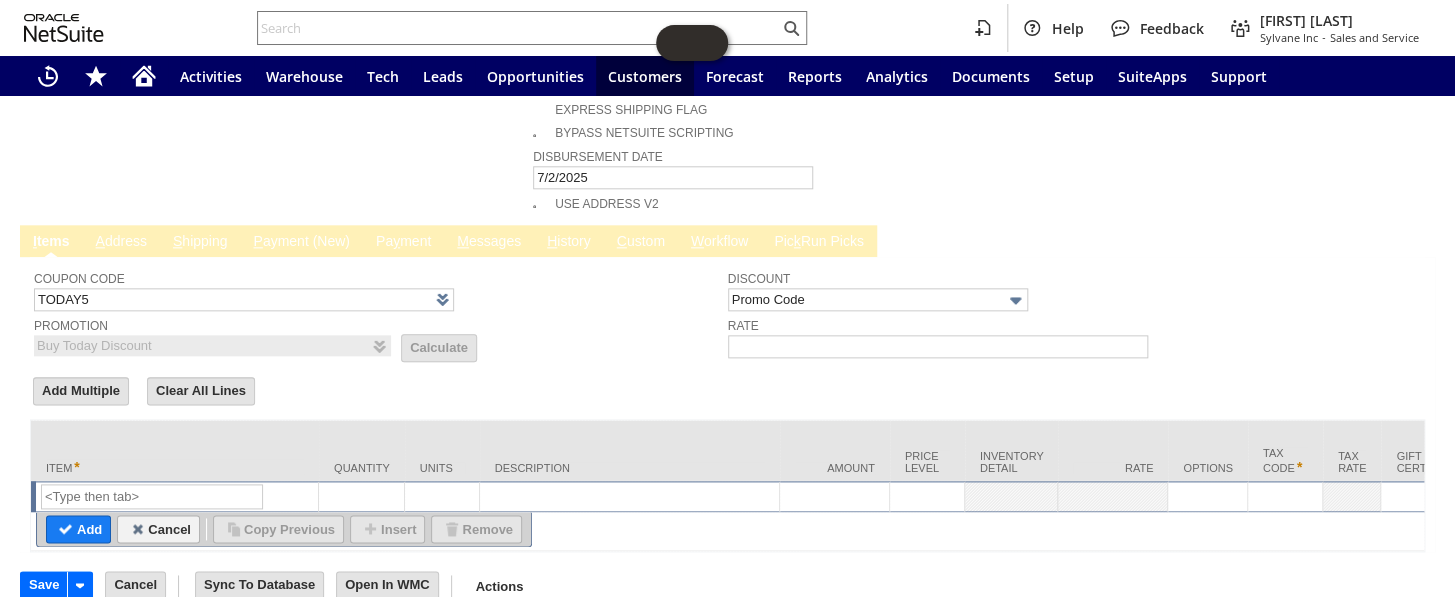 click on "Discount" at bounding box center (1070, 277) 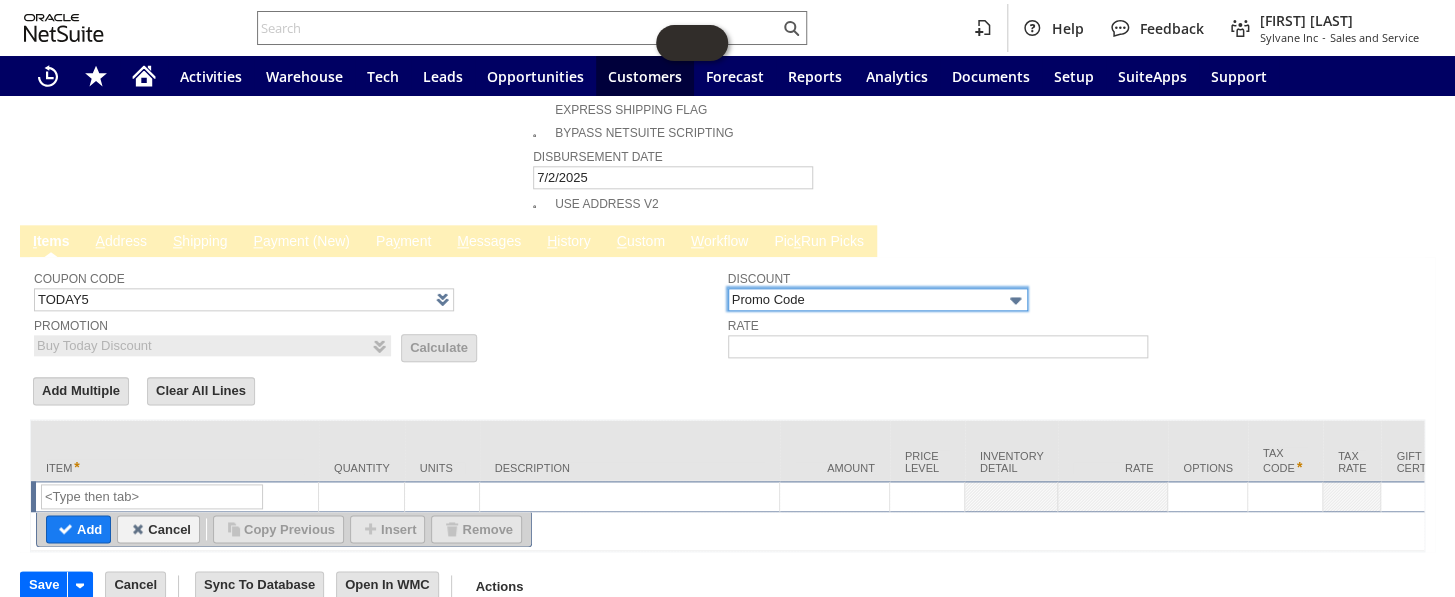 click on "Promo Code" at bounding box center [878, 299] 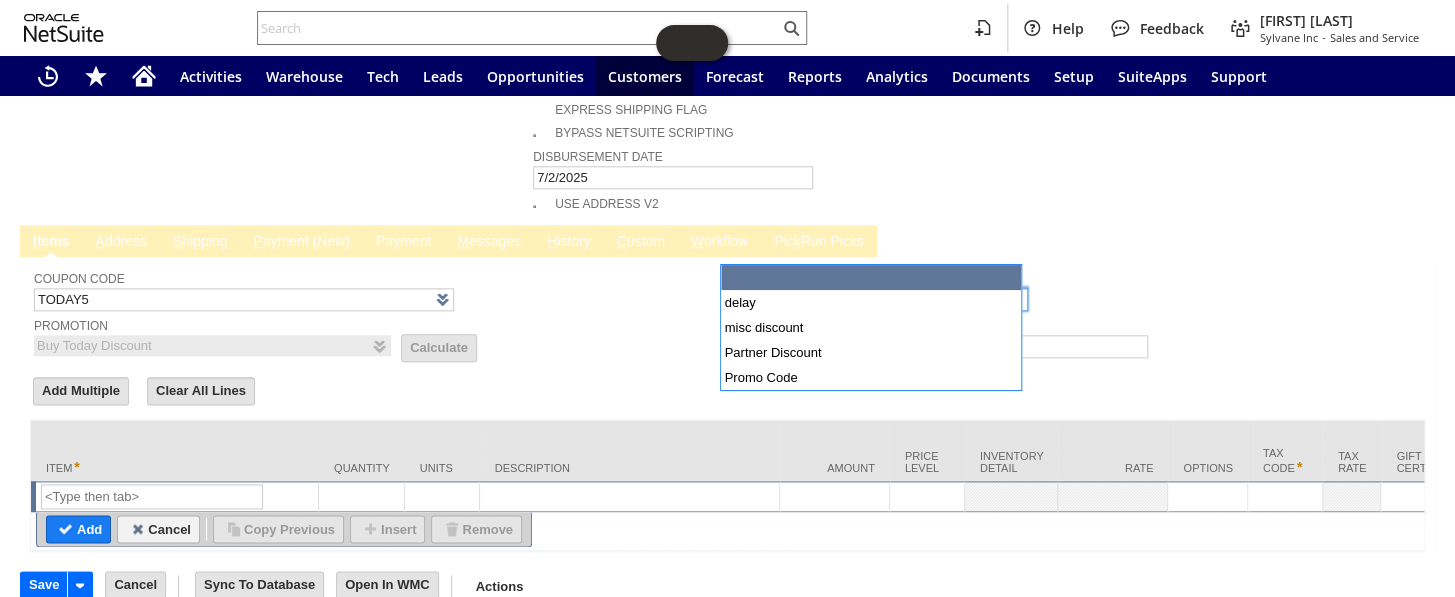 type 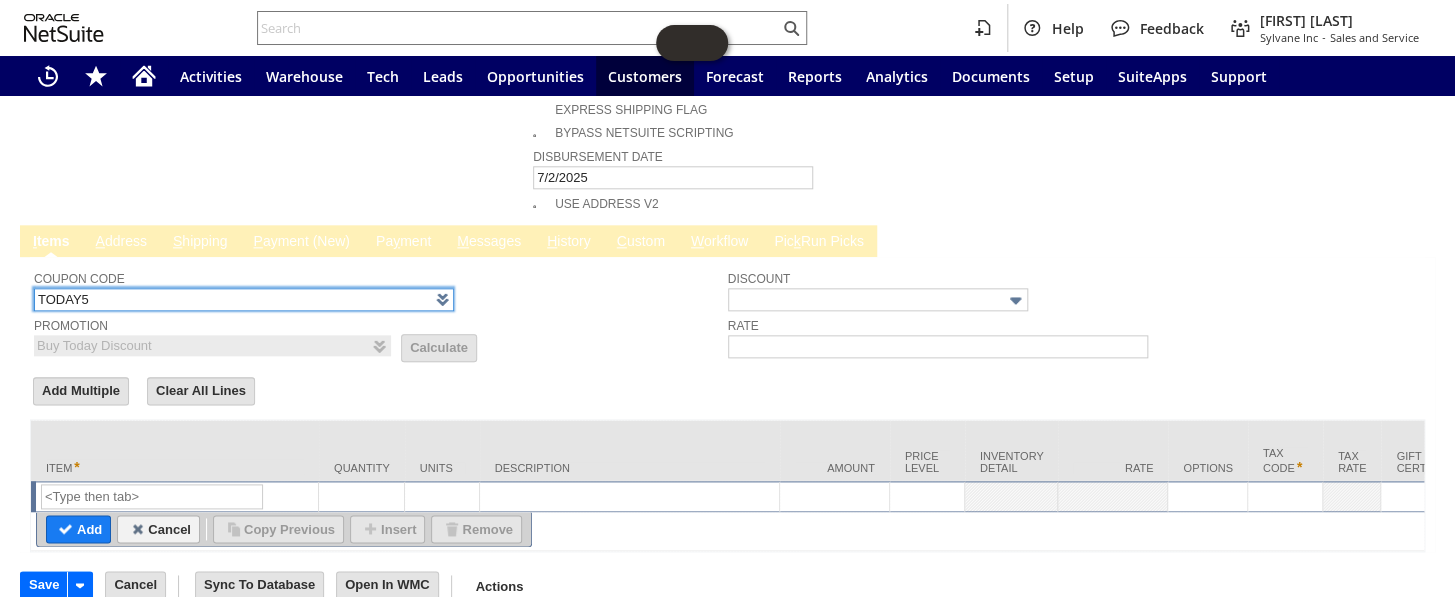 drag, startPoint x: 177, startPoint y: 259, endPoint x: 69, endPoint y: 188, distance: 129.24782 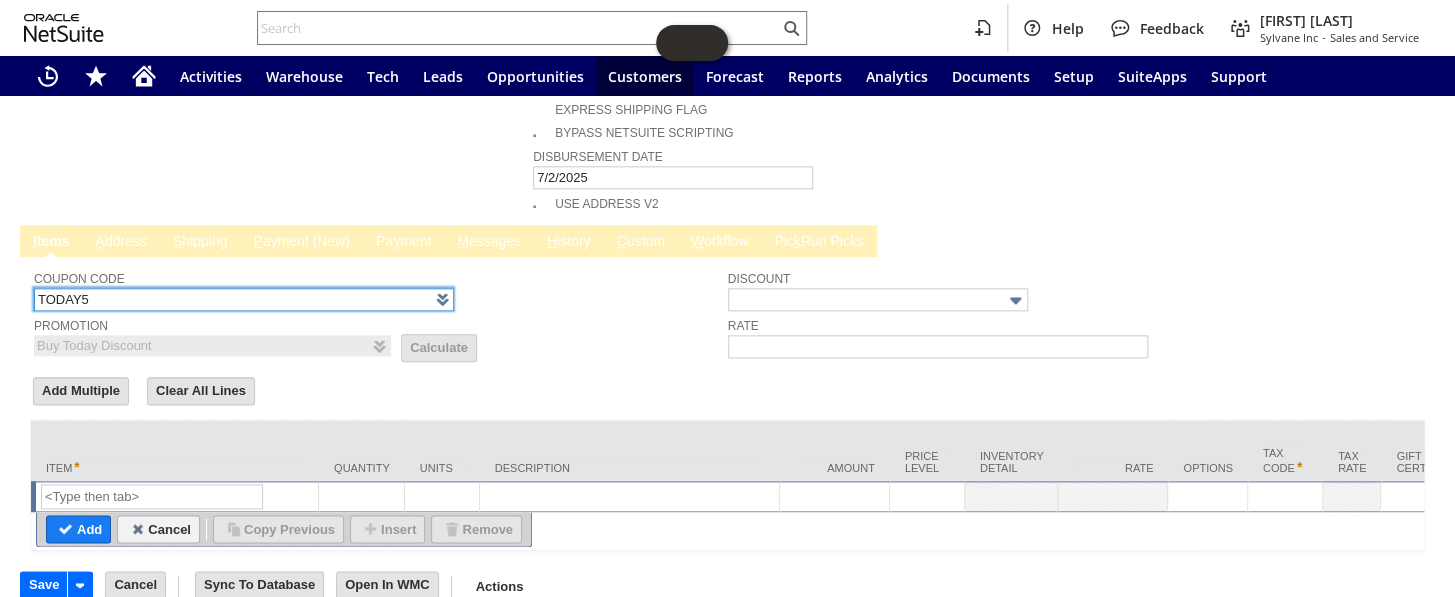click on "Cash Refund
List
Search
More
Add To Shortcuts
To Be Generated
Go
Save
Save
Save & New
Save & Print
Save & Email" at bounding box center [727, -99] 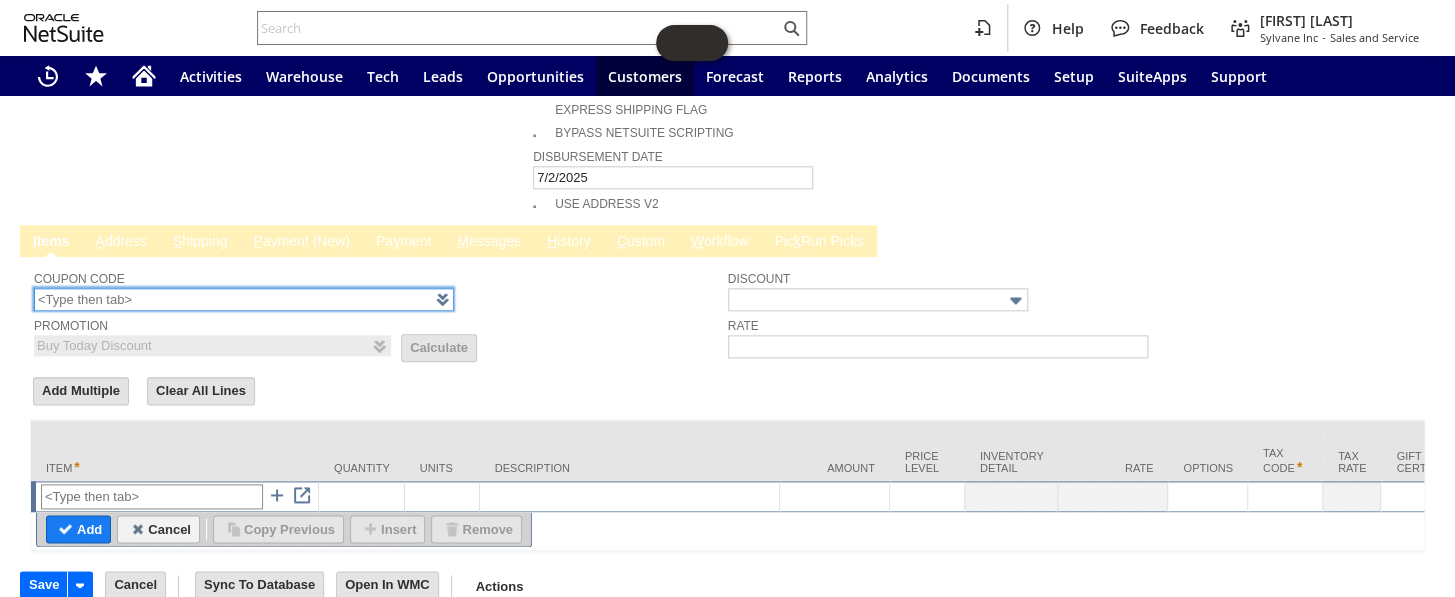 type 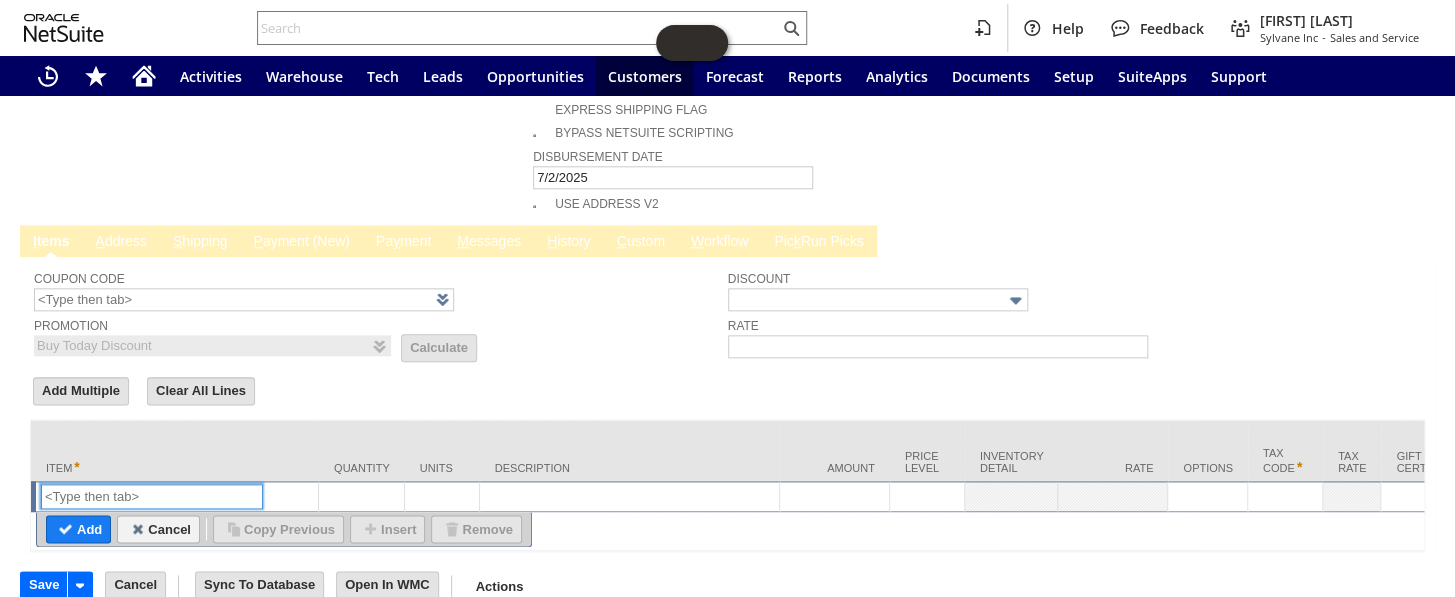 drag, startPoint x: 66, startPoint y: 454, endPoint x: 67, endPoint y: 431, distance: 23.021729 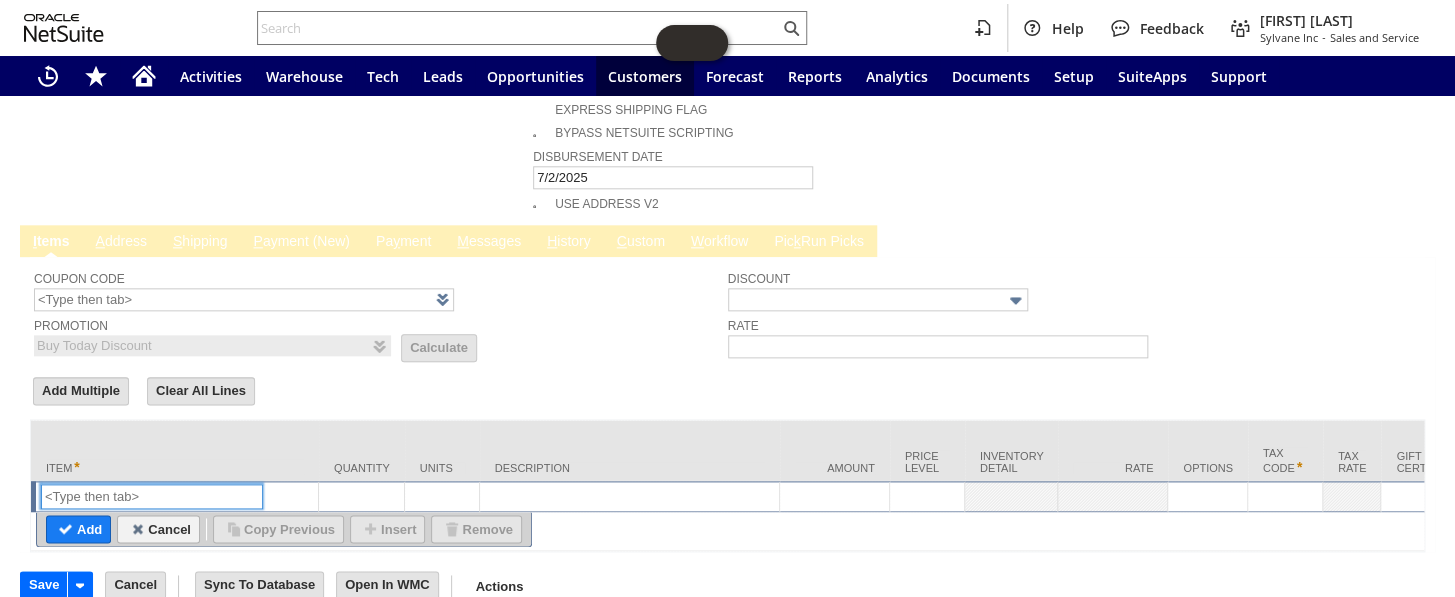 click at bounding box center (152, 496) 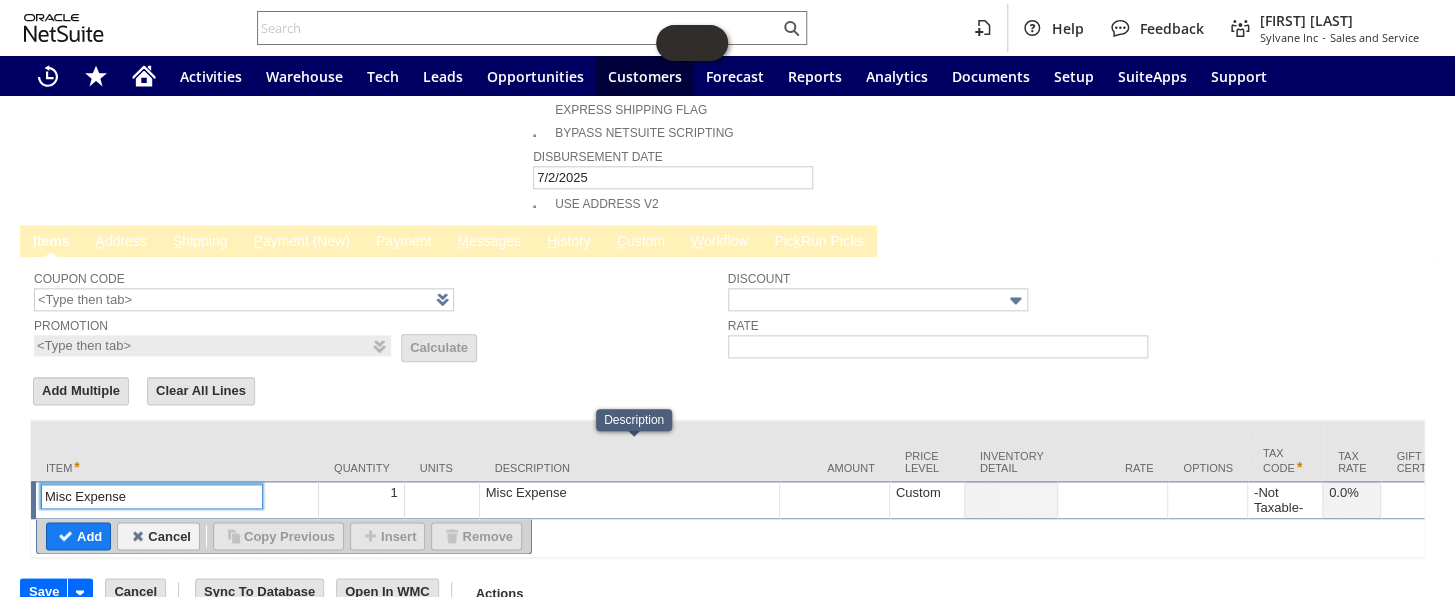 type on "Misc Expense" 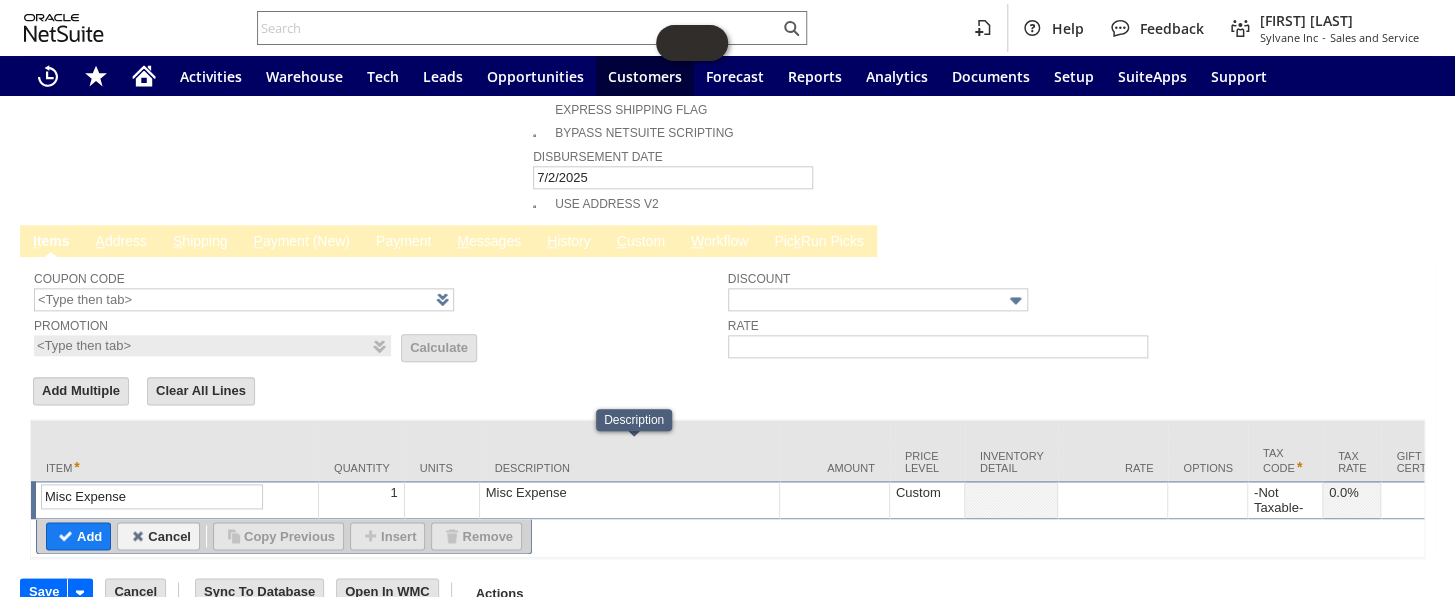 click on "Misc Expense" at bounding box center (629, 492) 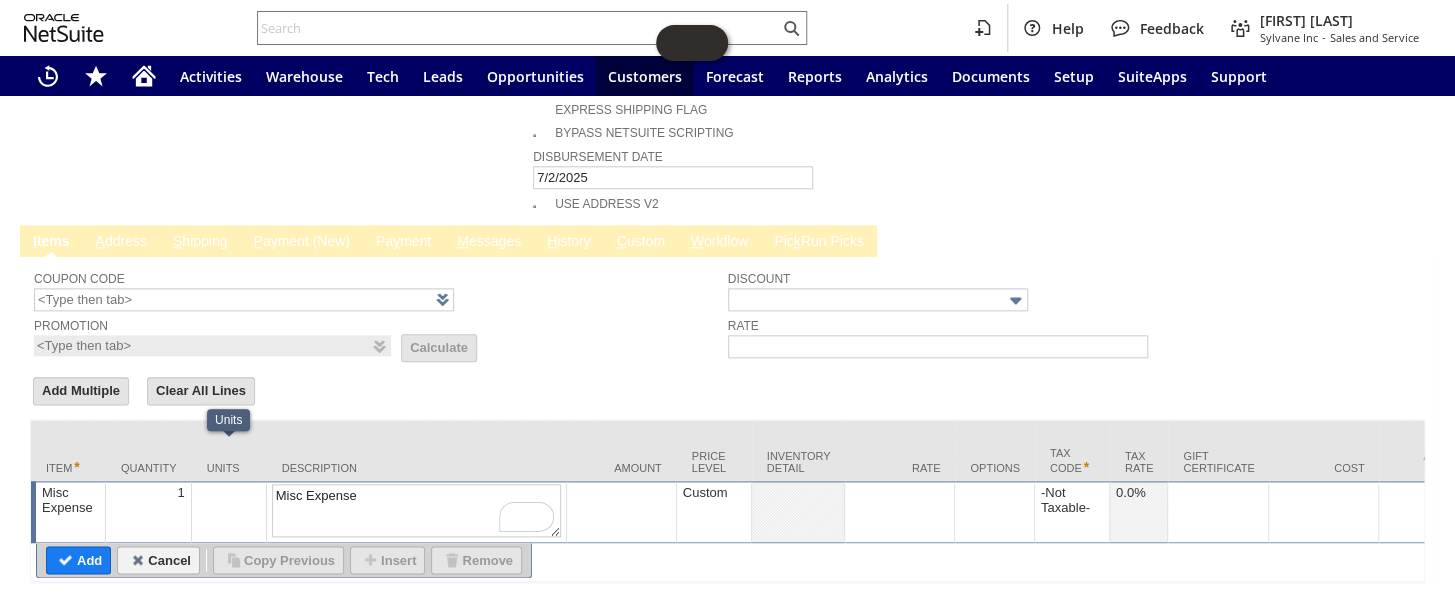 drag, startPoint x: 379, startPoint y: 450, endPoint x: 243, endPoint y: 453, distance: 136.03308 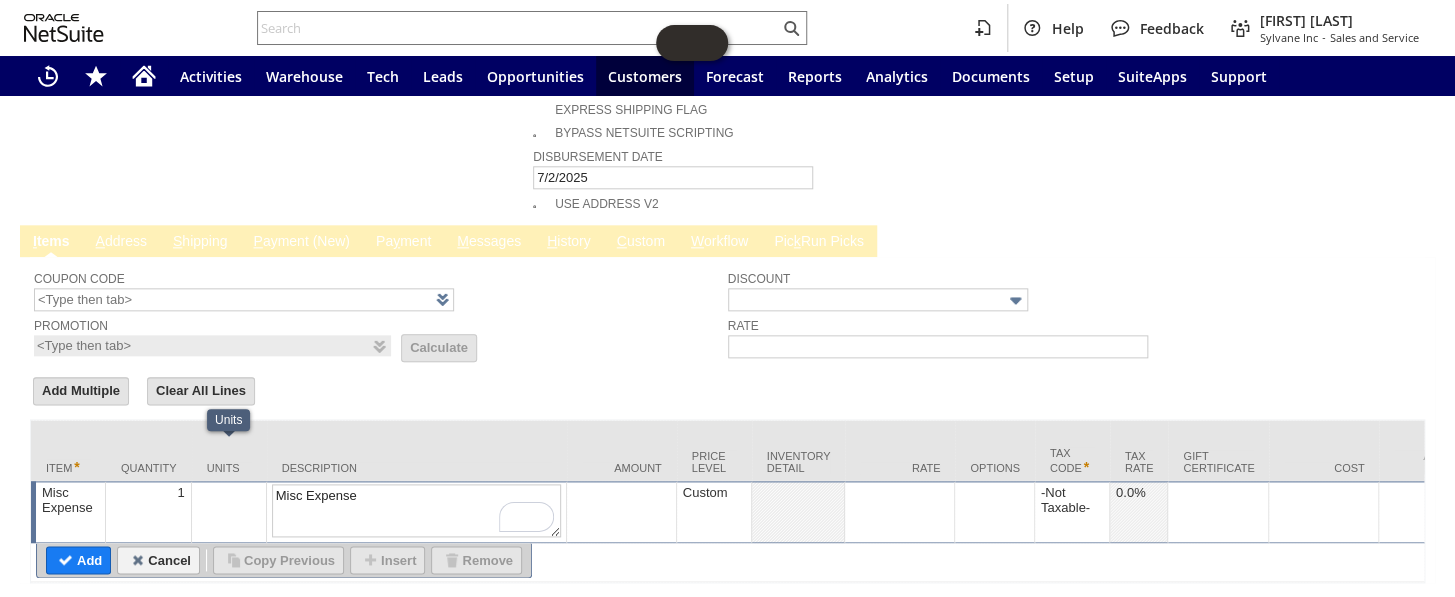 click on "Misc Expense 1   Misc Expense
Custom       -Not Taxable- 0.0%     0.00   N/A       Yes                                     0" at bounding box center [2775, 512] 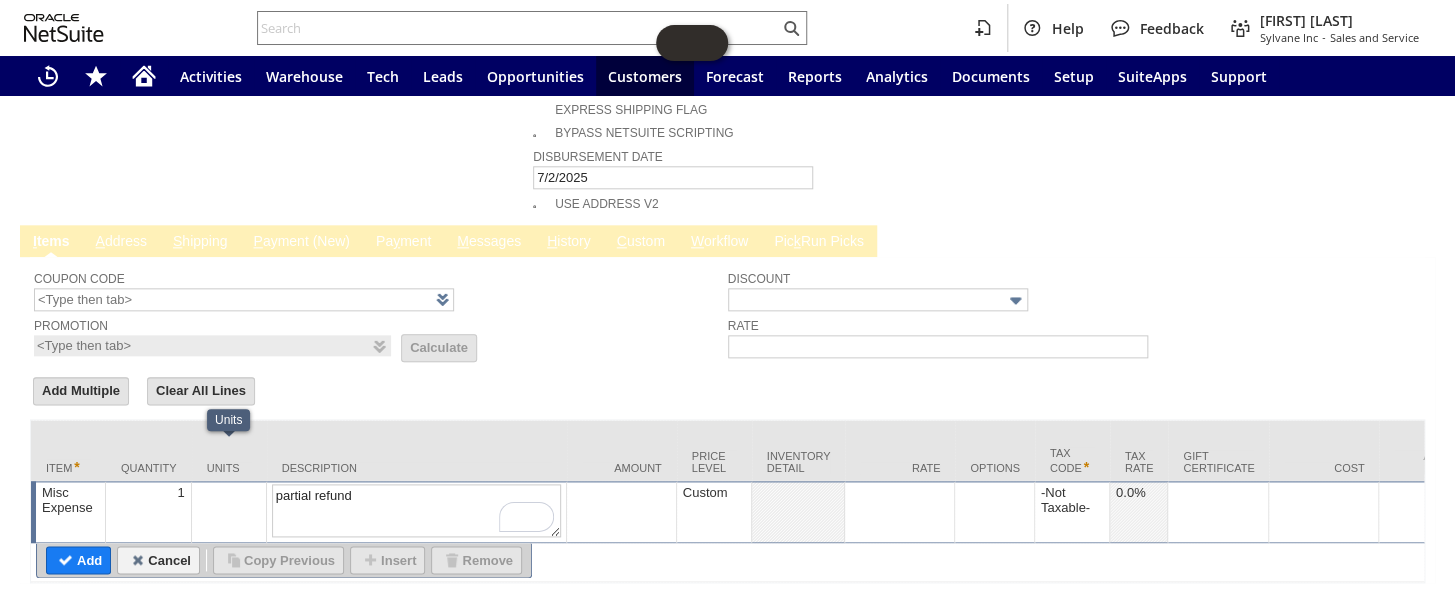 type on "partial refund" 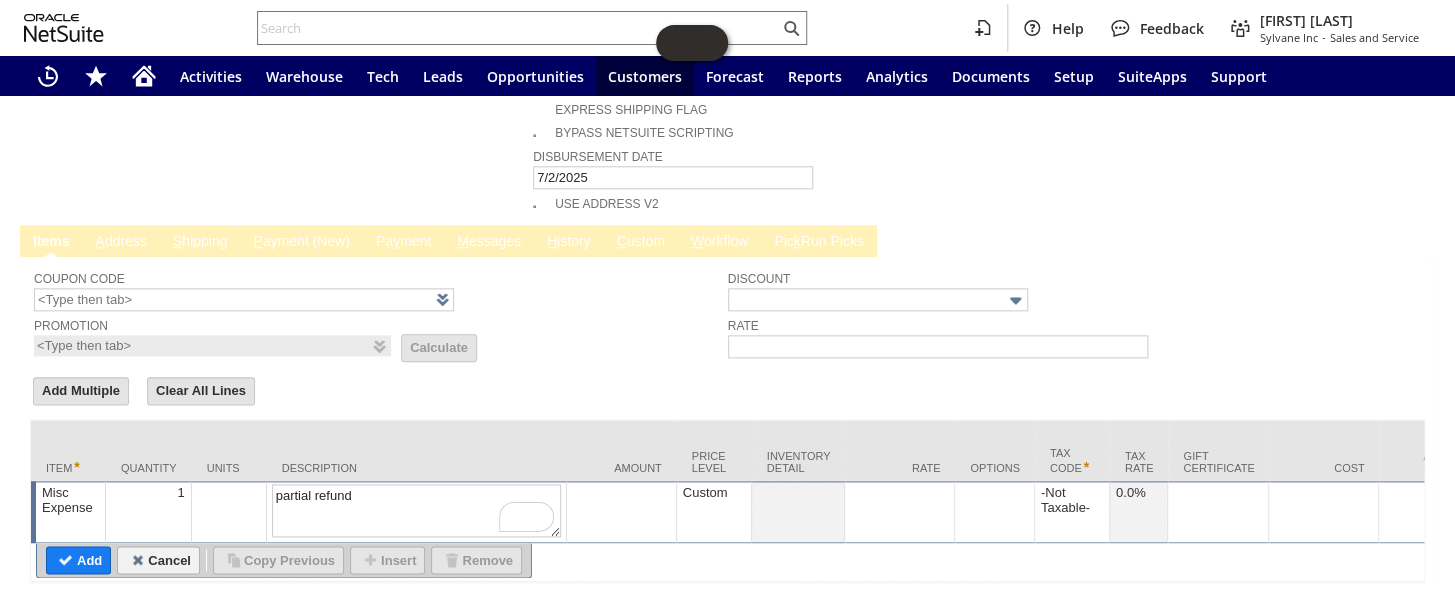 click at bounding box center [899, 492] 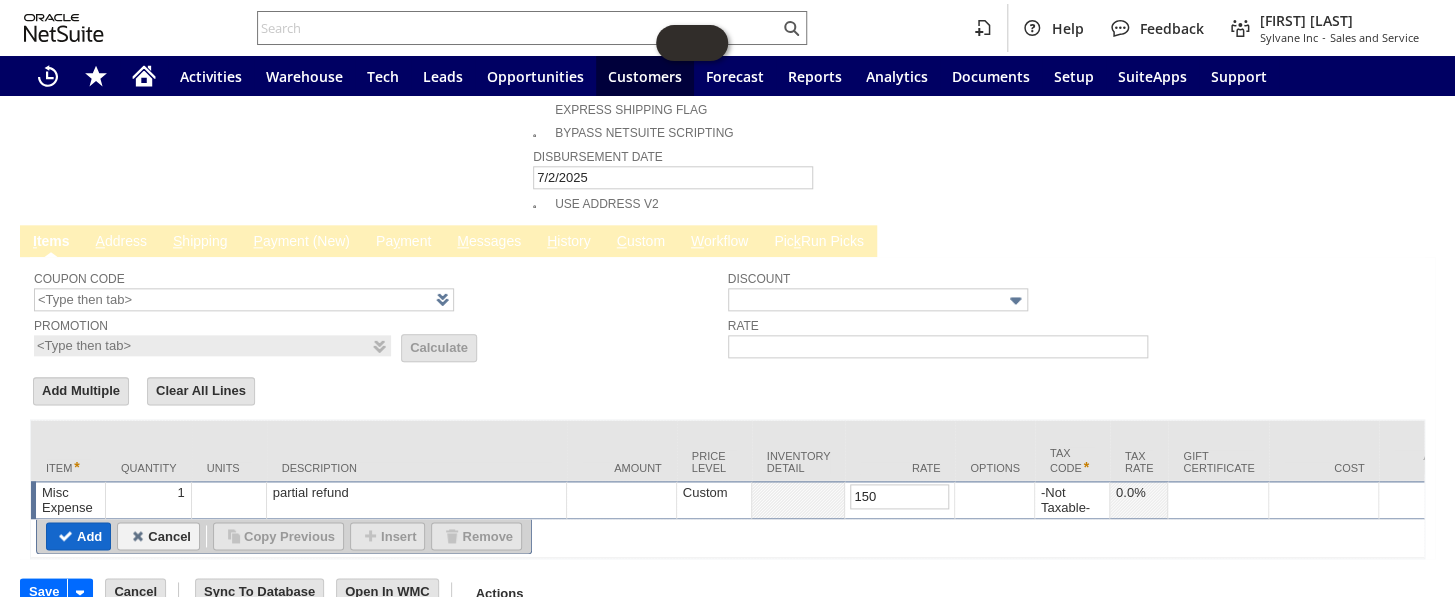 type on "150.00" 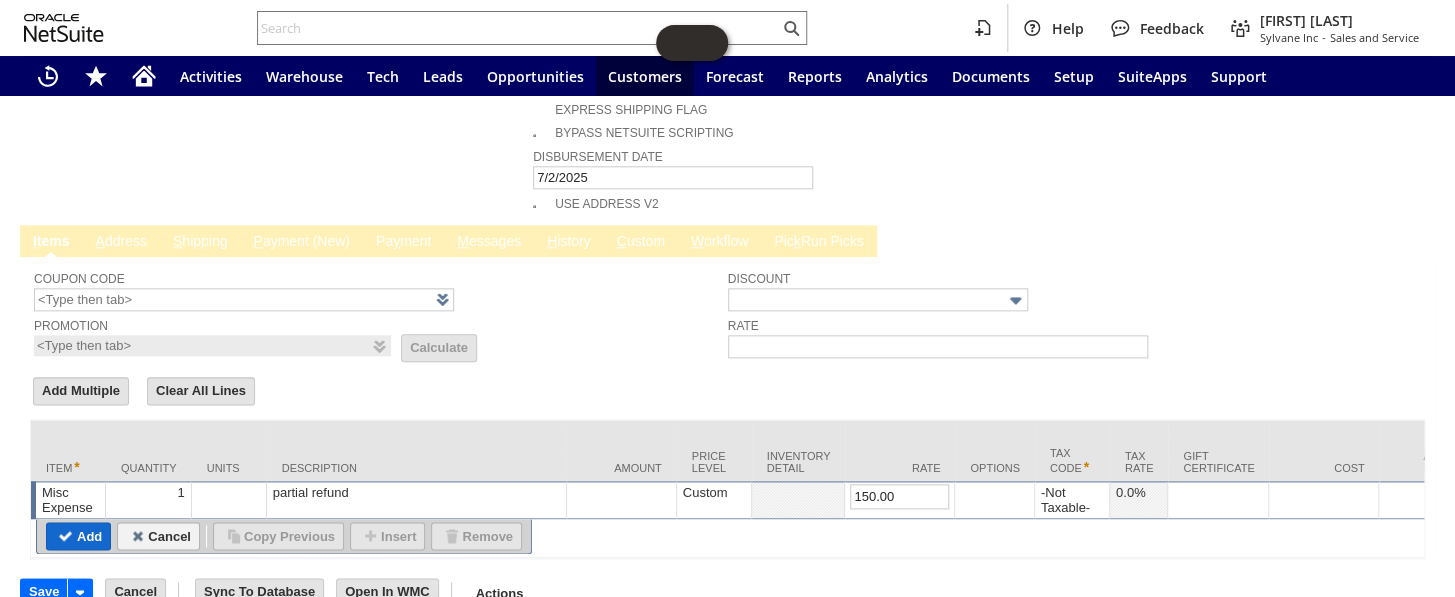 click on "Add" at bounding box center (78, 536) 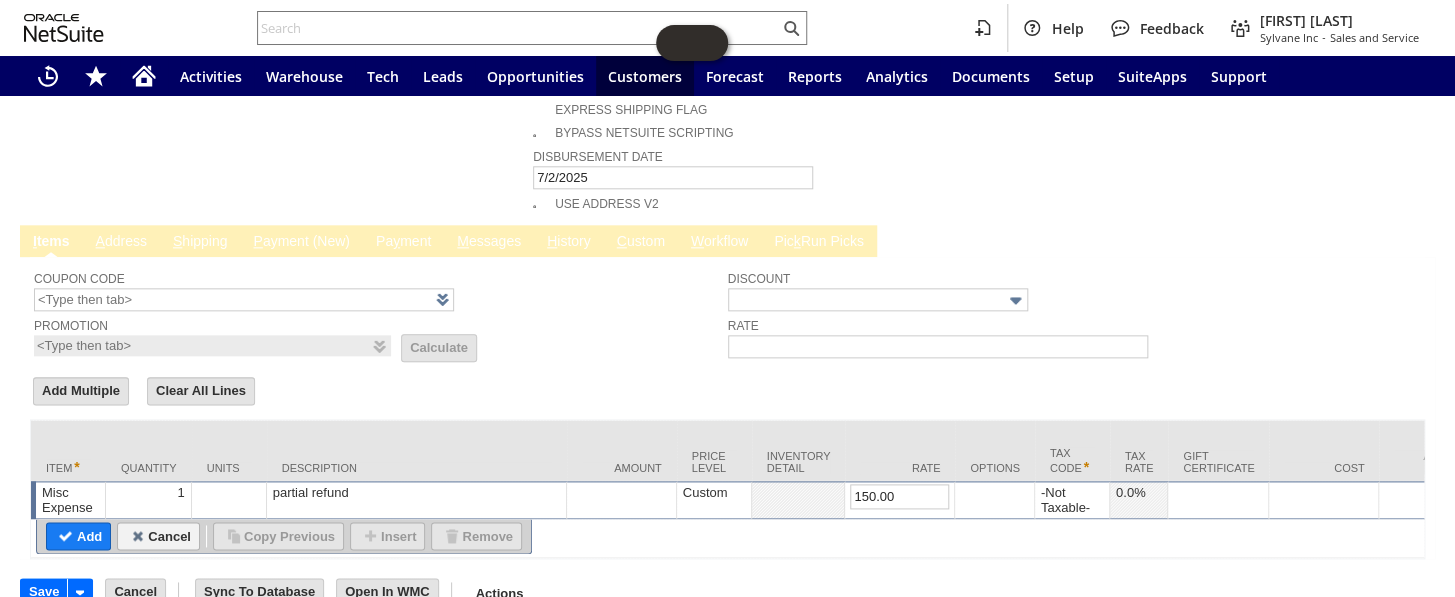 type 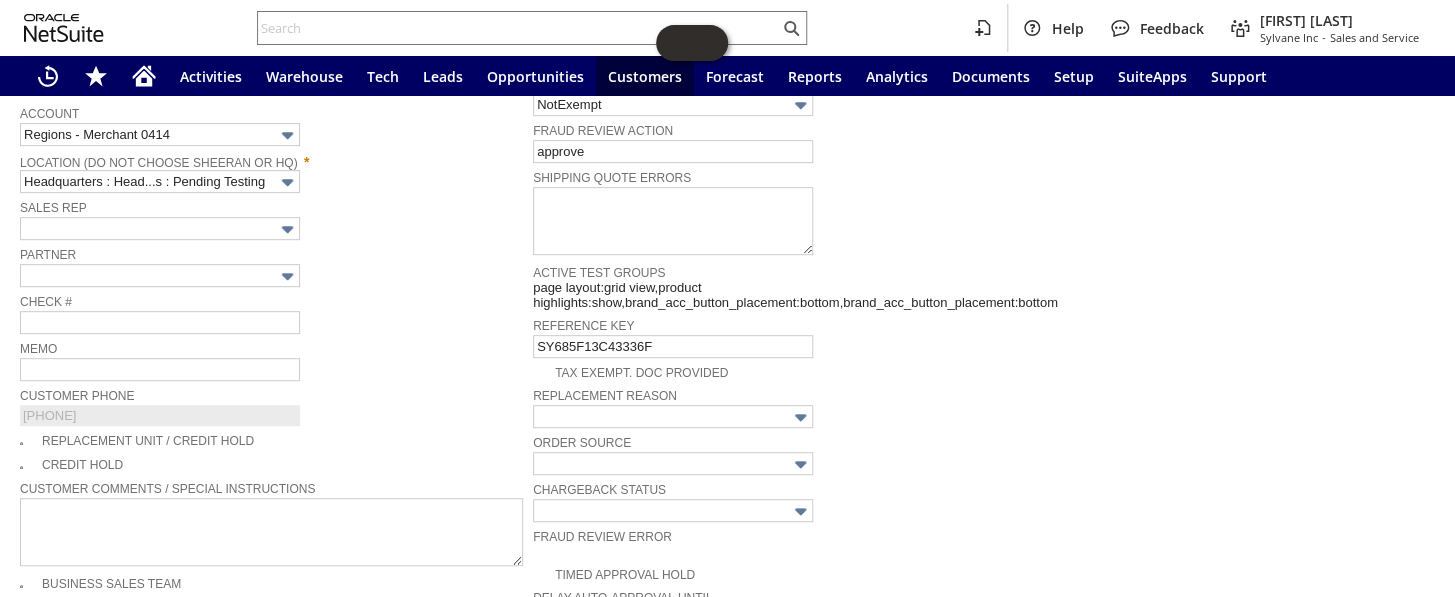 scroll, scrollTop: 281, scrollLeft: 0, axis: vertical 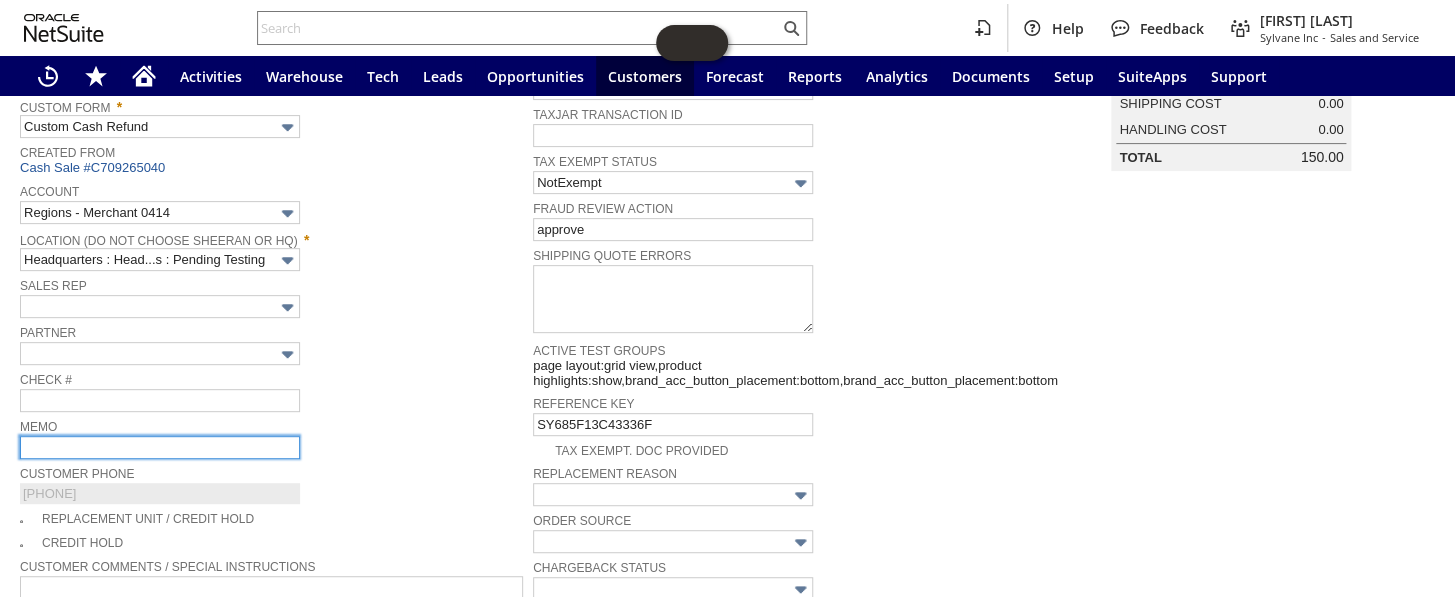 drag, startPoint x: 77, startPoint y: 433, endPoint x: 97, endPoint y: 431, distance: 20.09975 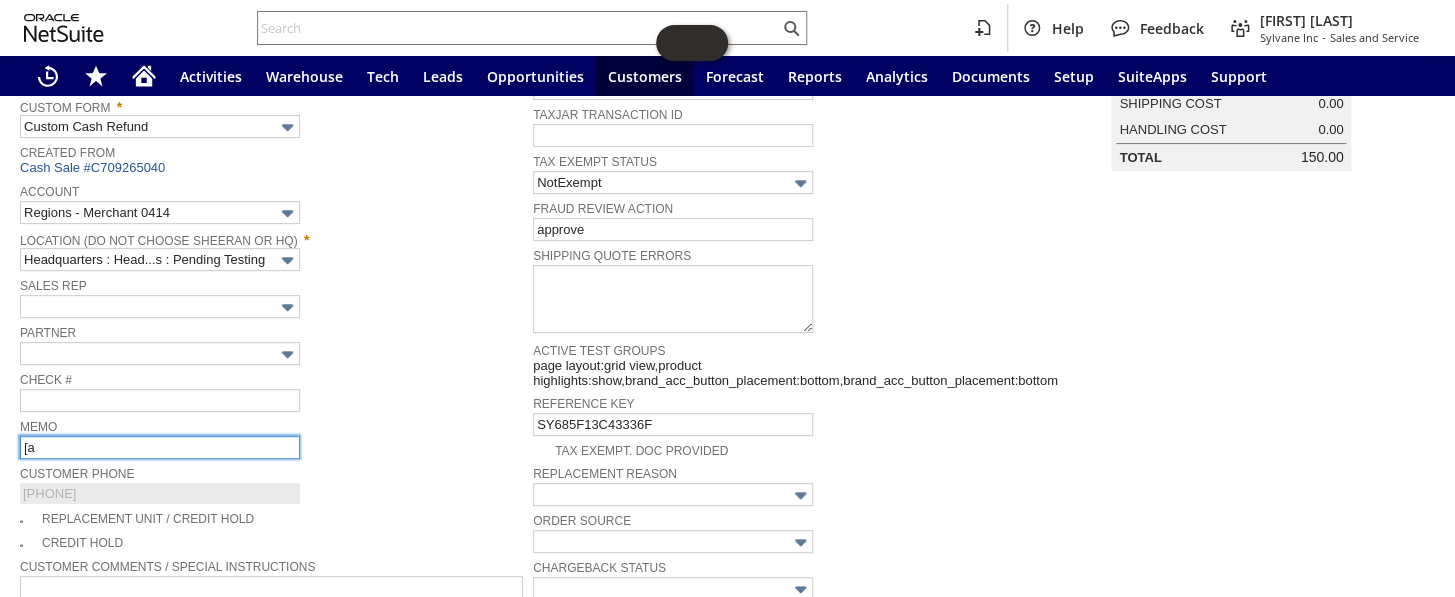 type on "[" 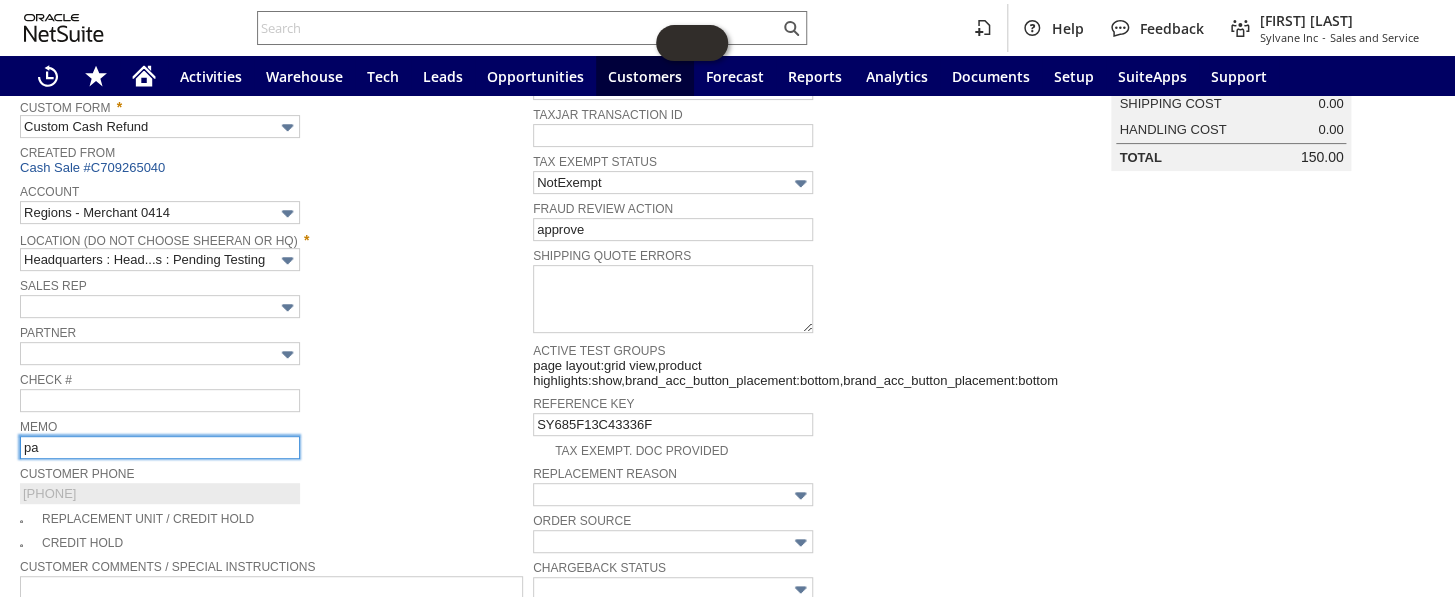 type on "partial credit for cosmetic damages- keeping unit" 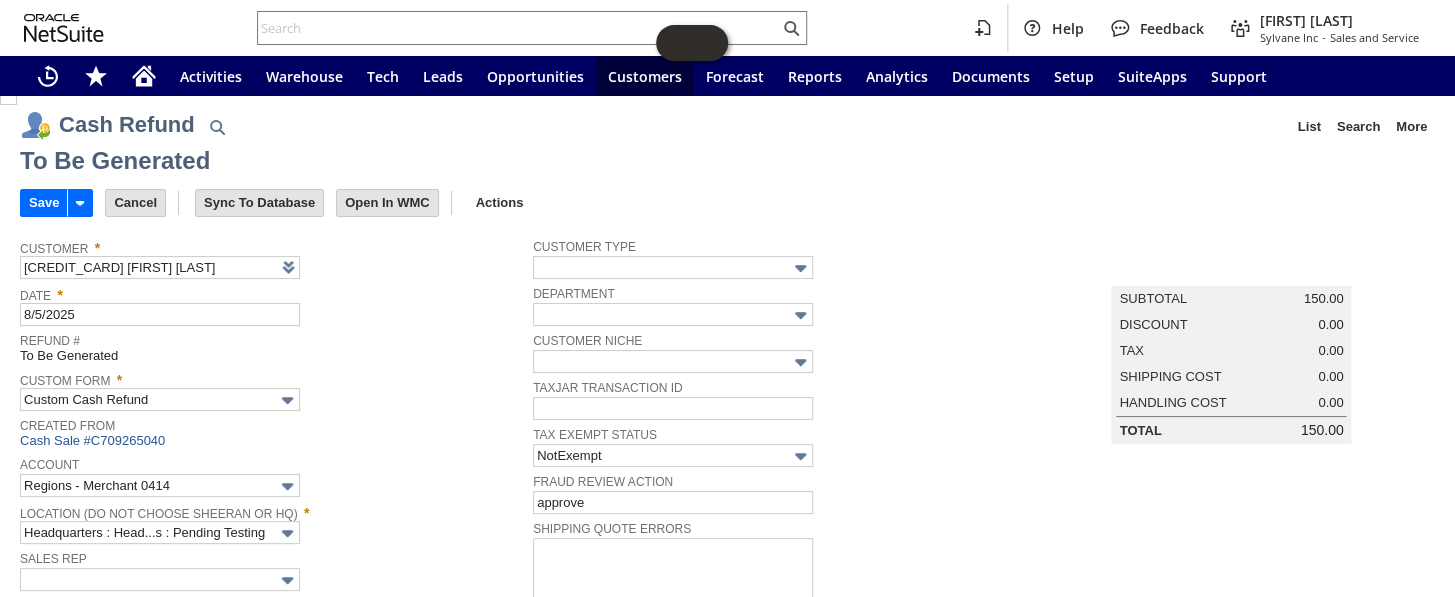 scroll, scrollTop: 0, scrollLeft: 0, axis: both 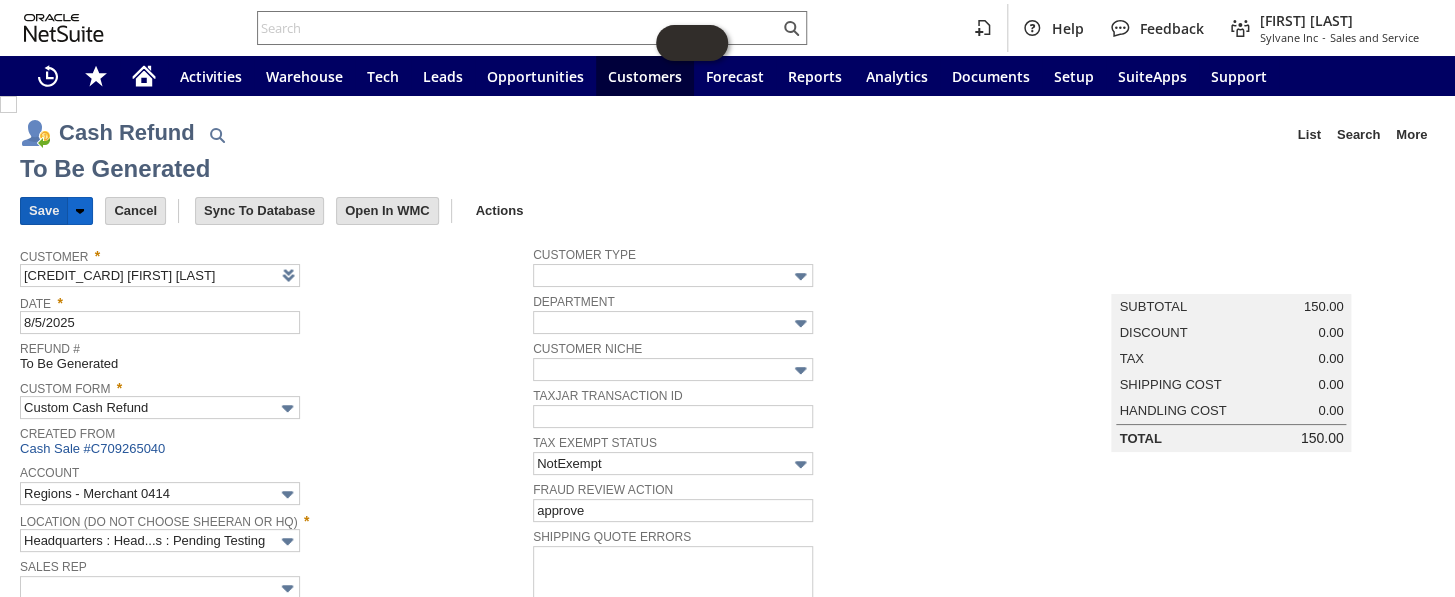 click on "Save" at bounding box center (44, 211) 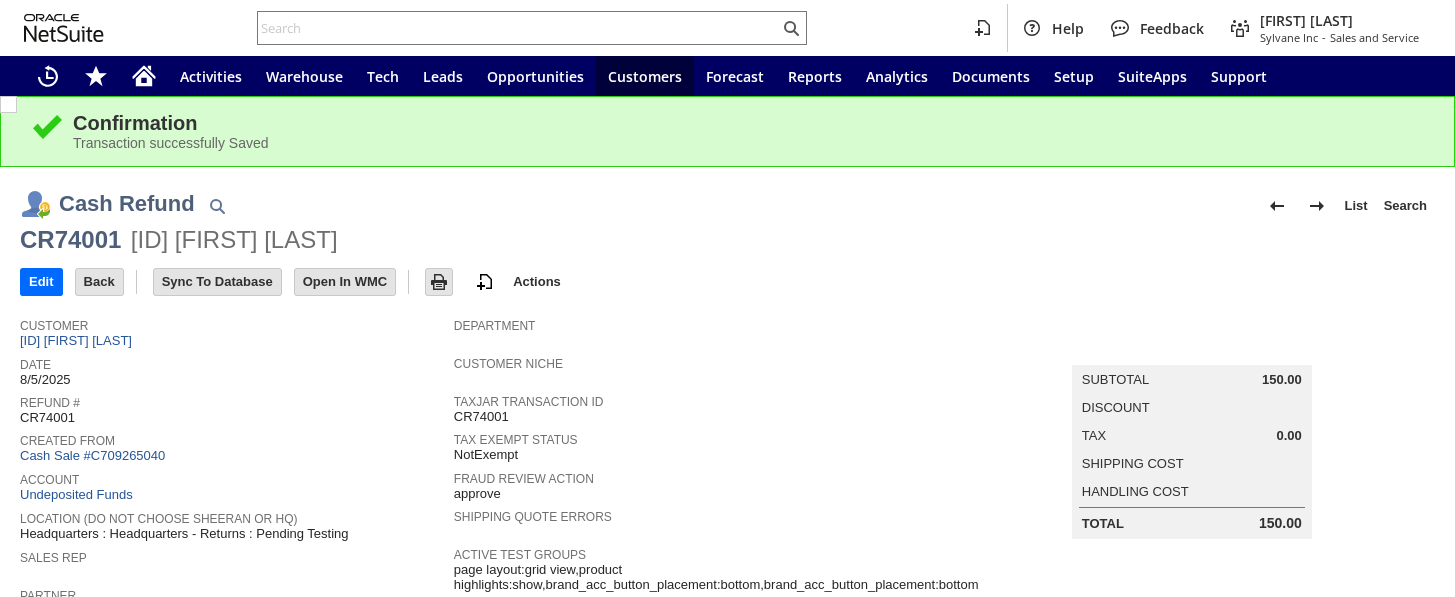 scroll, scrollTop: 0, scrollLeft: 0, axis: both 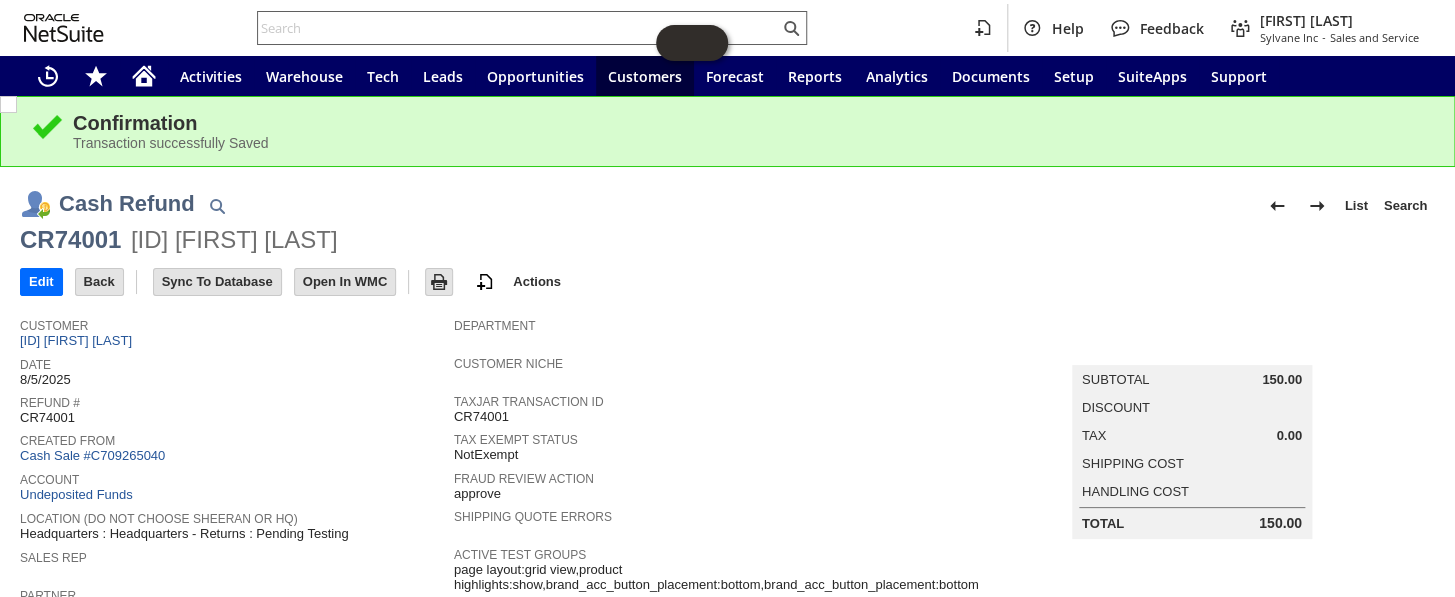 click at bounding box center (518, 28) 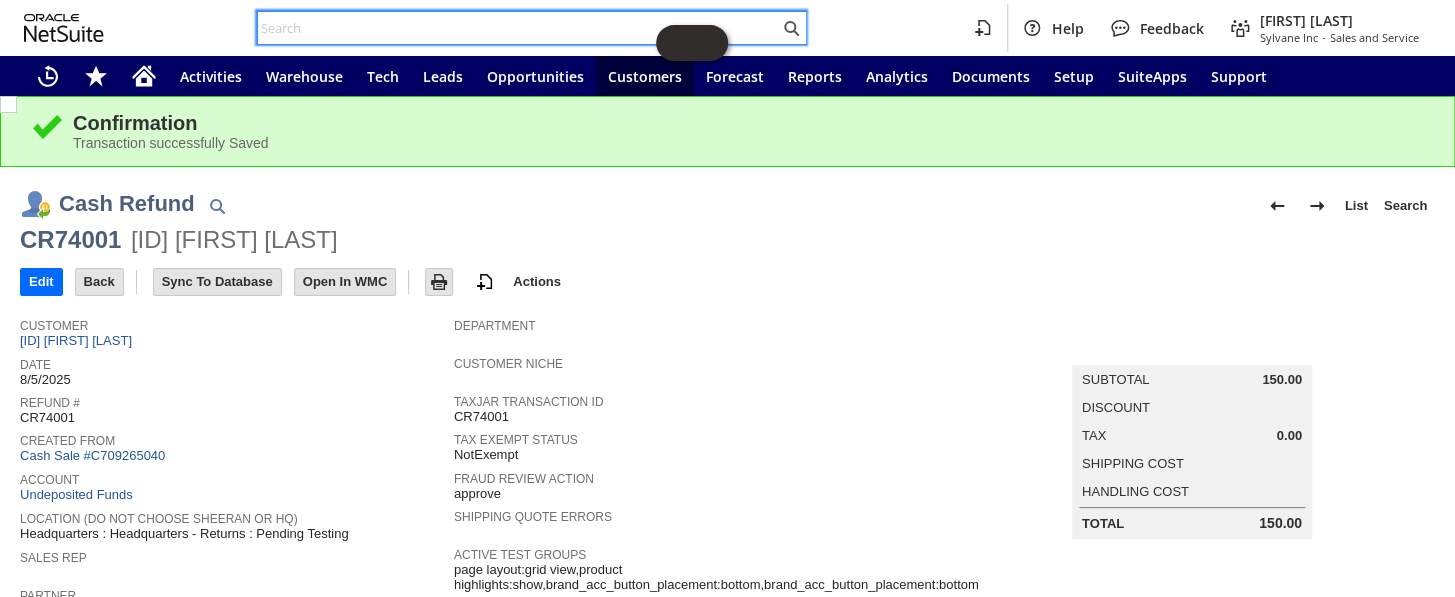 paste on "S1344063" 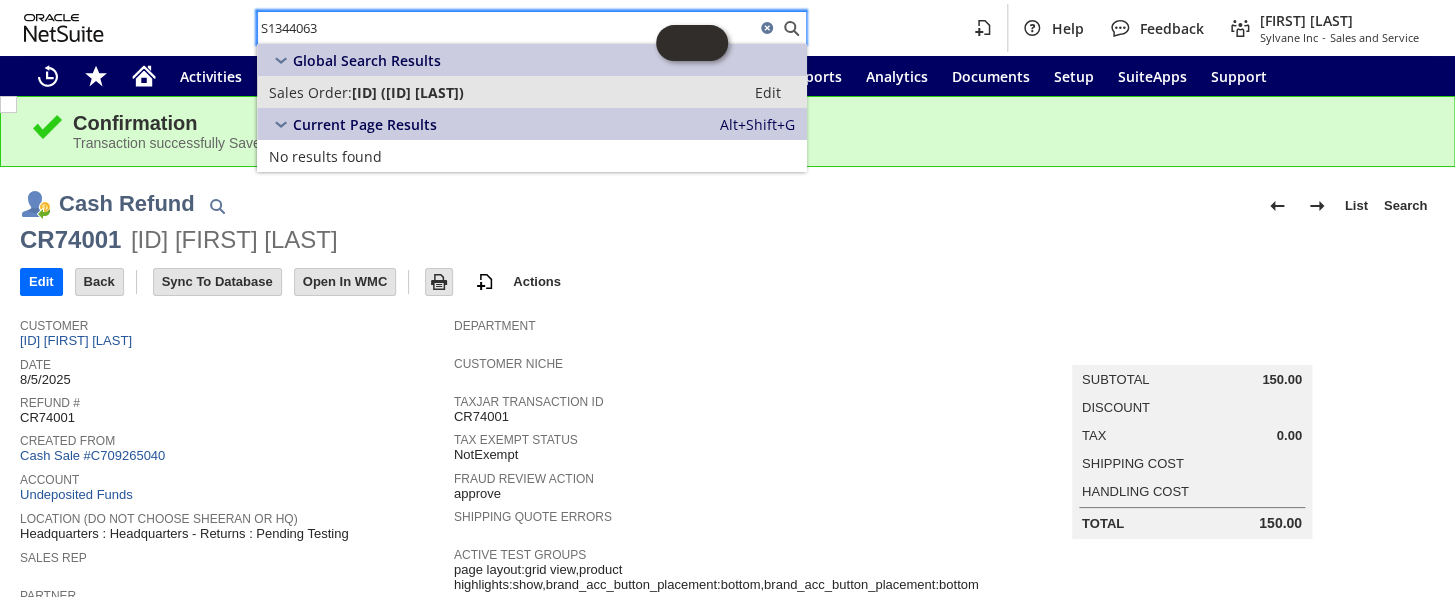 type on "S1344063" 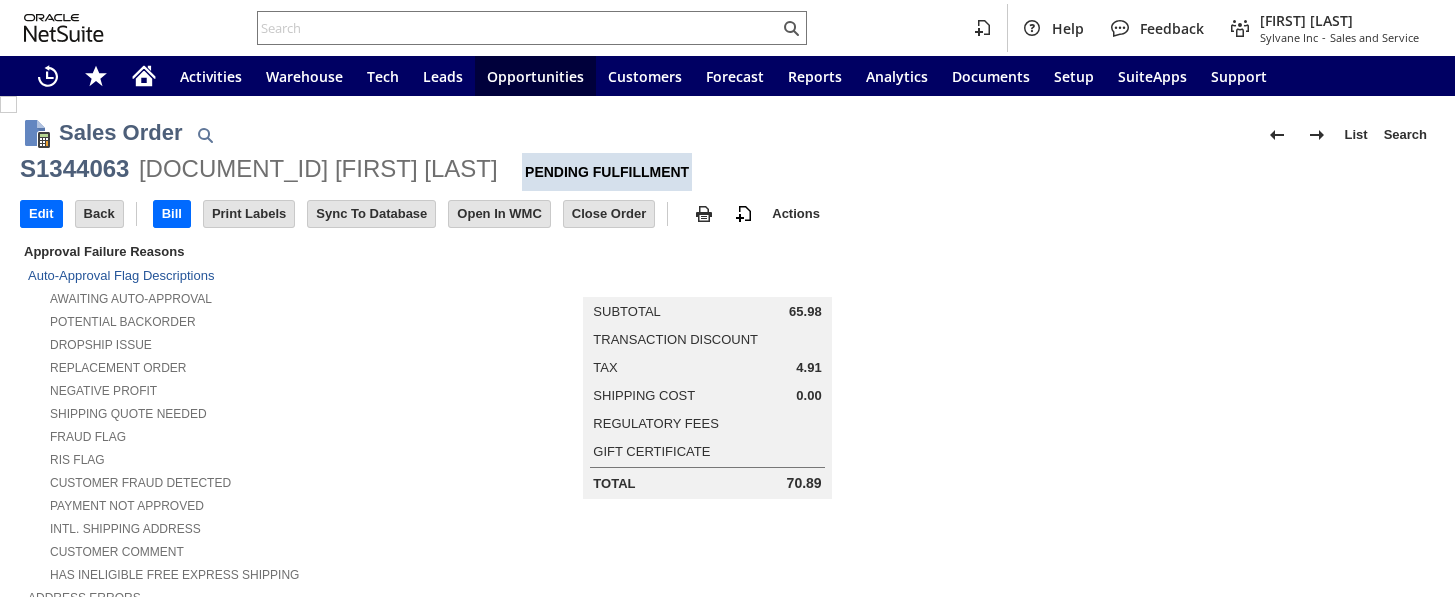 scroll, scrollTop: 0, scrollLeft: 0, axis: both 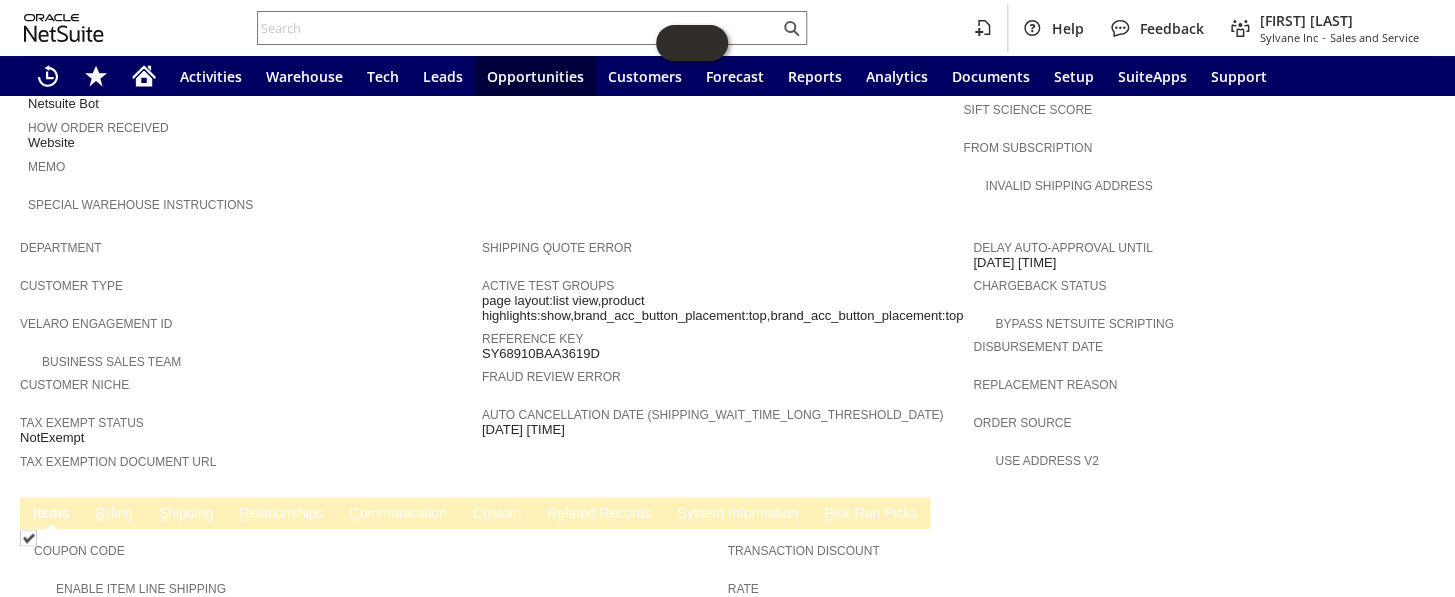 click on "B illing" at bounding box center (114, 514) 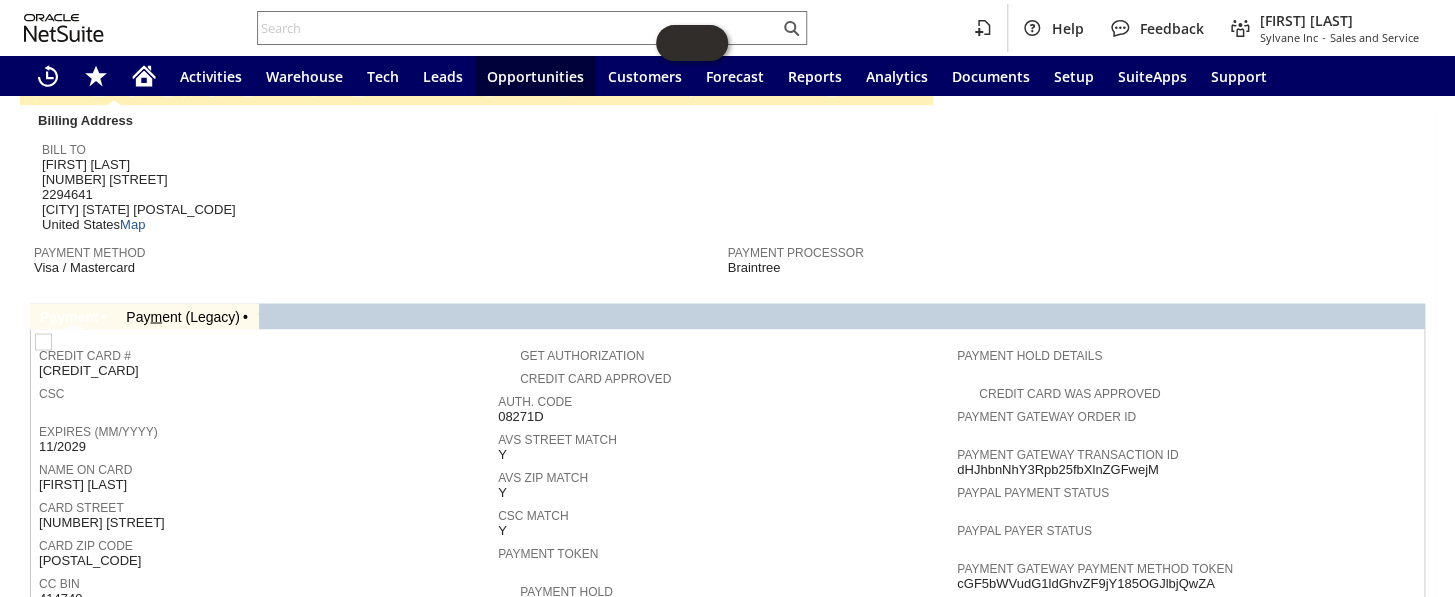 scroll, scrollTop: 1184, scrollLeft: 0, axis: vertical 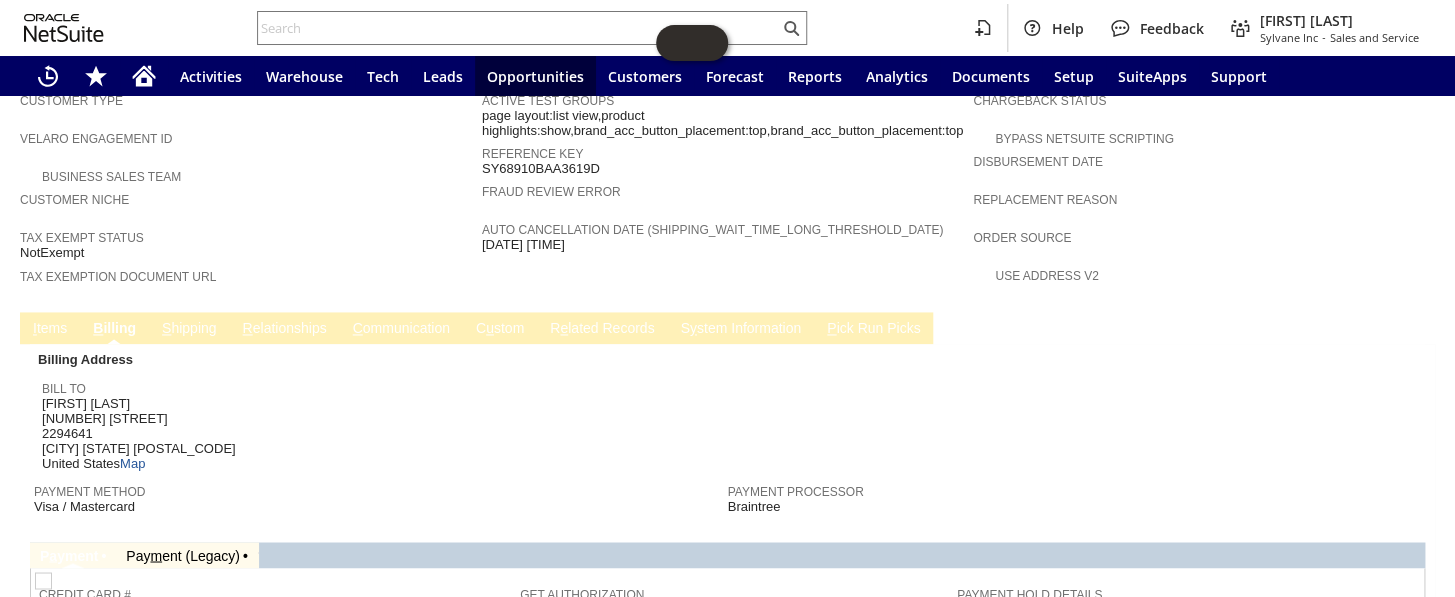 click on "I tems" at bounding box center [50, 329] 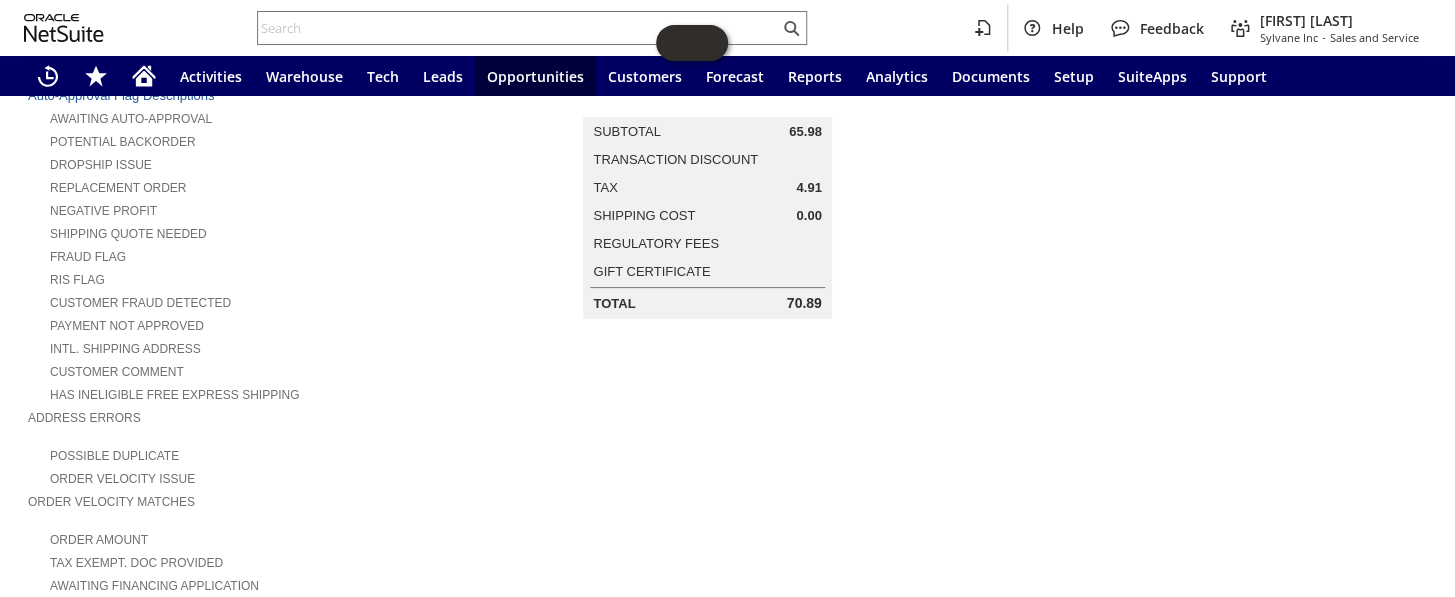 scroll, scrollTop: 0, scrollLeft: 0, axis: both 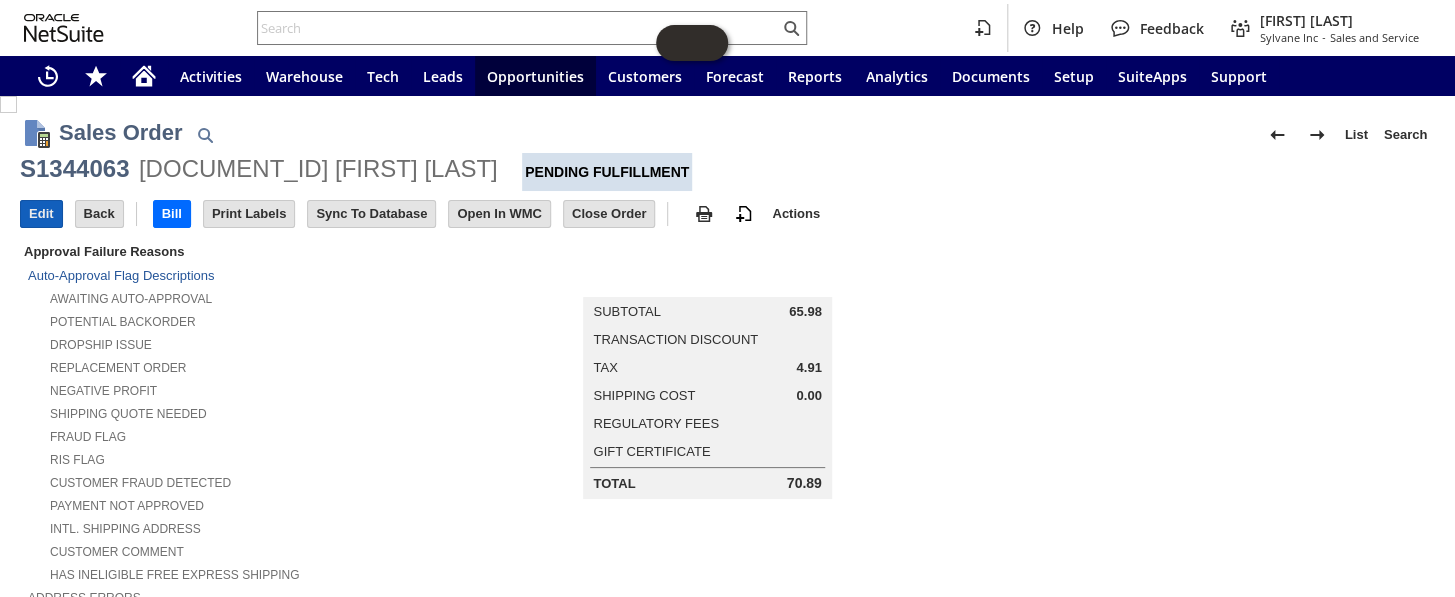 click on "Edit" at bounding box center [41, 214] 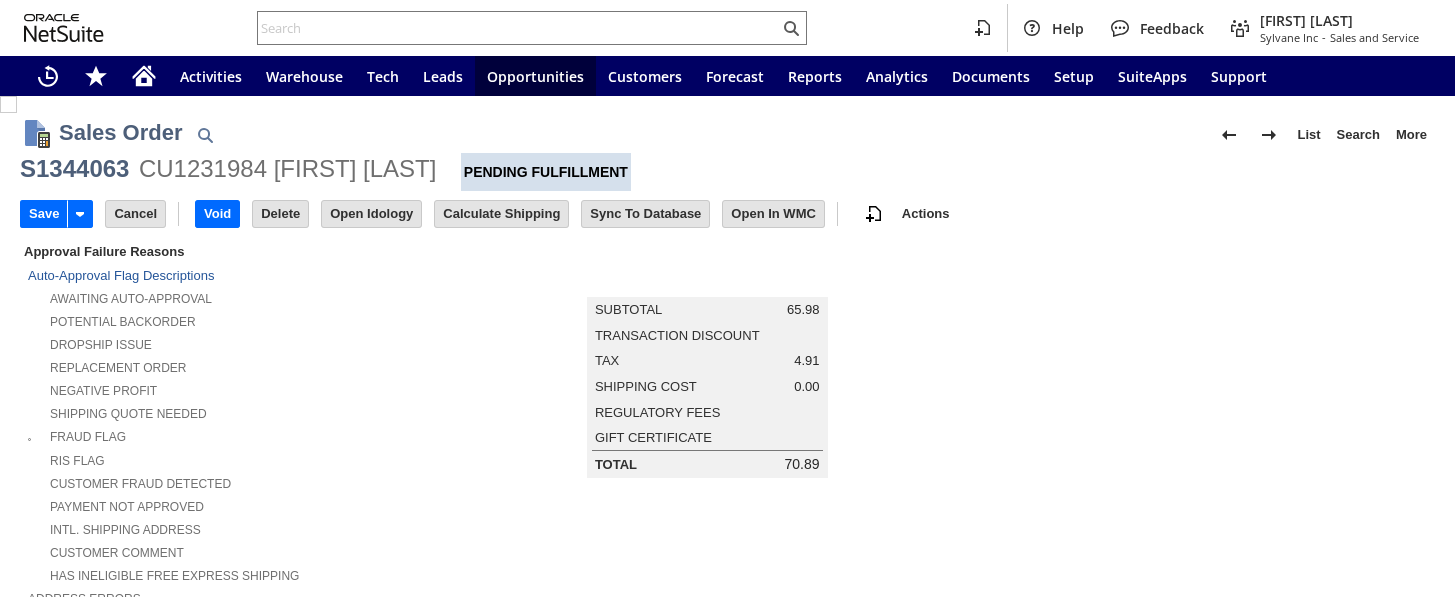 scroll, scrollTop: 0, scrollLeft: 0, axis: both 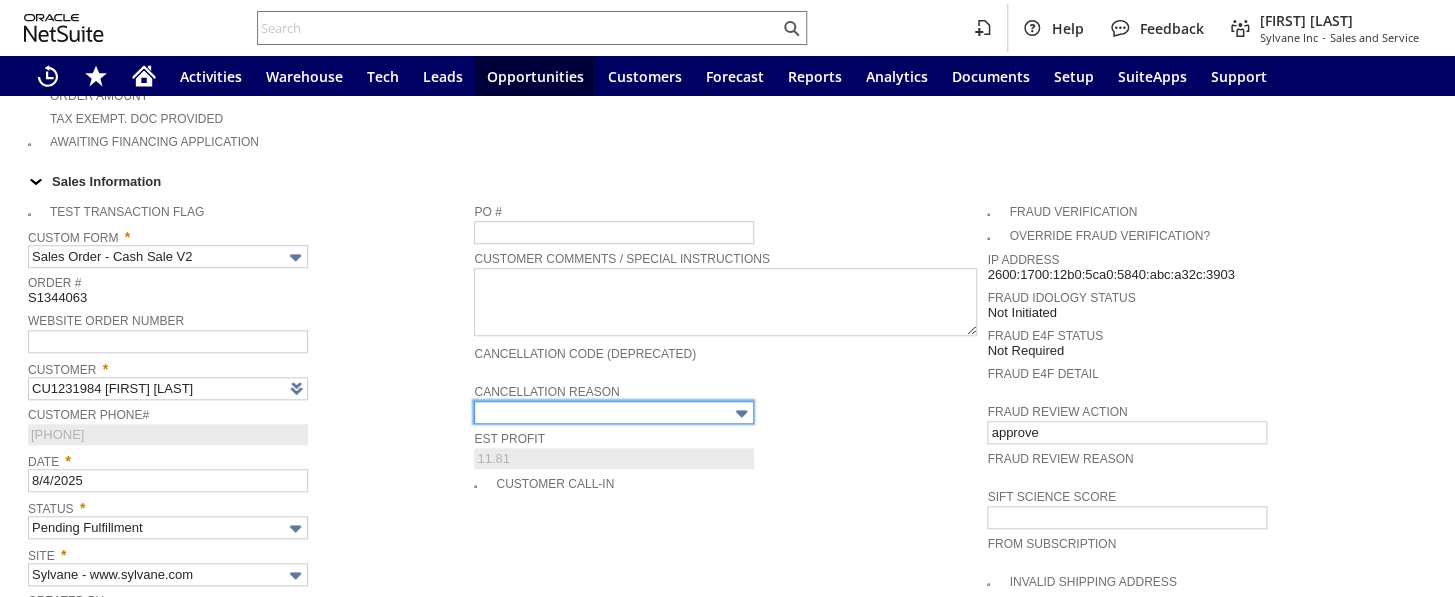 click at bounding box center [614, 412] 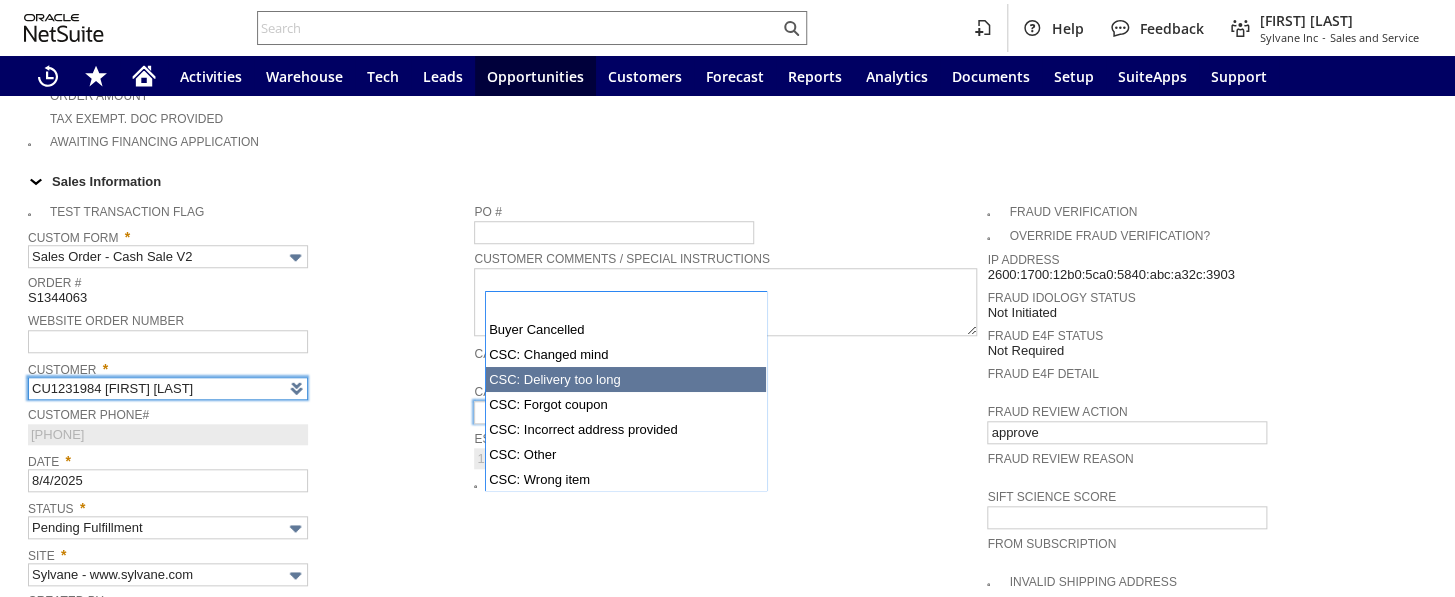 scroll, scrollTop: 727, scrollLeft: 0, axis: vertical 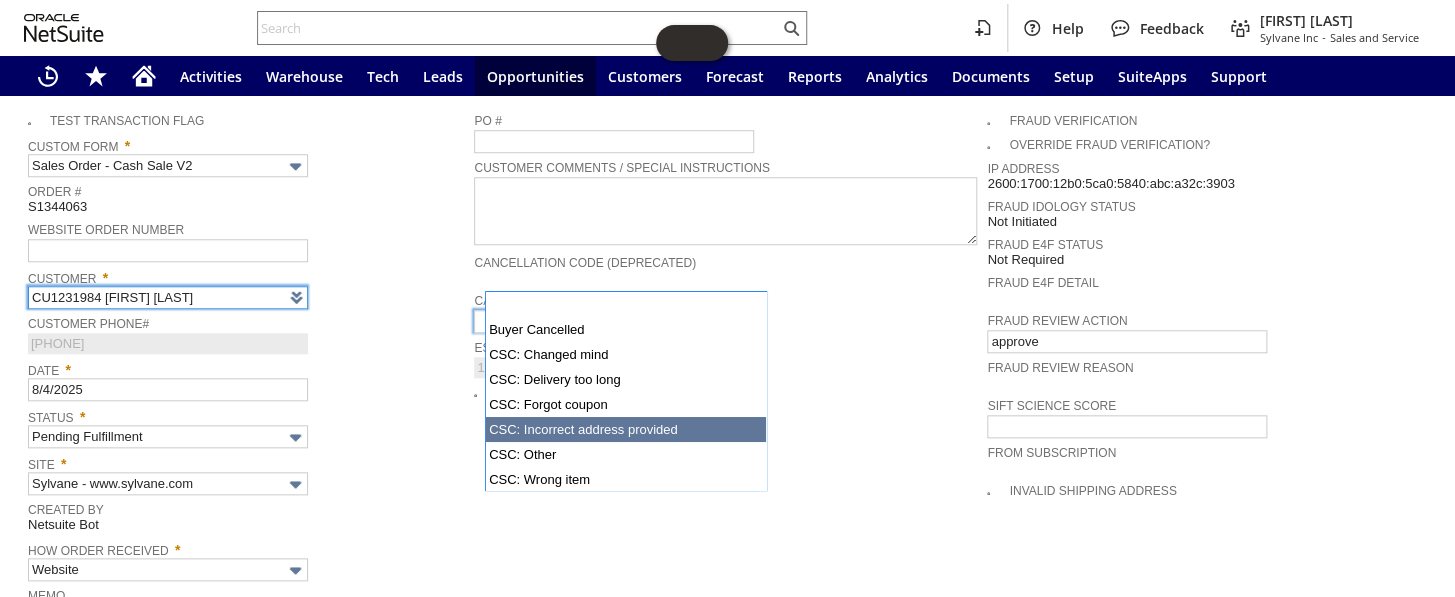 type on "Intelligent Recommendations ⁰" 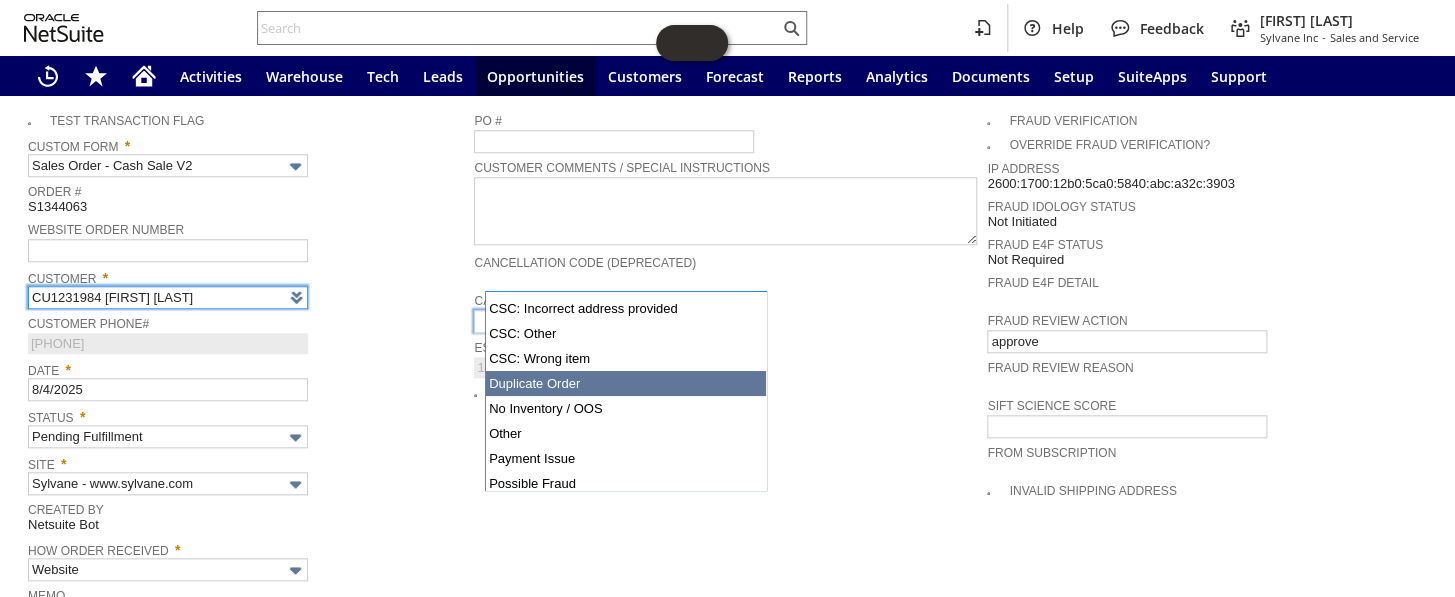 scroll, scrollTop: 145, scrollLeft: 0, axis: vertical 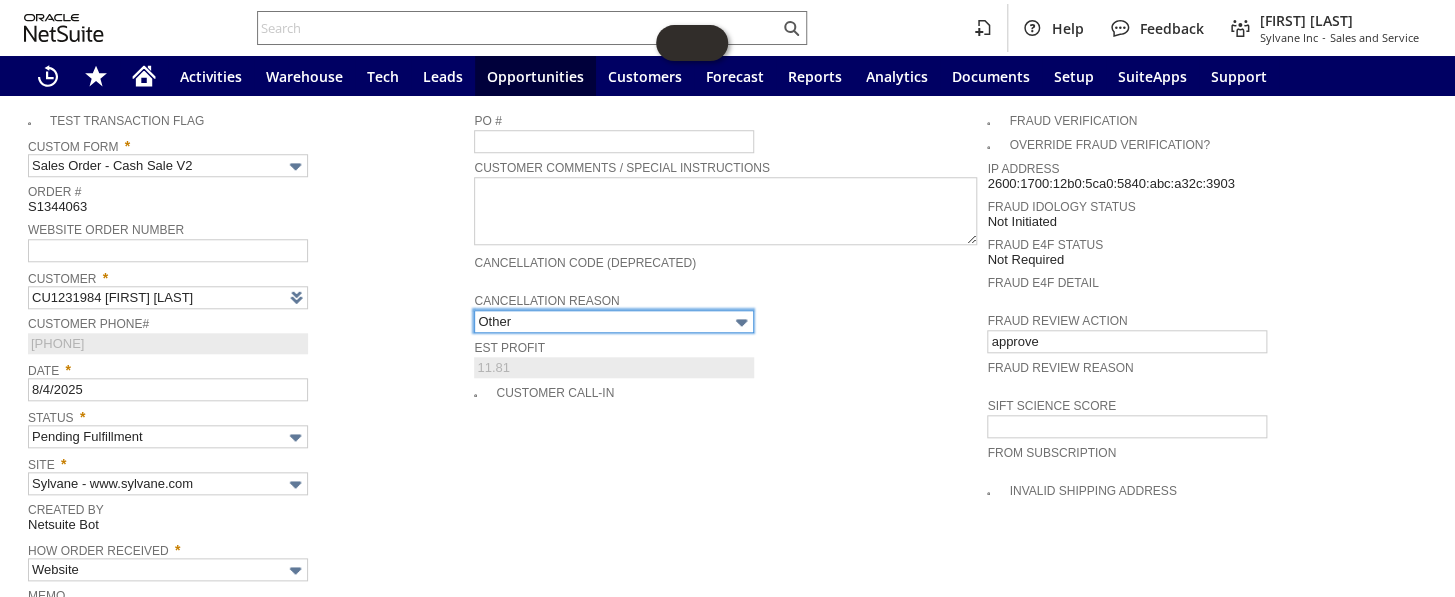 click on "Other" at bounding box center (614, 321) 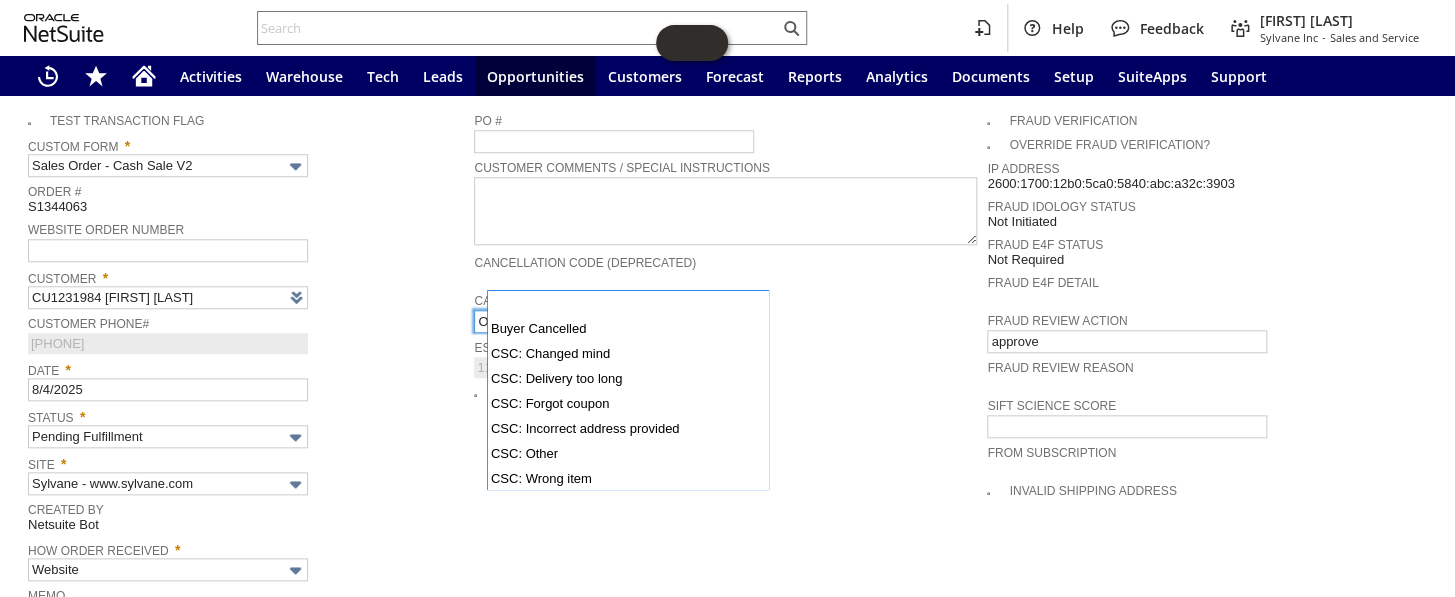 scroll, scrollTop: 145, scrollLeft: 0, axis: vertical 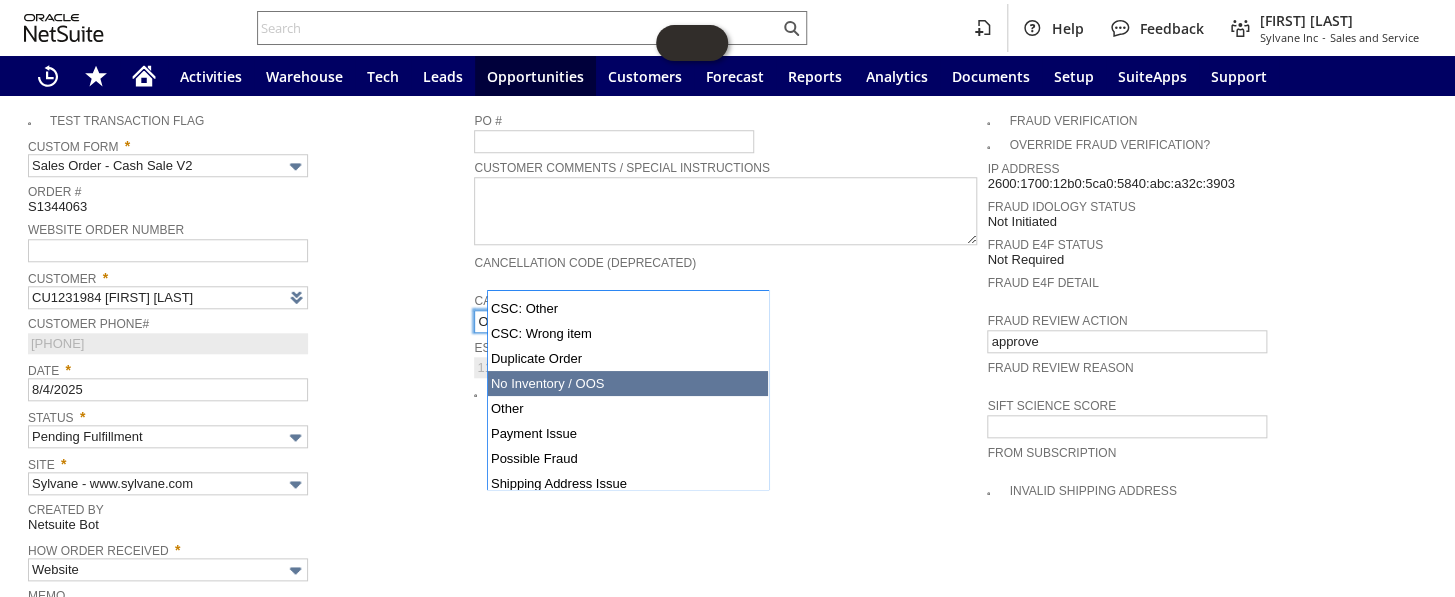 type on "No Inventory / OOS" 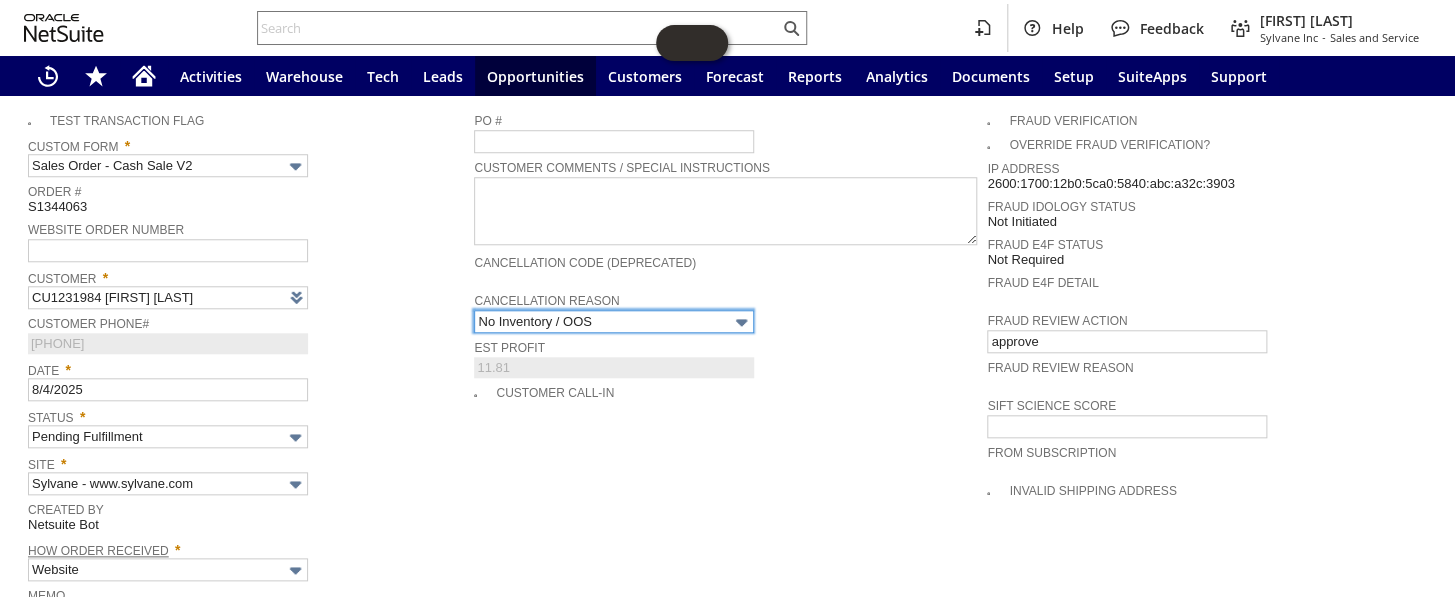 scroll, scrollTop: 818, scrollLeft: 0, axis: vertical 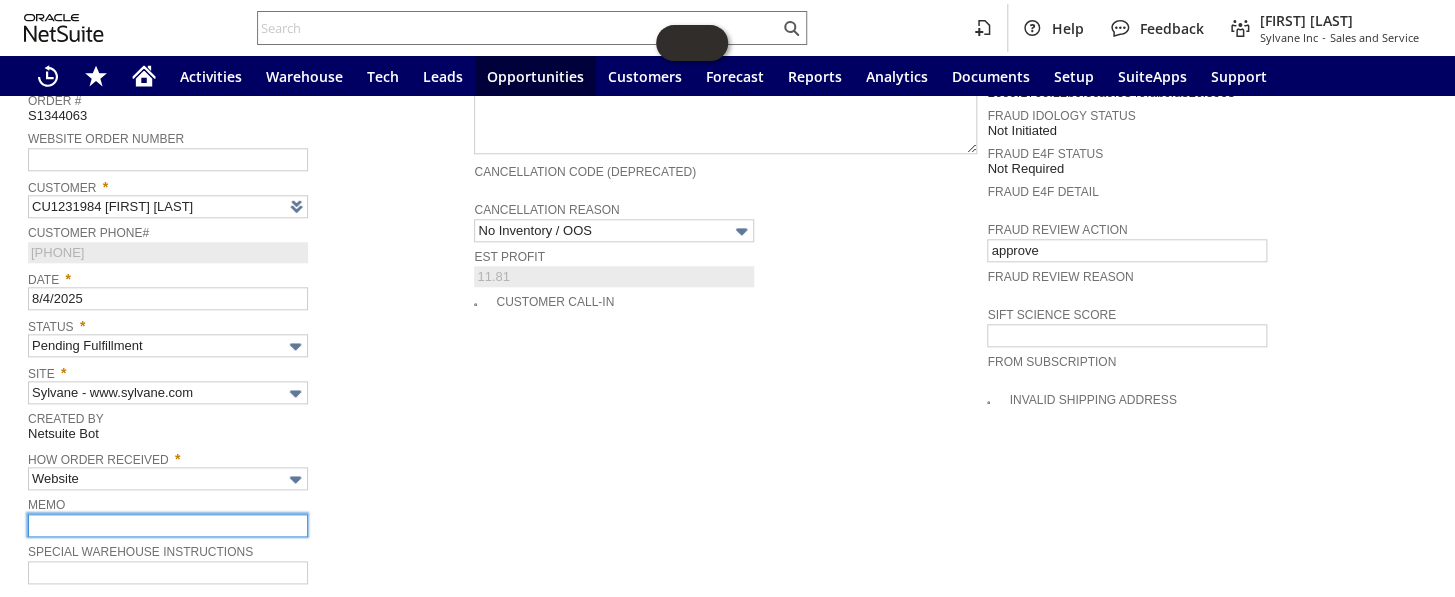 click at bounding box center [168, 525] 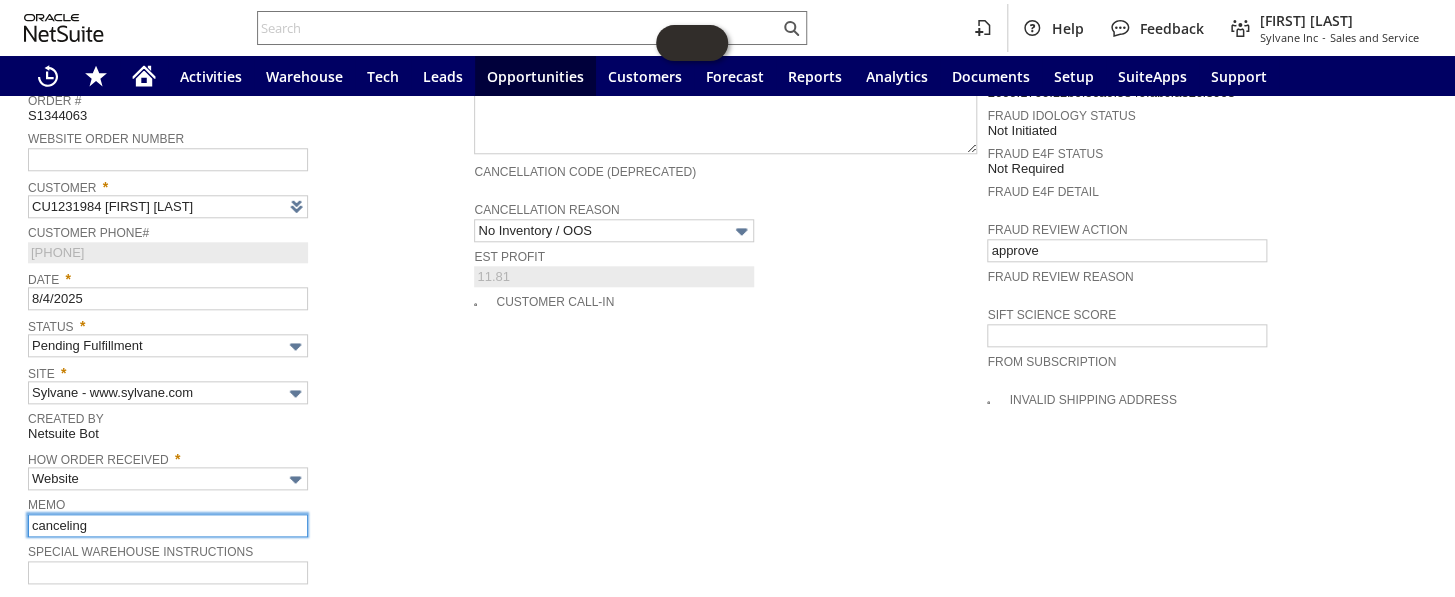 type on "canceling per jared out of stock" 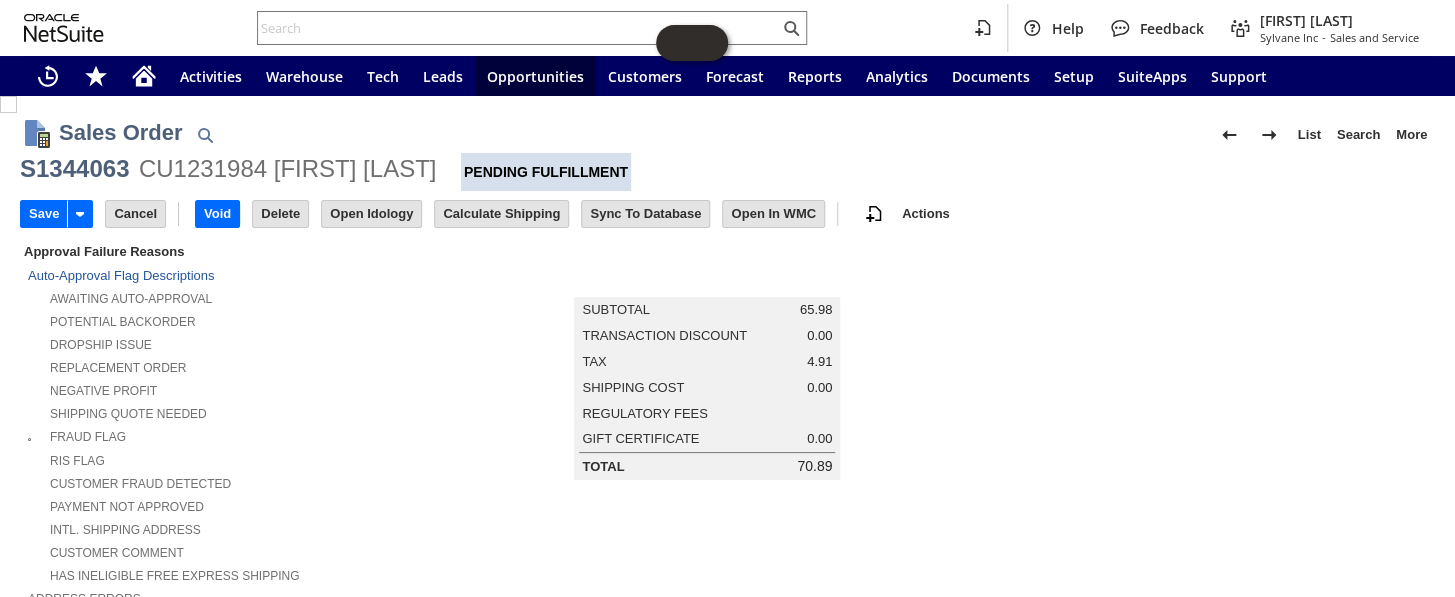 scroll, scrollTop: 0, scrollLeft: 0, axis: both 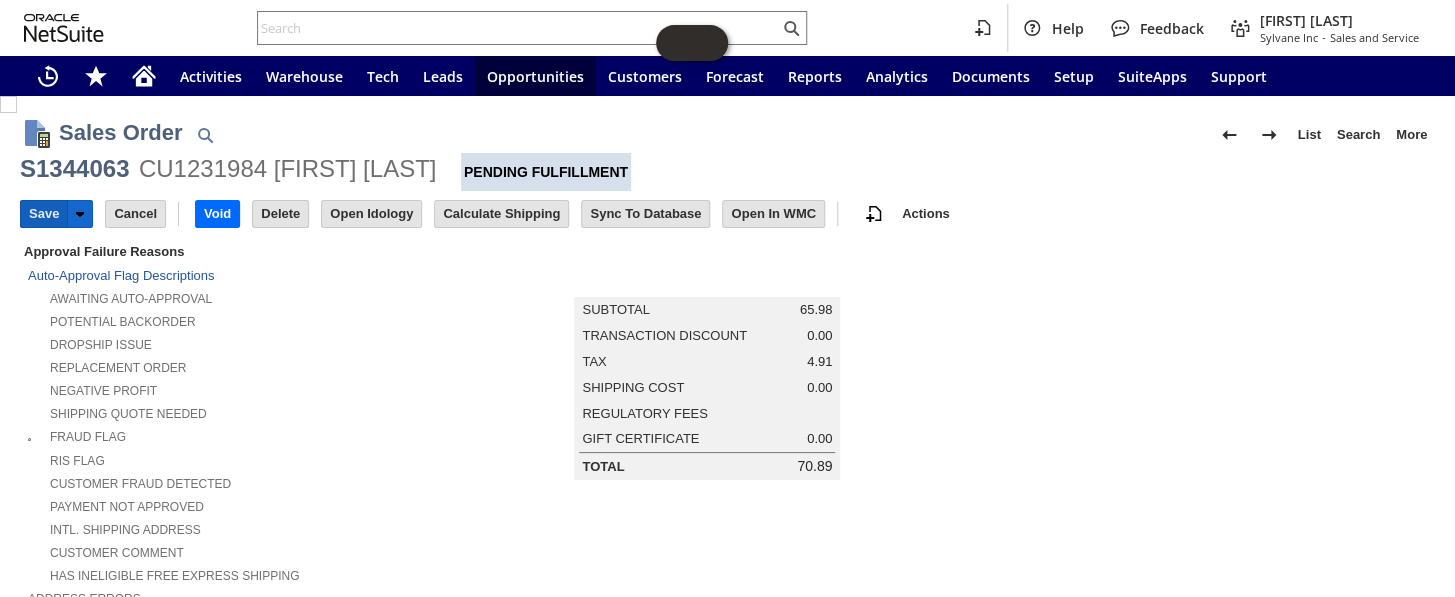click on "Save" at bounding box center [44, 214] 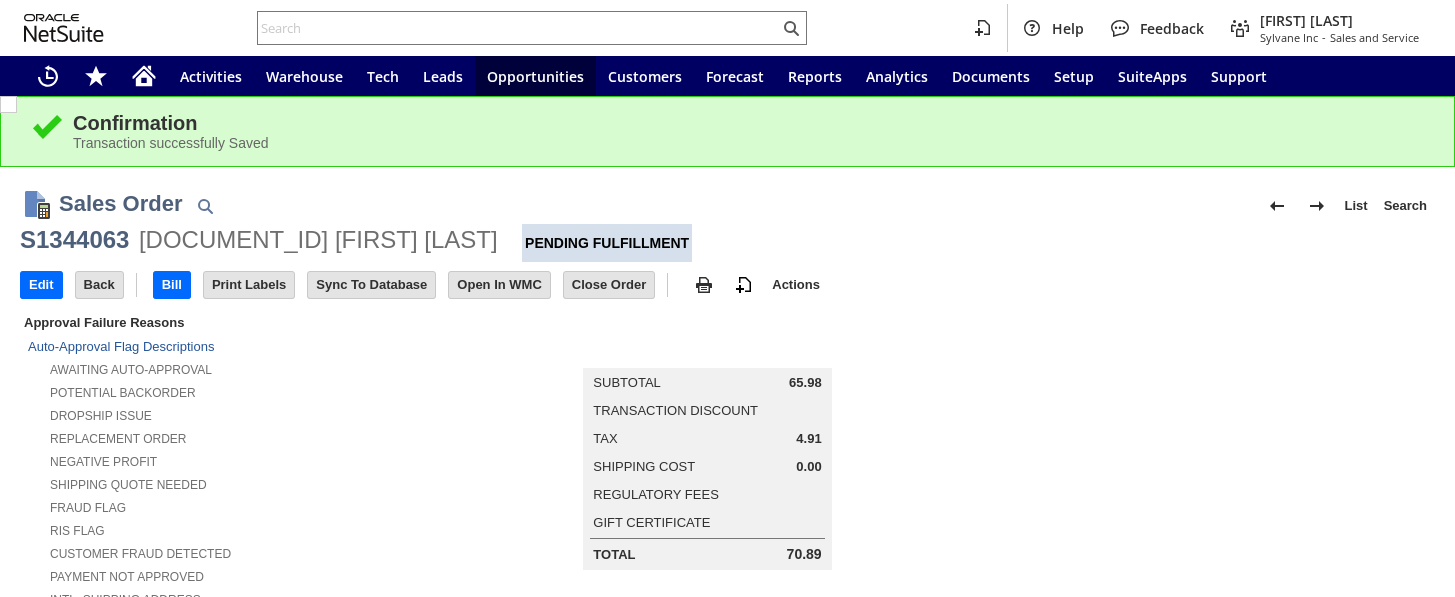 scroll, scrollTop: 0, scrollLeft: 0, axis: both 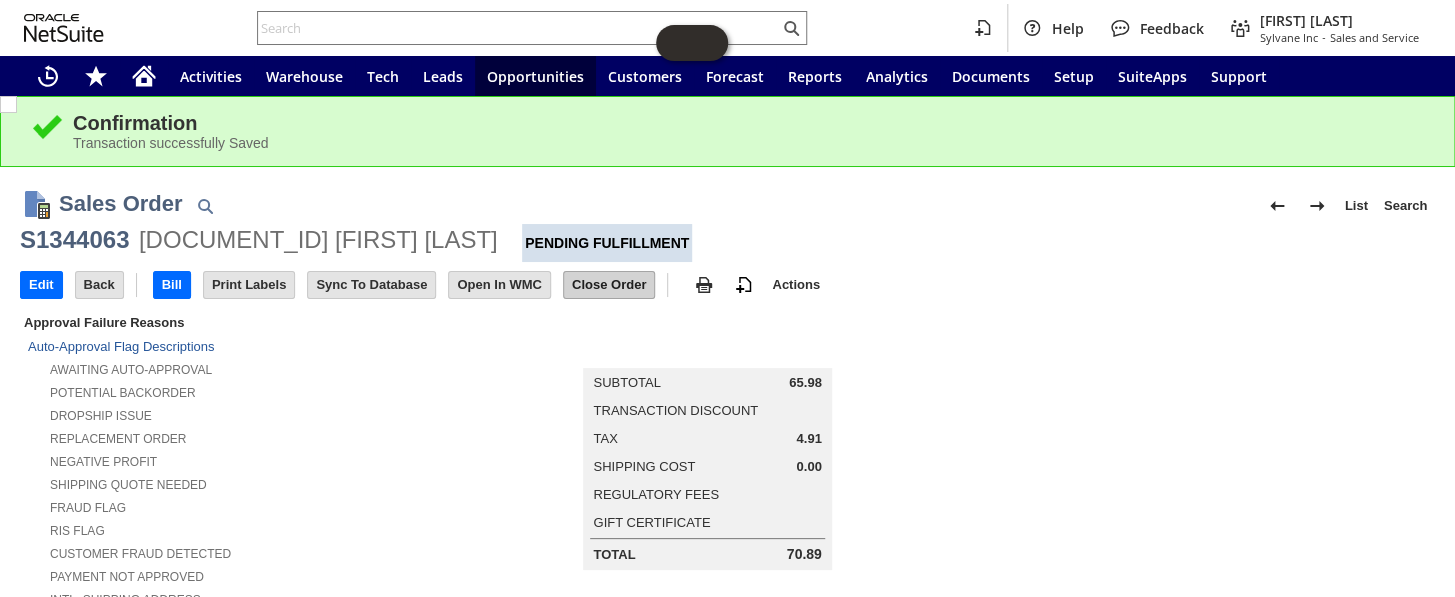 click on "Close Order" at bounding box center (609, 285) 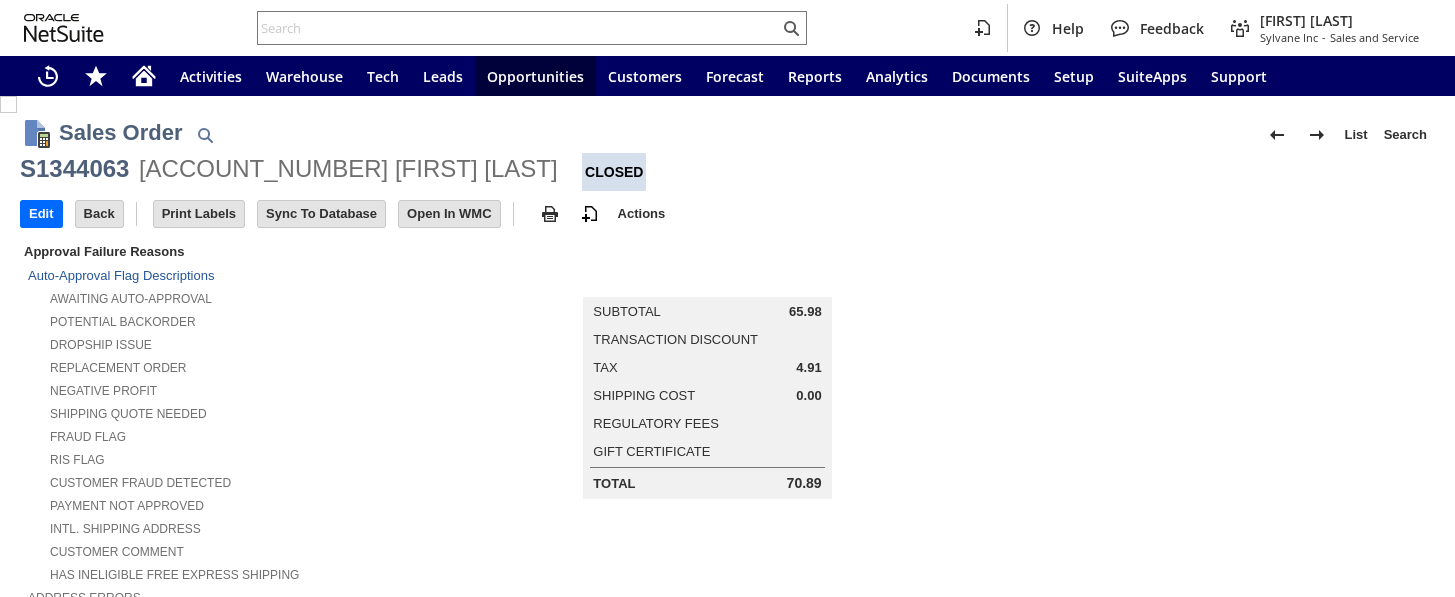 scroll, scrollTop: 0, scrollLeft: 0, axis: both 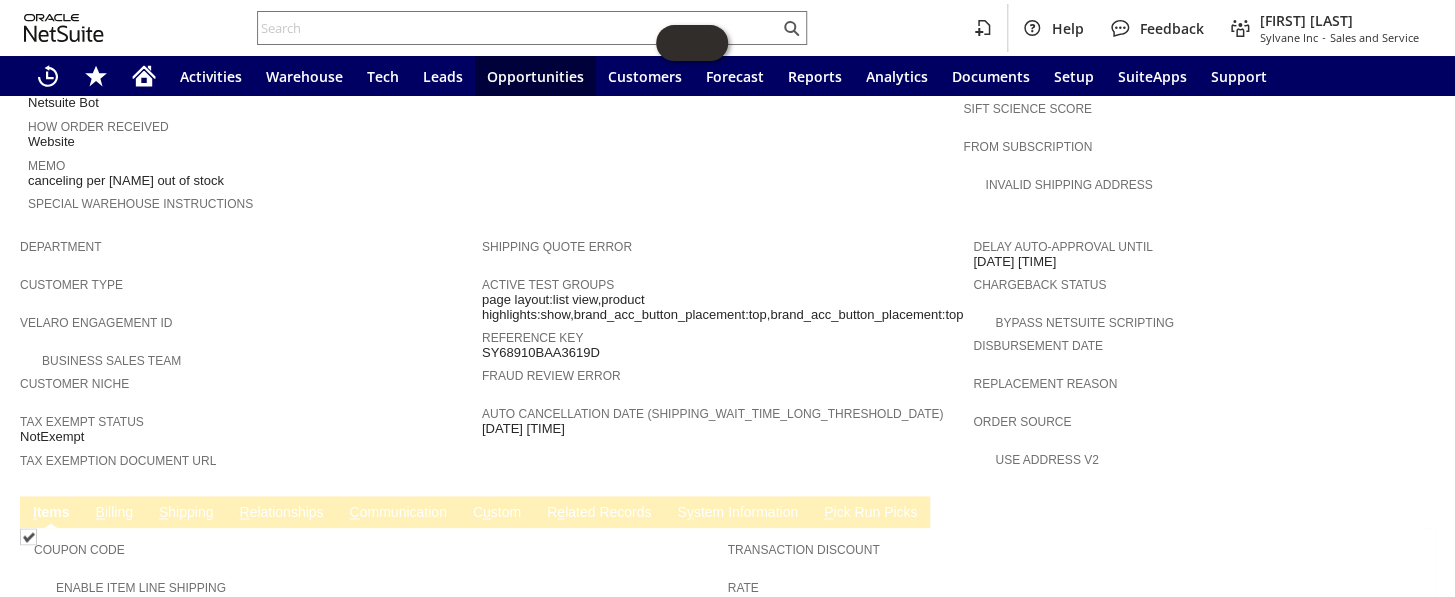click on "C ommunication" at bounding box center [398, 513] 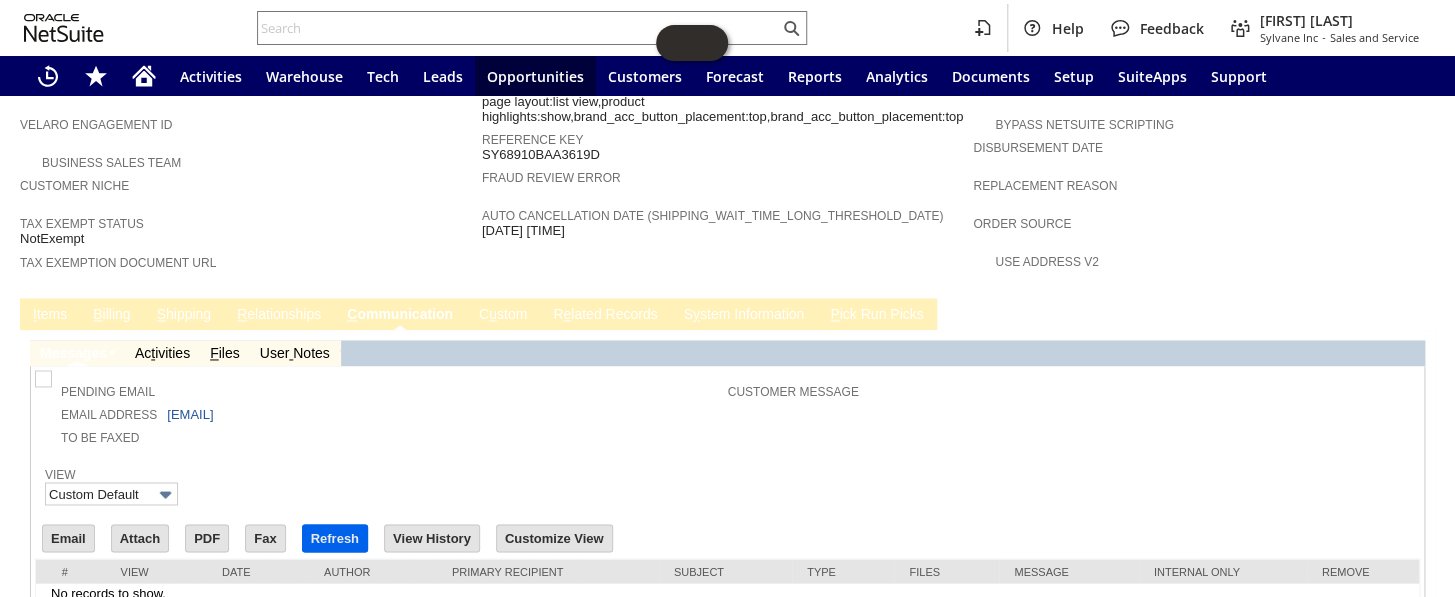 scroll, scrollTop: 0, scrollLeft: 0, axis: both 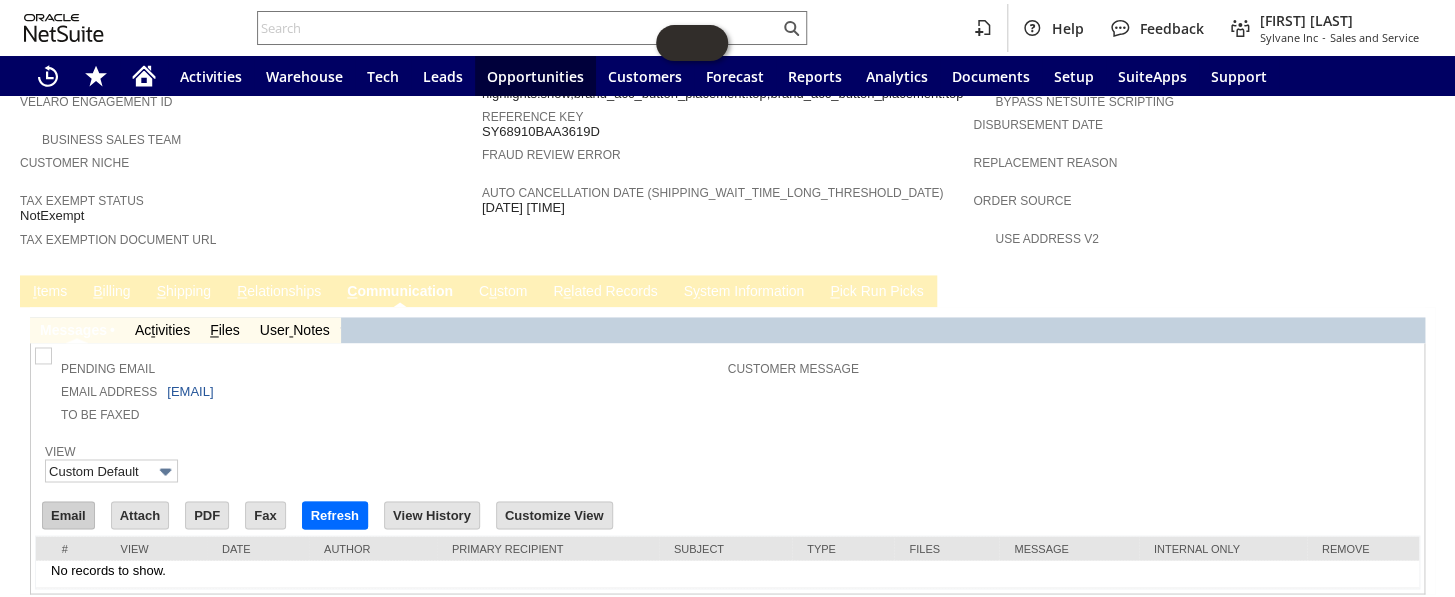 click on "Email" at bounding box center (68, 515) 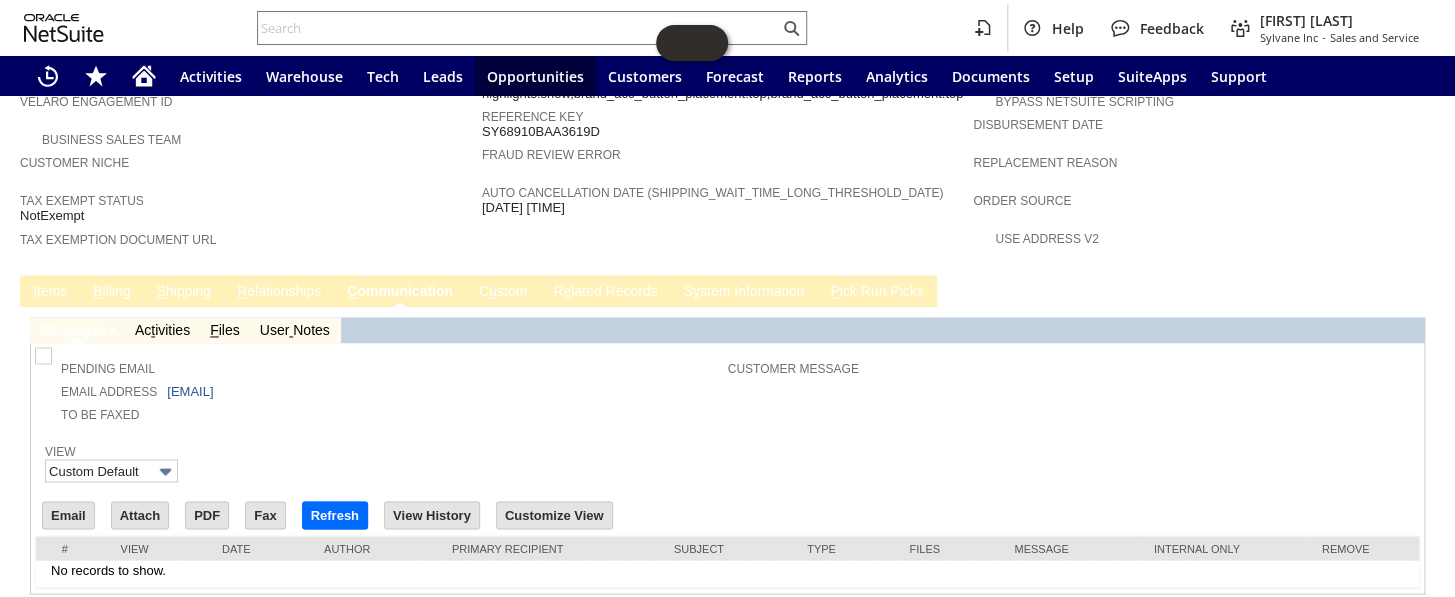 scroll, scrollTop: 0, scrollLeft: 0, axis: both 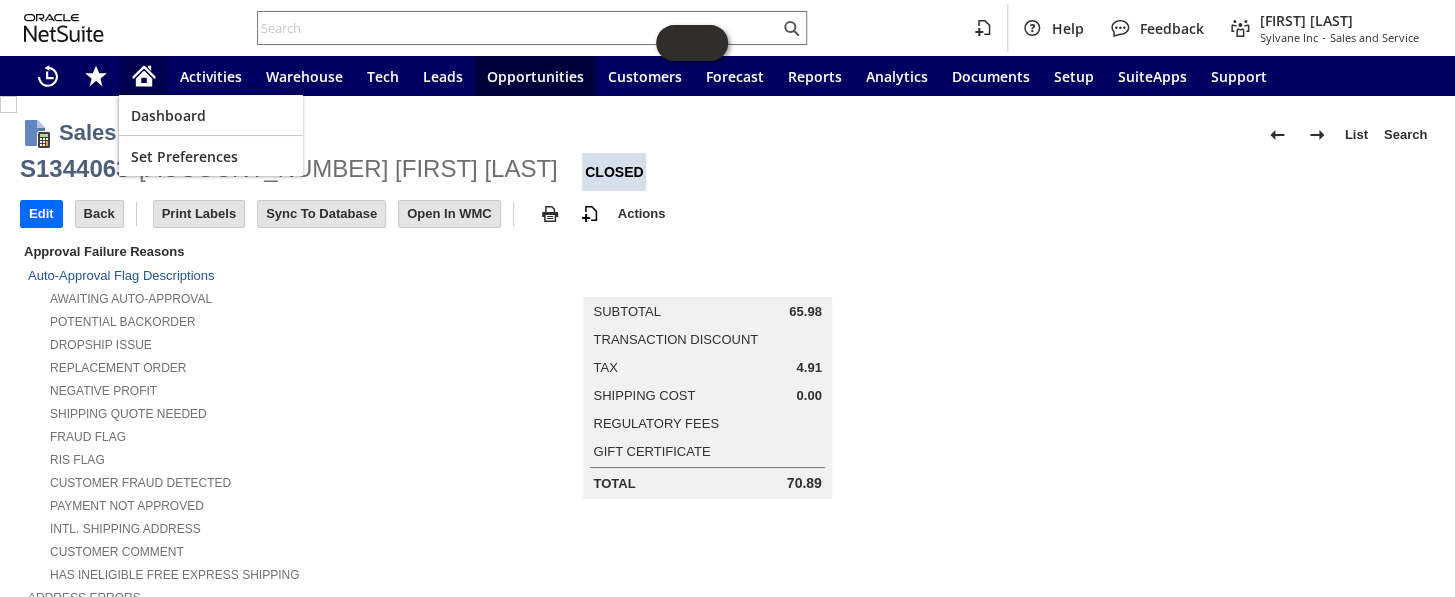 click at bounding box center (144, 76) 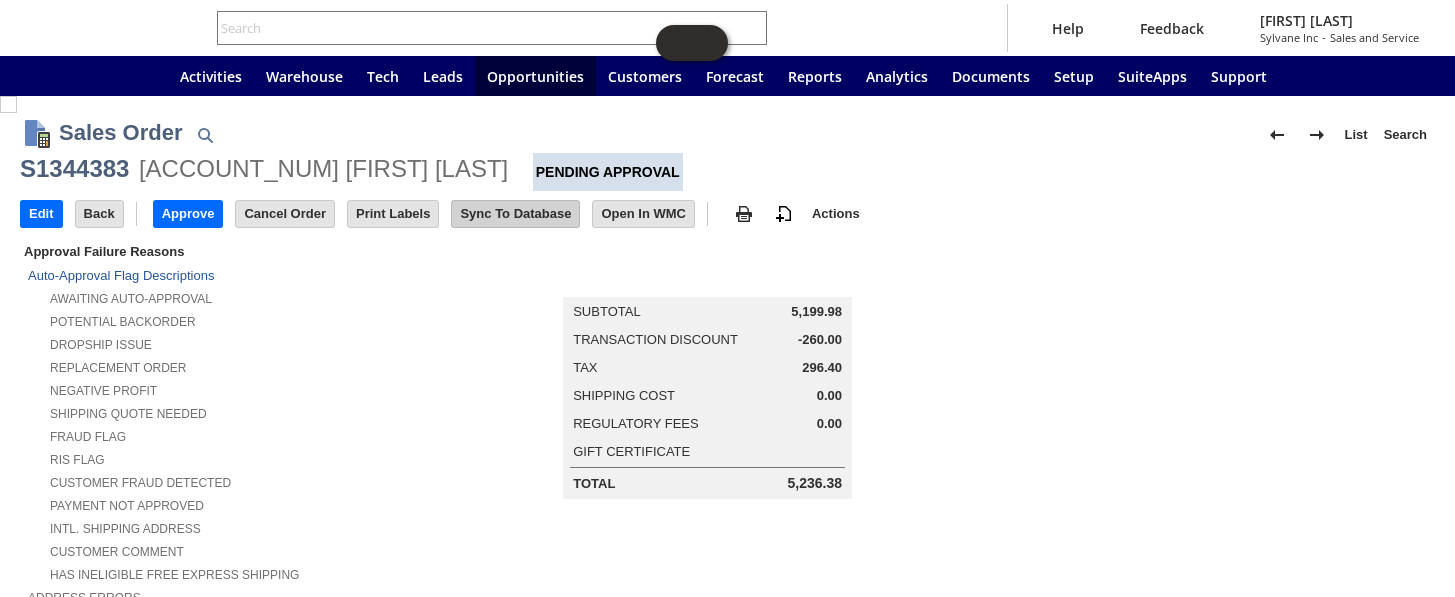 scroll, scrollTop: 0, scrollLeft: 0, axis: both 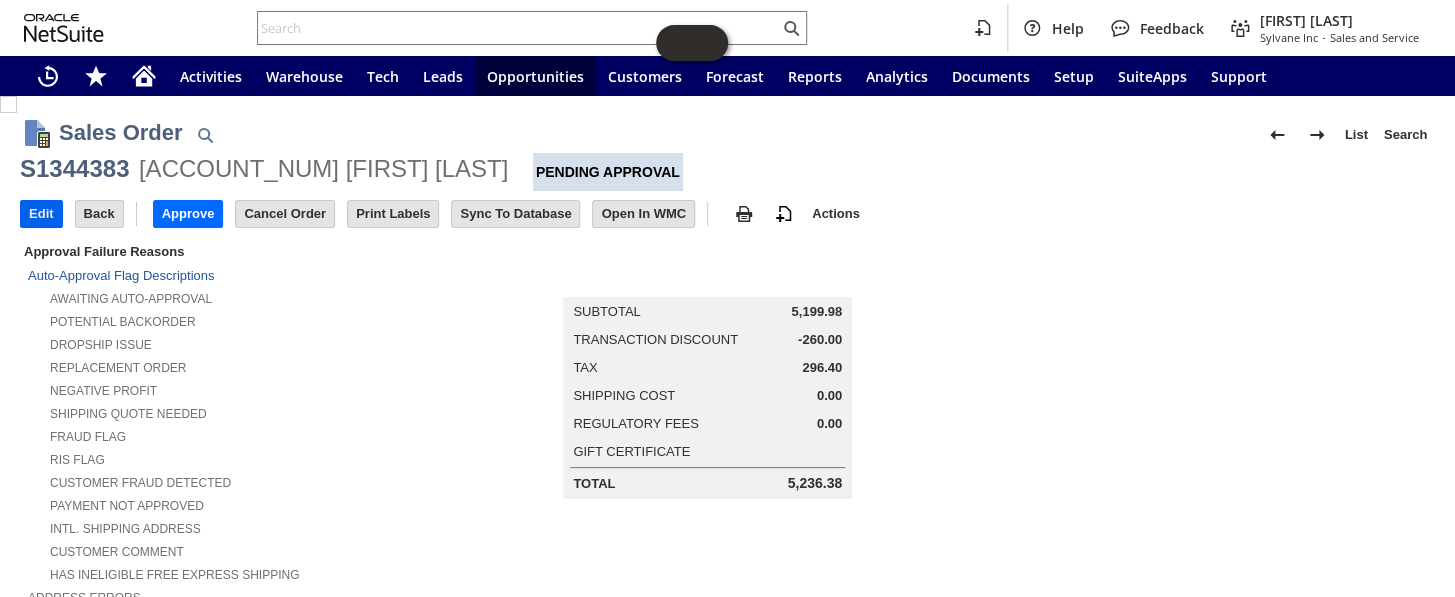 click on "Edit" at bounding box center (41, 214) 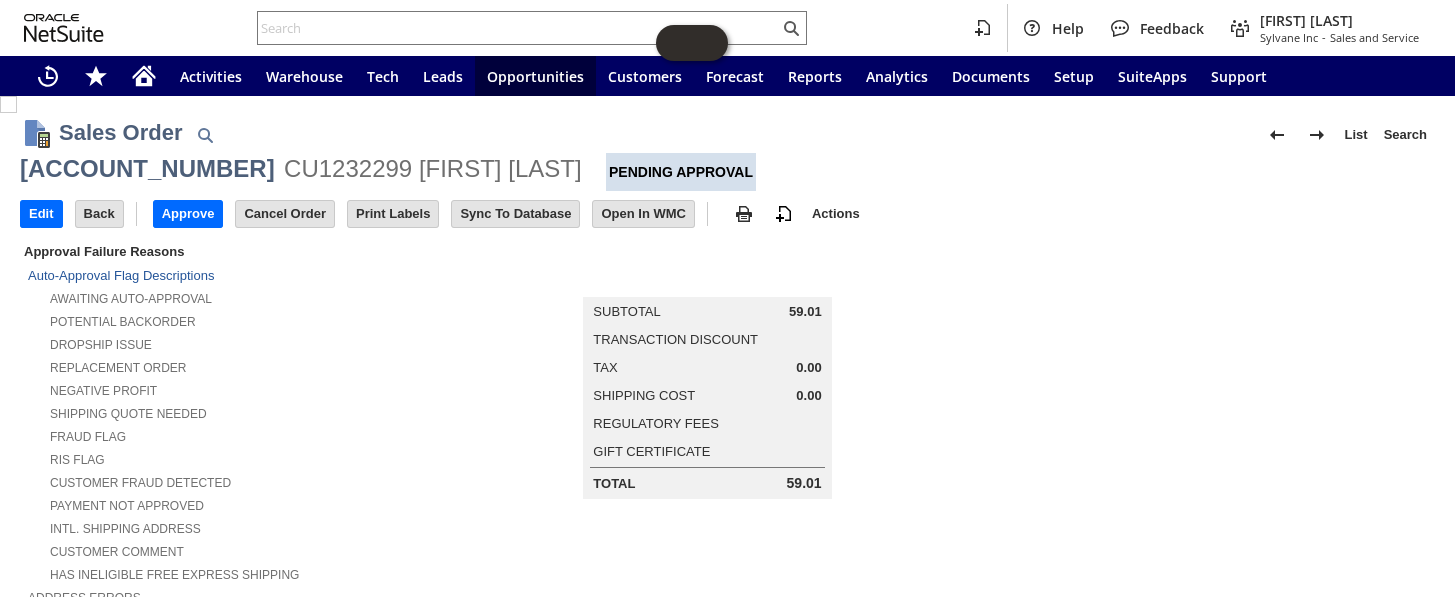 scroll, scrollTop: 0, scrollLeft: 0, axis: both 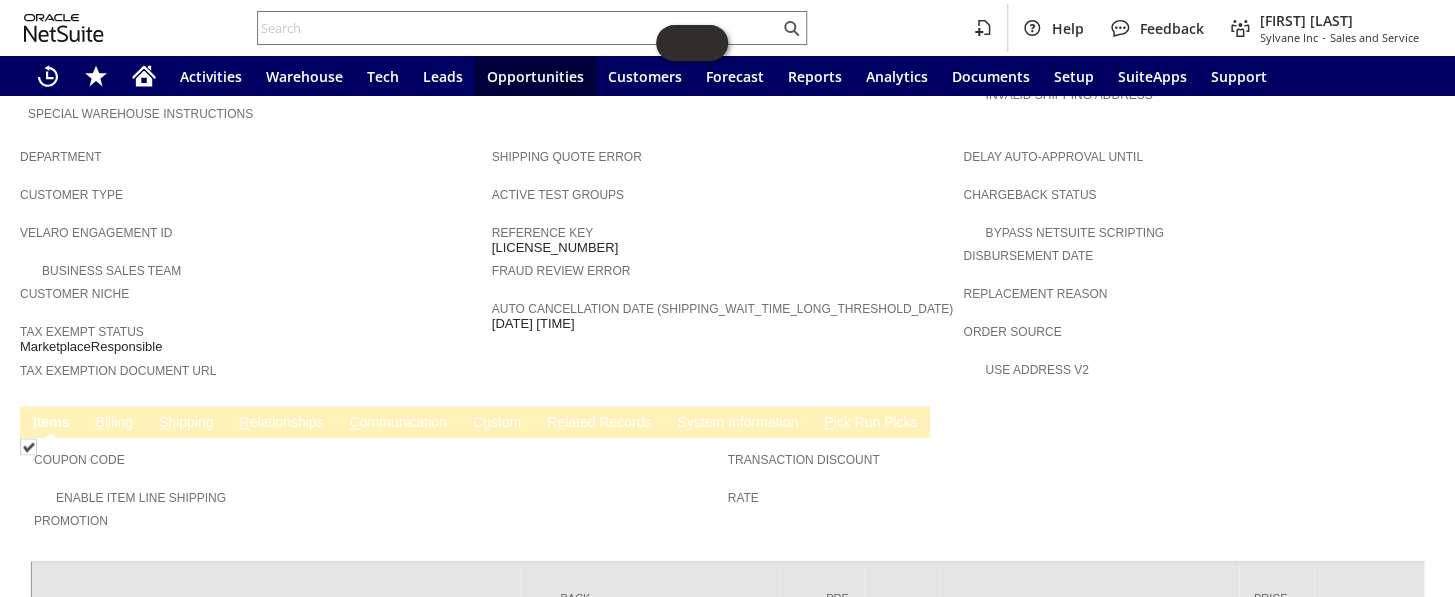 click on "Coupon Code
Enable Item Line Shipping
Promotion
Transaction Discount
Rate" at bounding box center [727, 494] 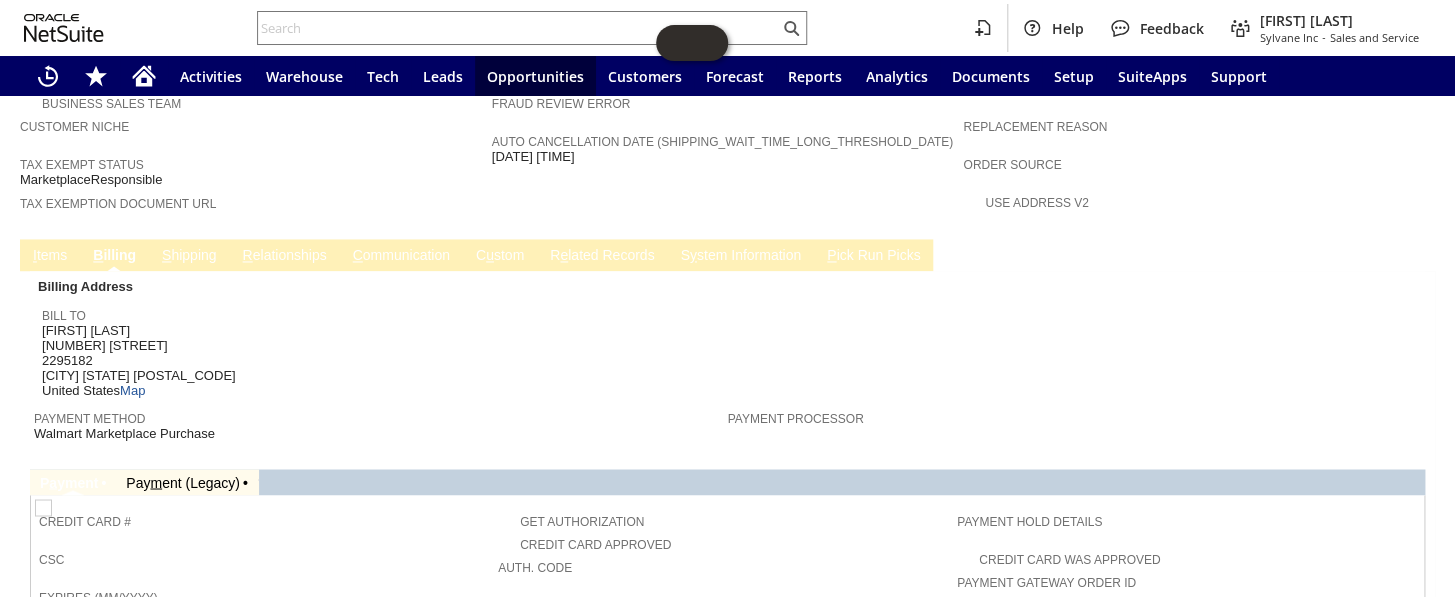 scroll, scrollTop: 1181, scrollLeft: 0, axis: vertical 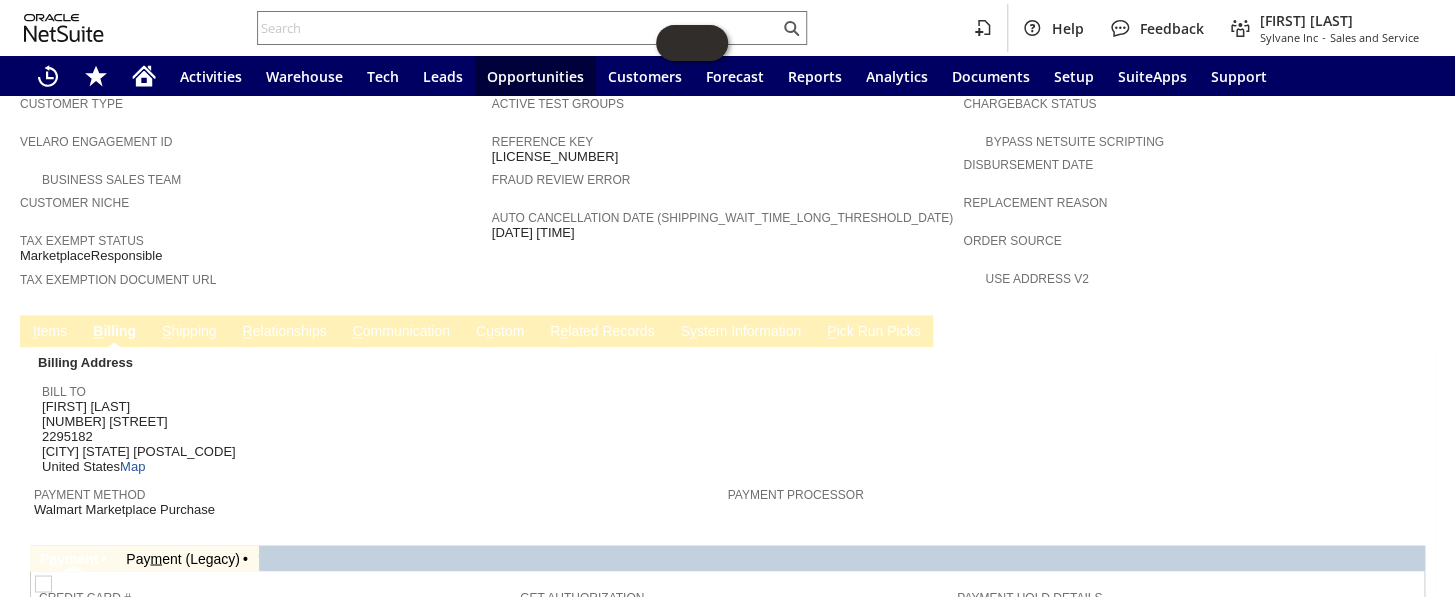 click on "S hipping" at bounding box center [189, 331] 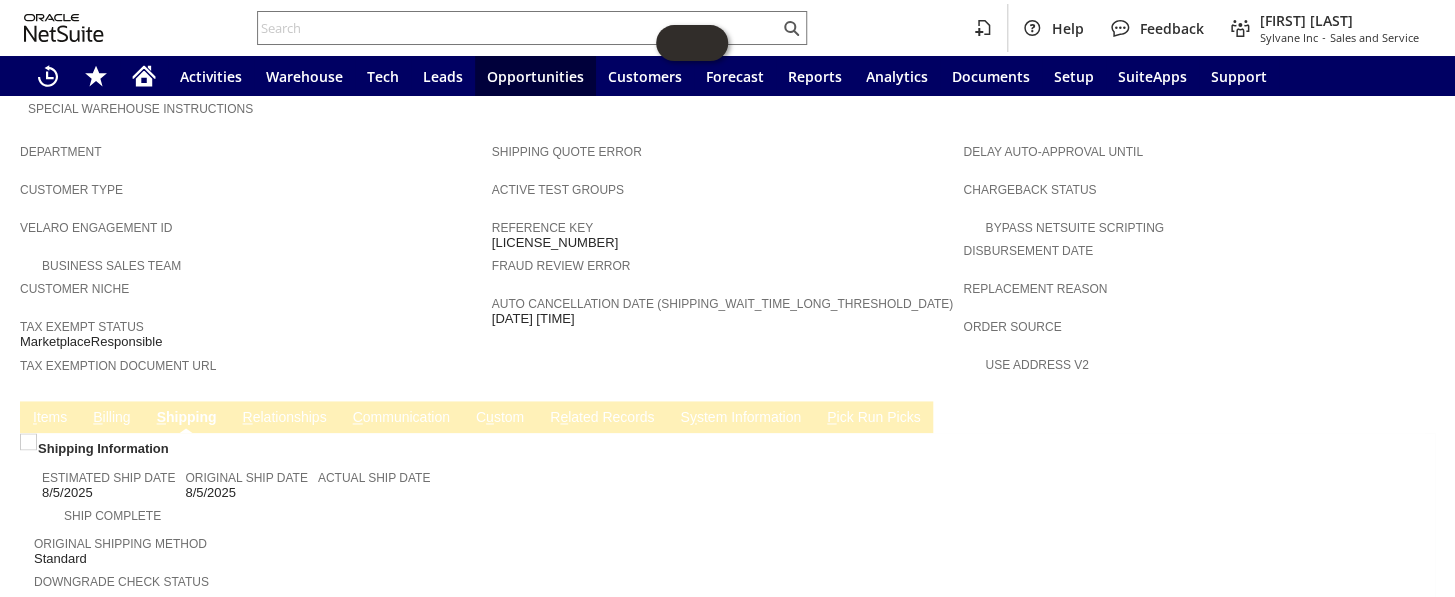 scroll, scrollTop: 869, scrollLeft: 0, axis: vertical 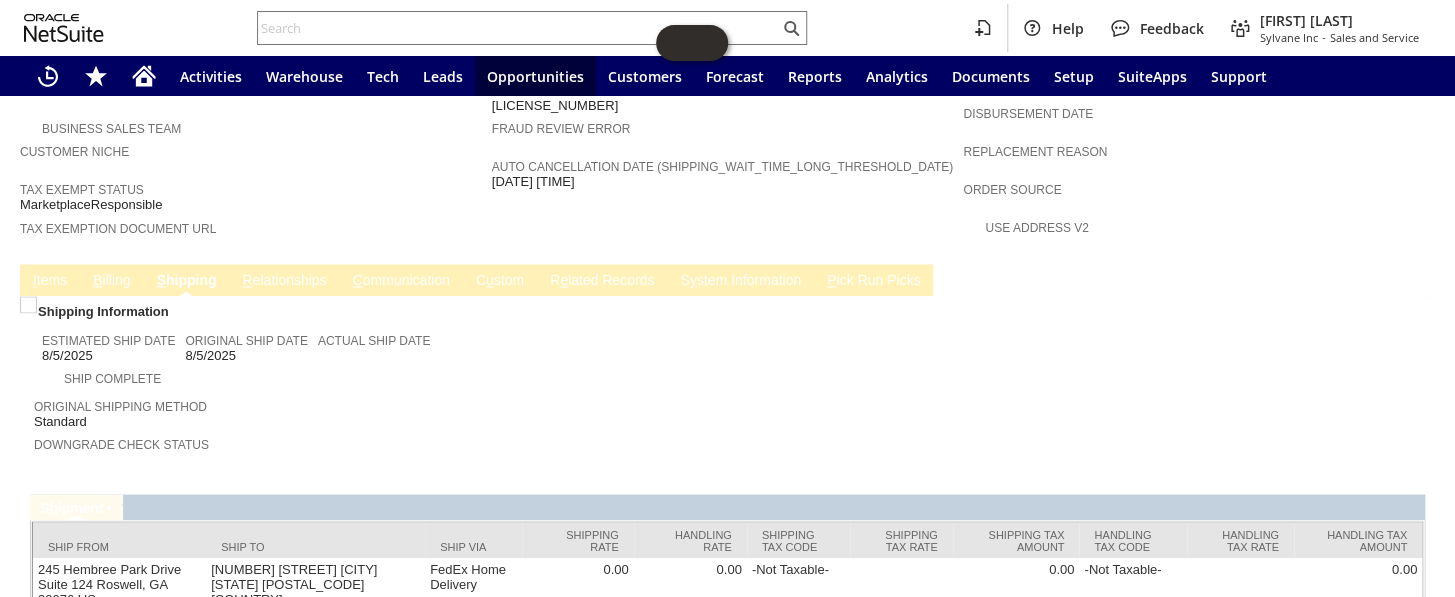 click on "I tems" at bounding box center (50, 281) 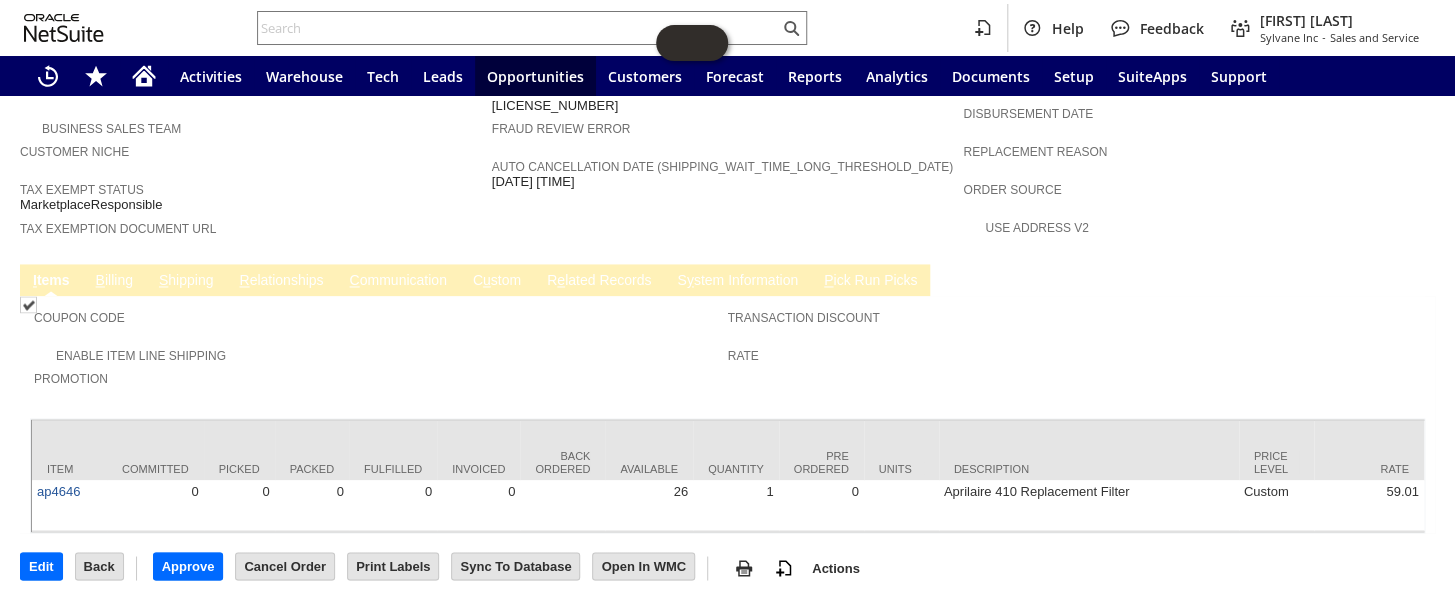 scroll, scrollTop: 1185, scrollLeft: 0, axis: vertical 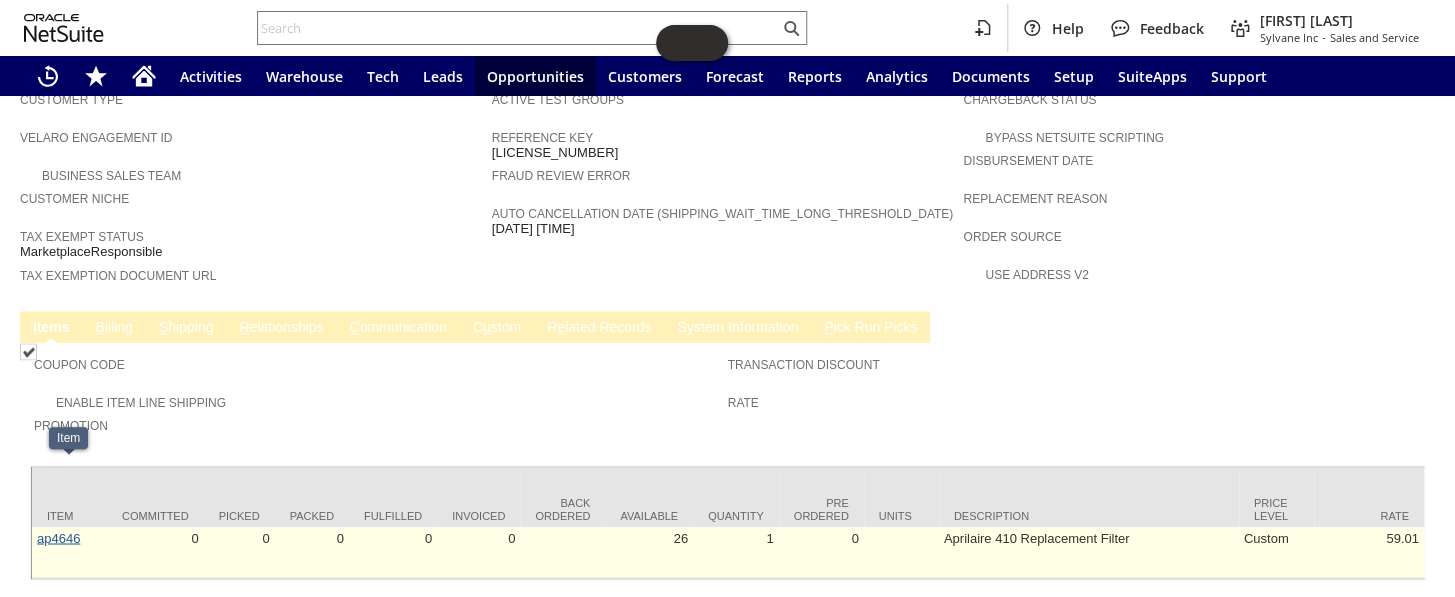 click on "ap4646" at bounding box center (58, 537) 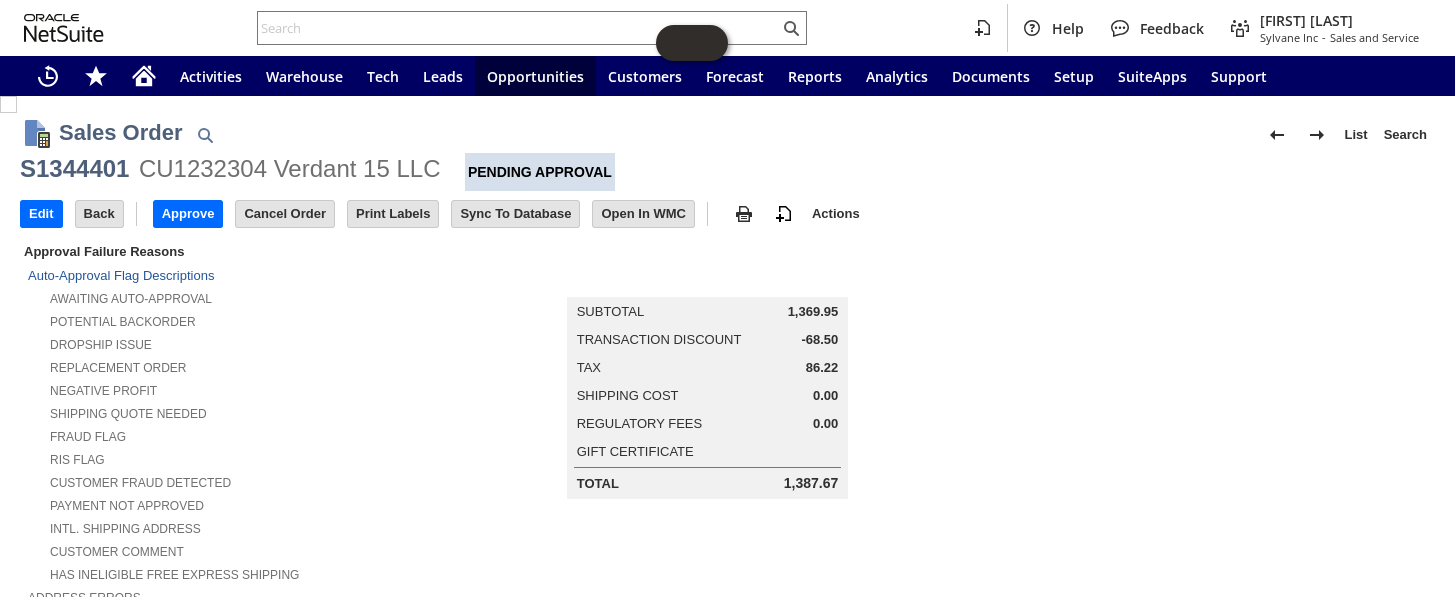 scroll, scrollTop: 0, scrollLeft: 0, axis: both 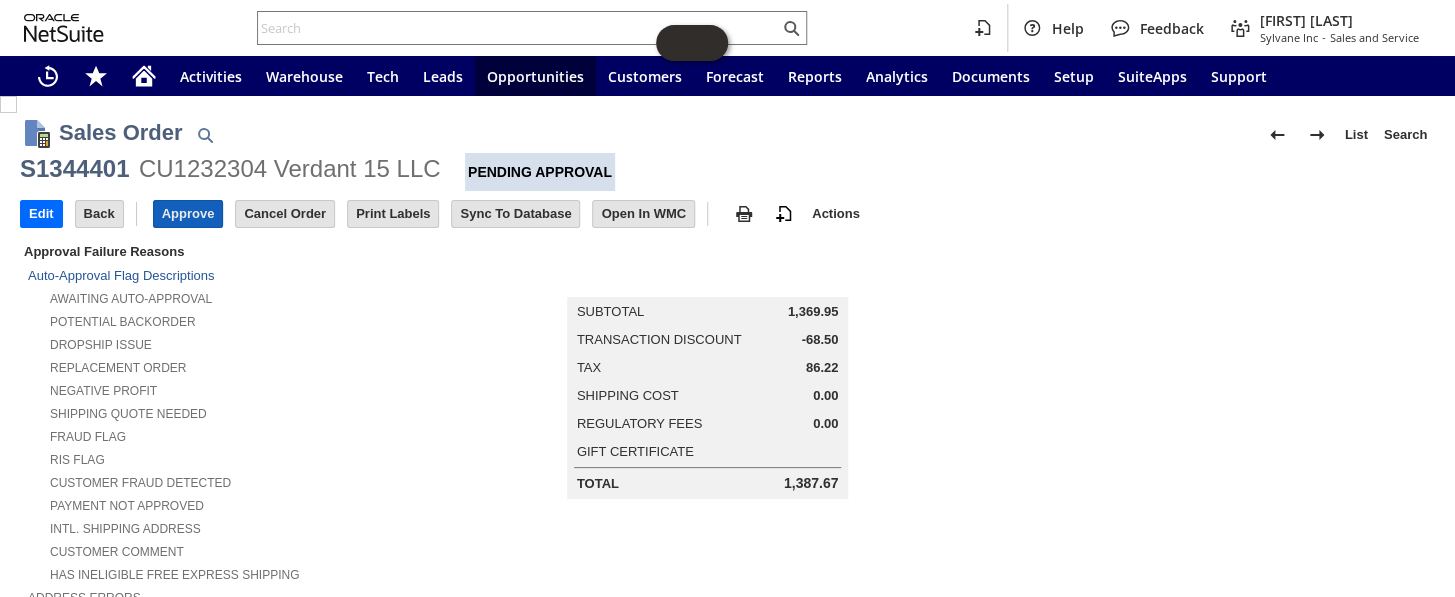click on "Approve" at bounding box center (188, 214) 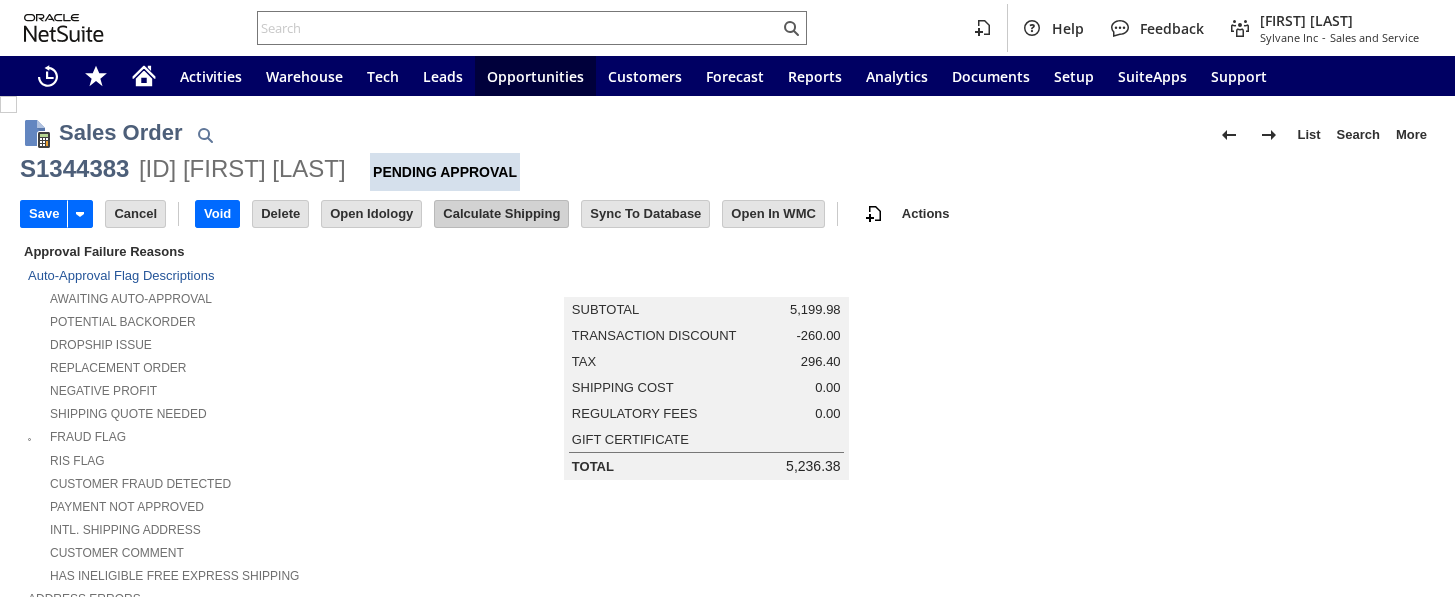 scroll, scrollTop: 0, scrollLeft: 0, axis: both 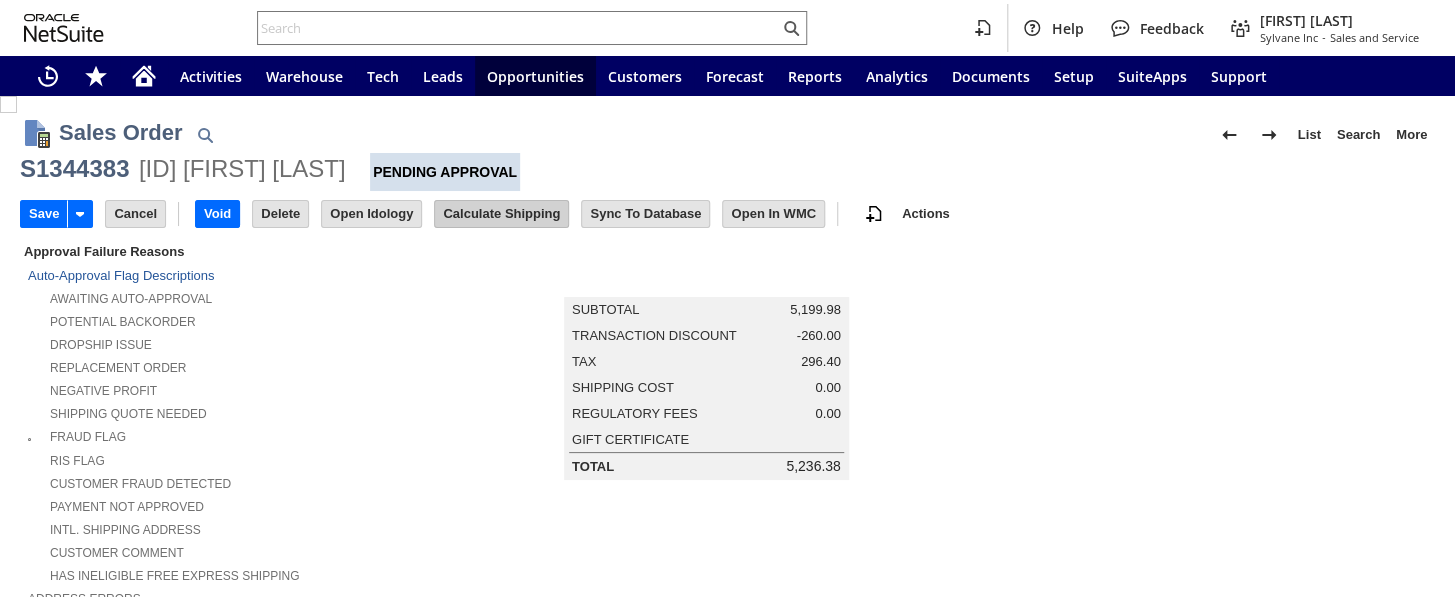 click on "Calculate Shipping" at bounding box center [501, 214] 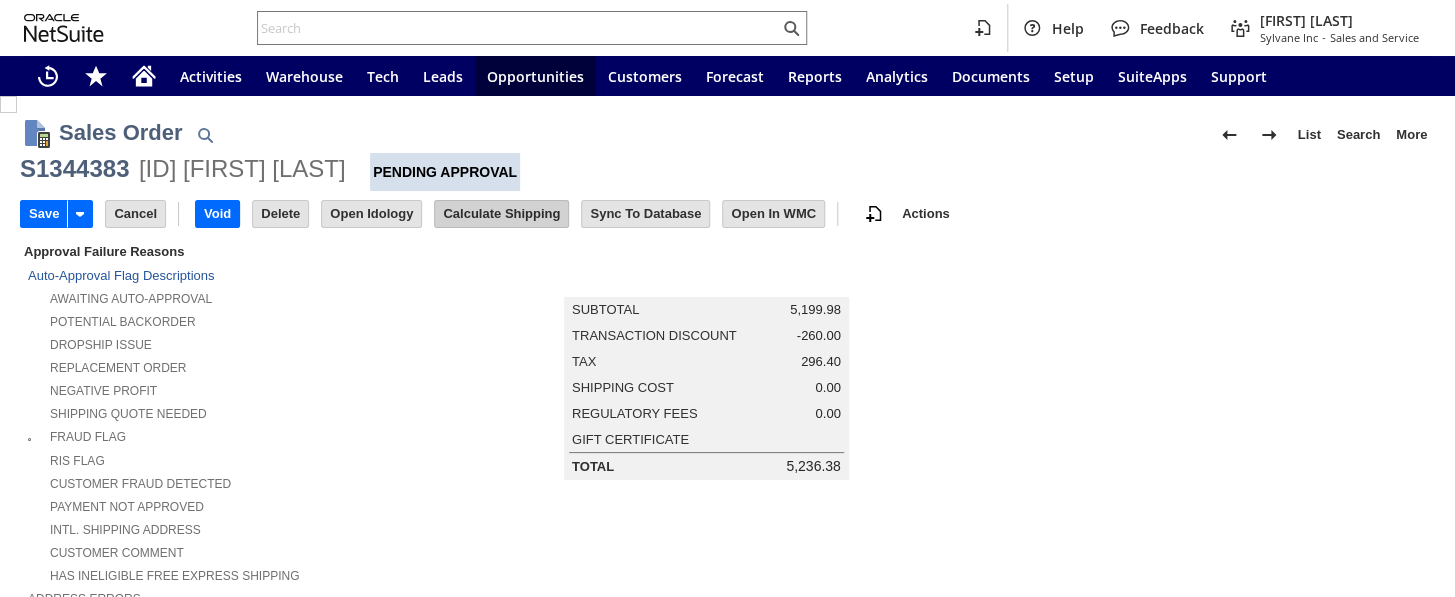 type 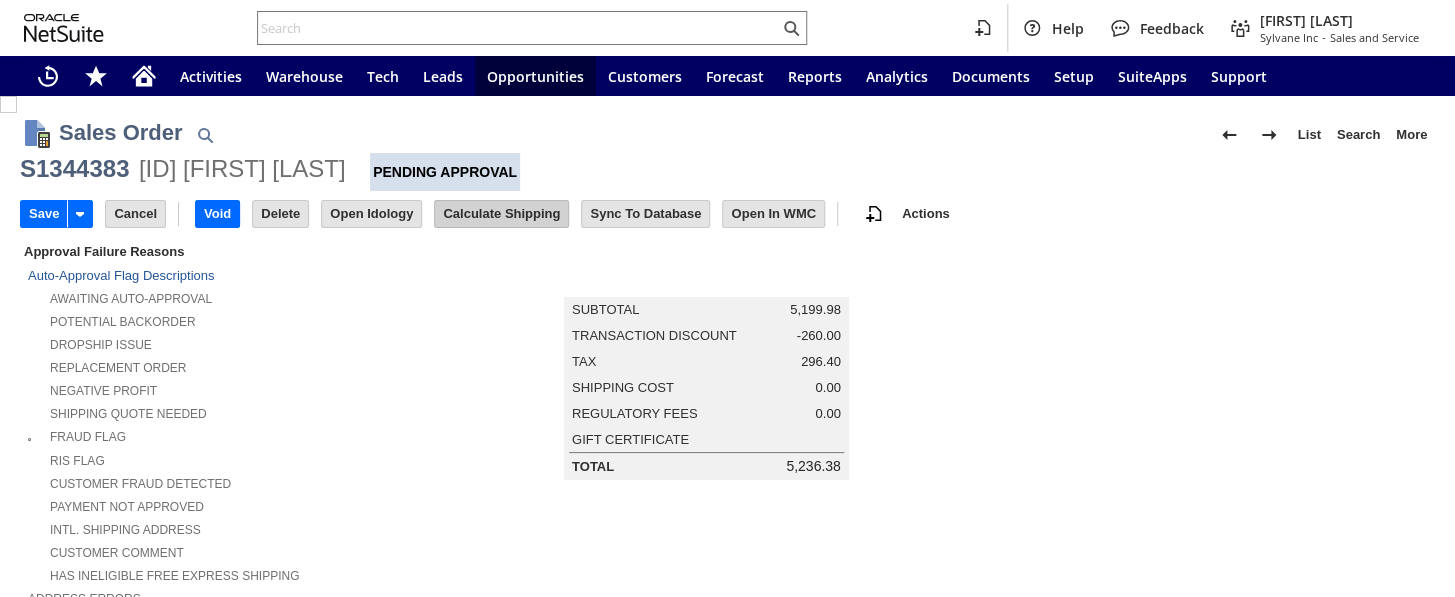 type on "Add" 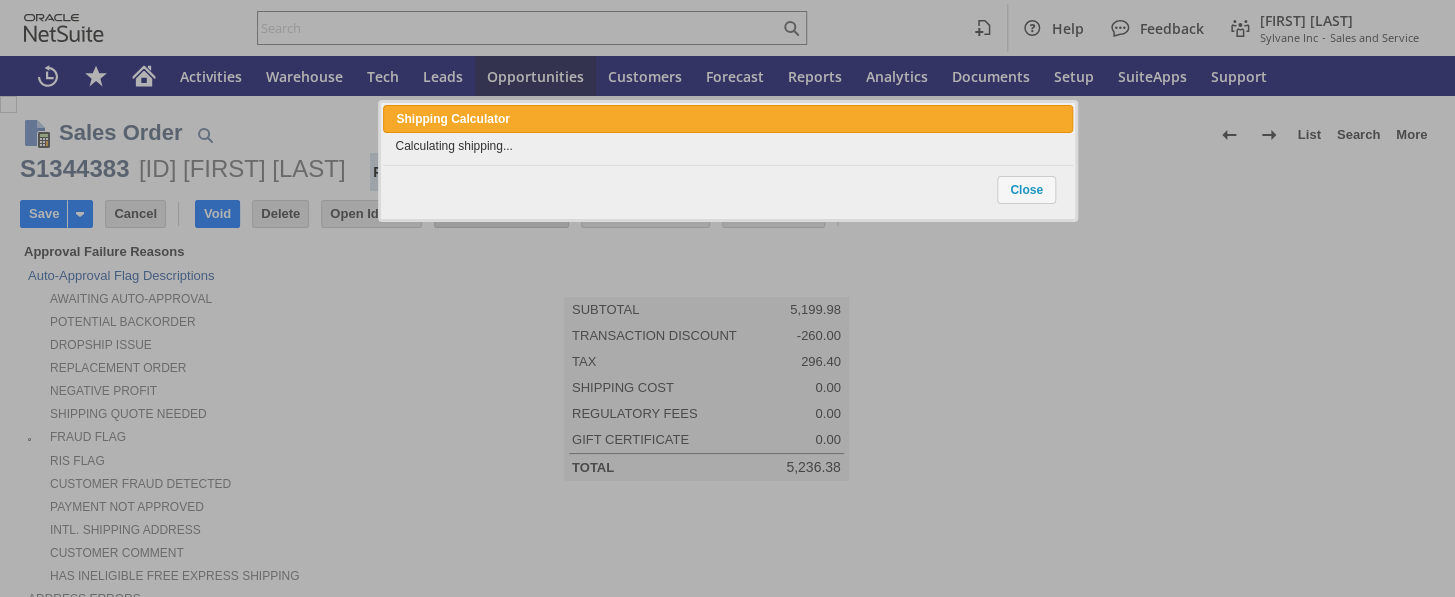 type on "Intelligent Recommendations ⁰" 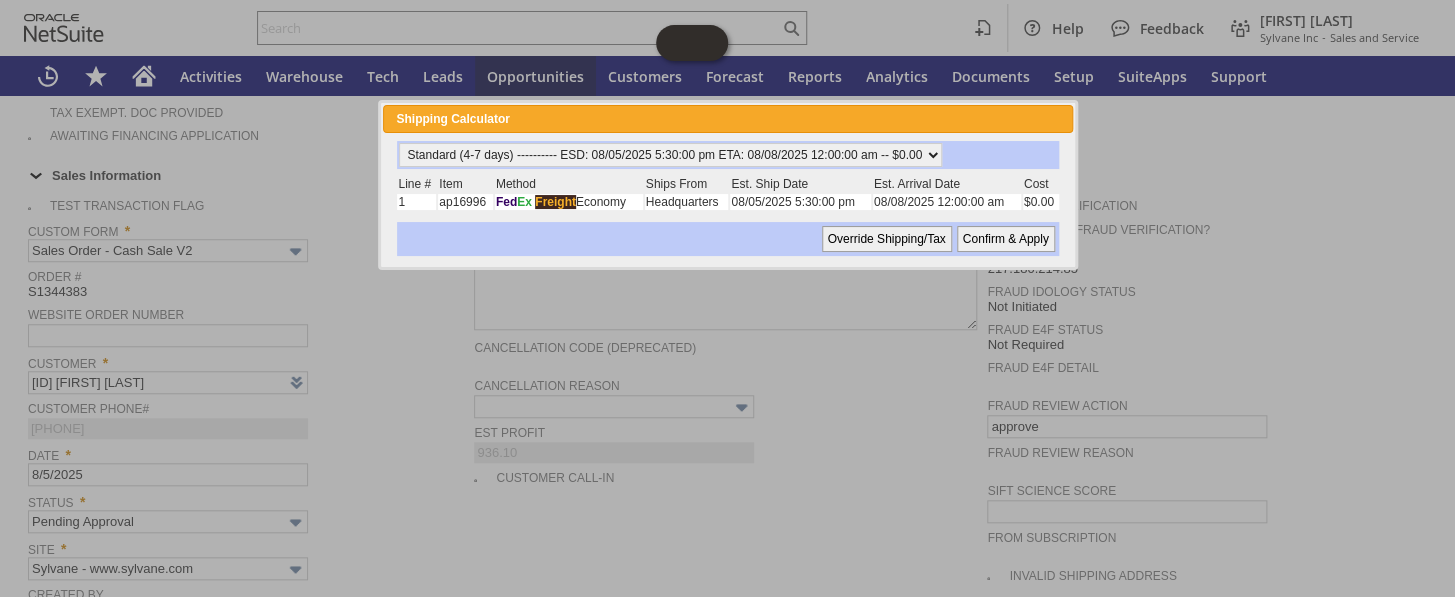 click on "Confirm & Apply" at bounding box center (1006, 239) 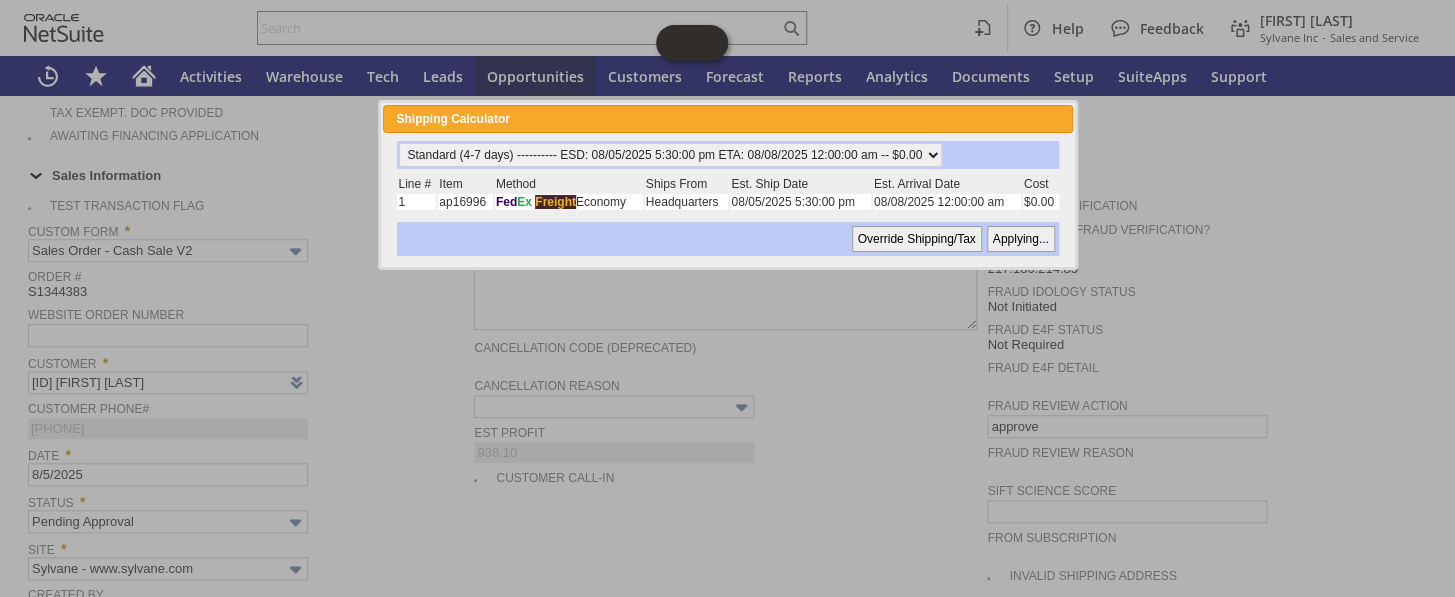 type on "Promo Code" 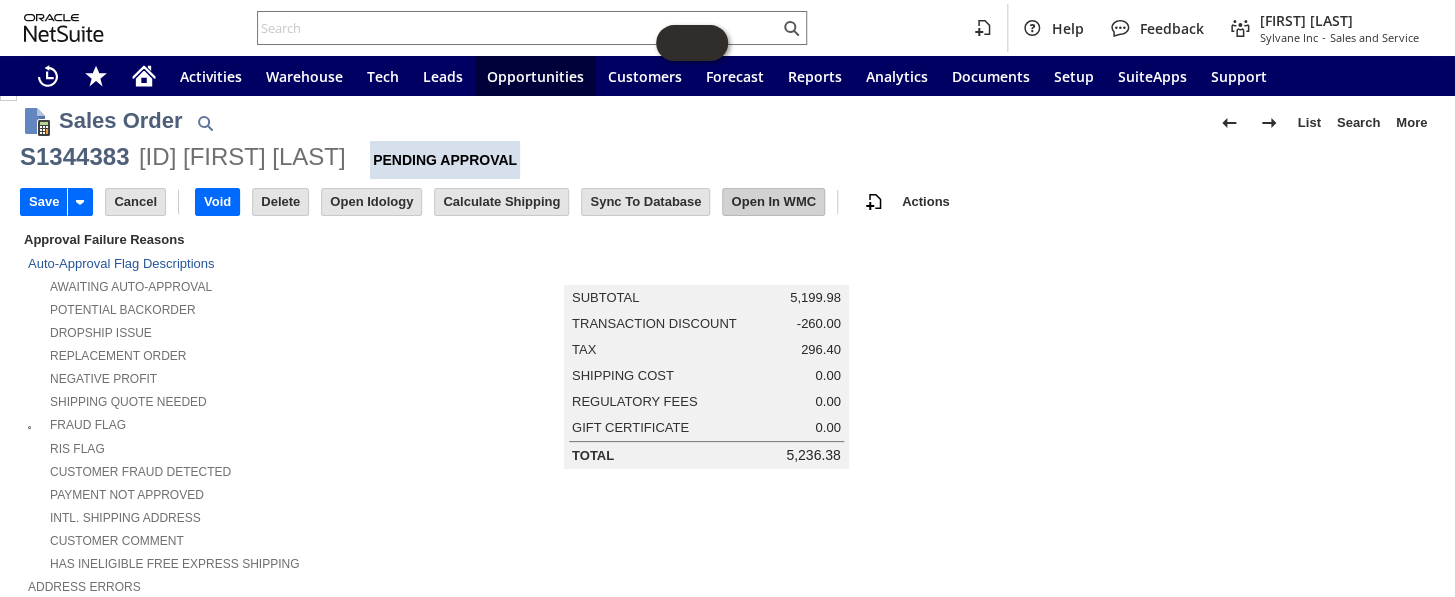 scroll, scrollTop: 0, scrollLeft: 0, axis: both 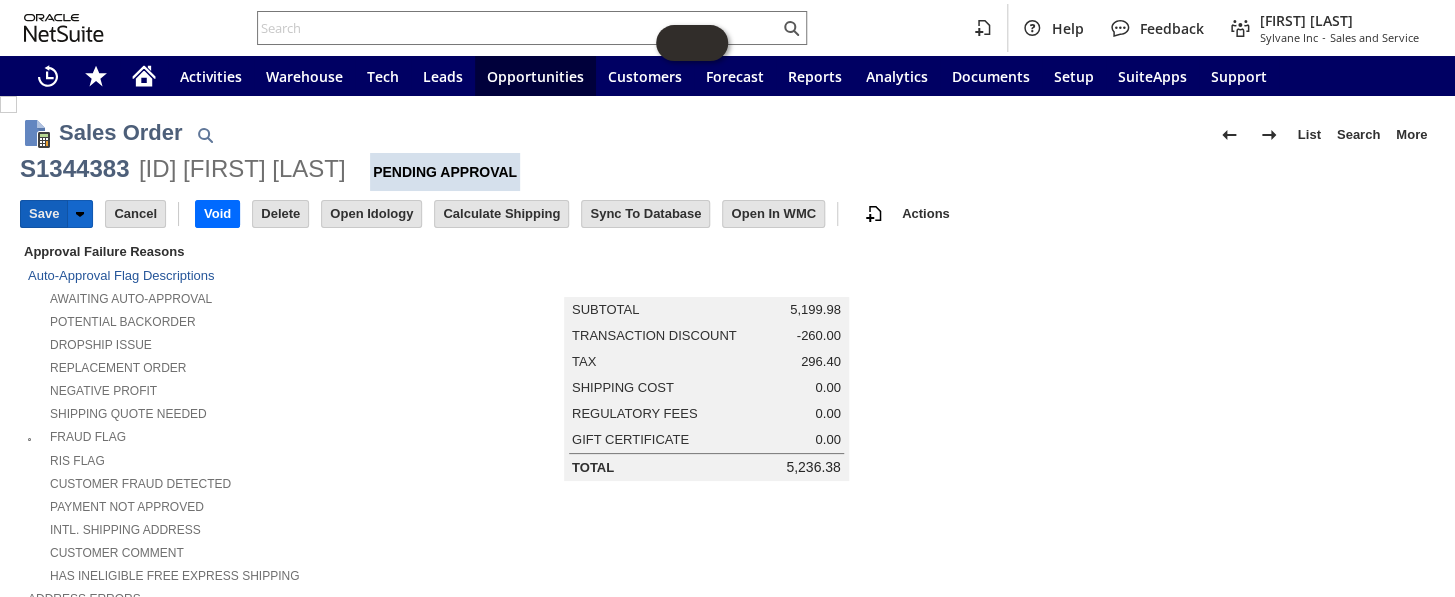 click on "Save" at bounding box center (44, 214) 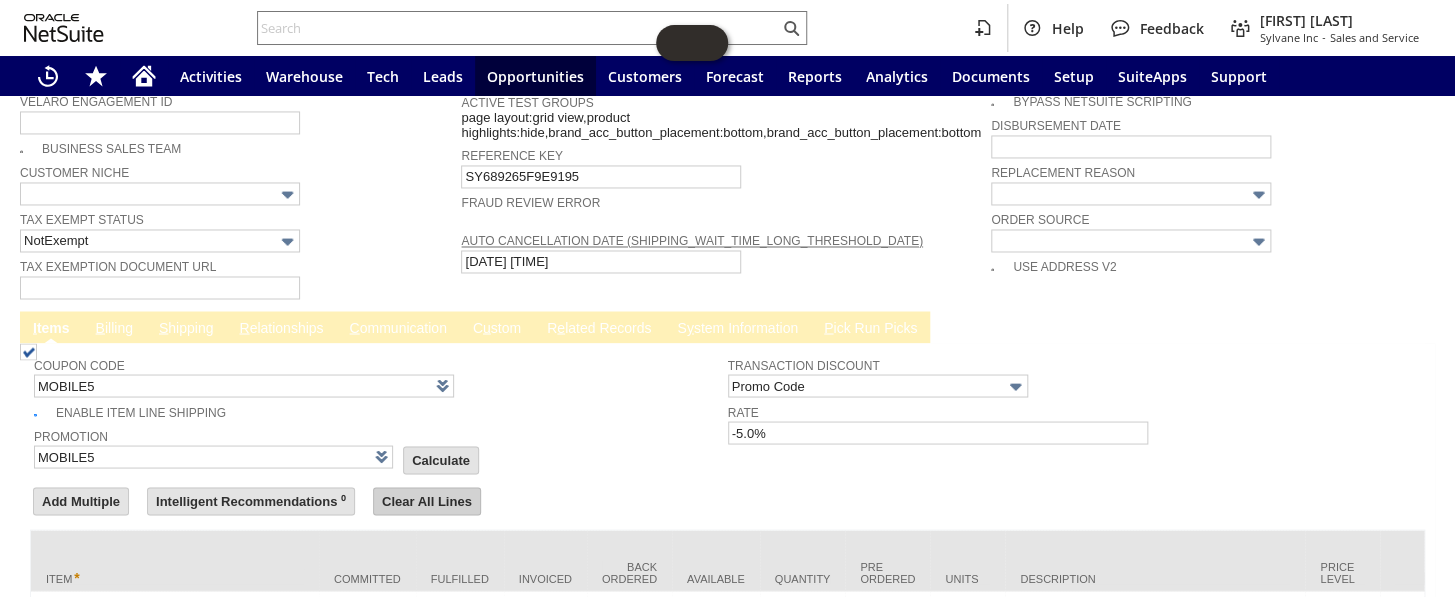 scroll, scrollTop: 1545, scrollLeft: 0, axis: vertical 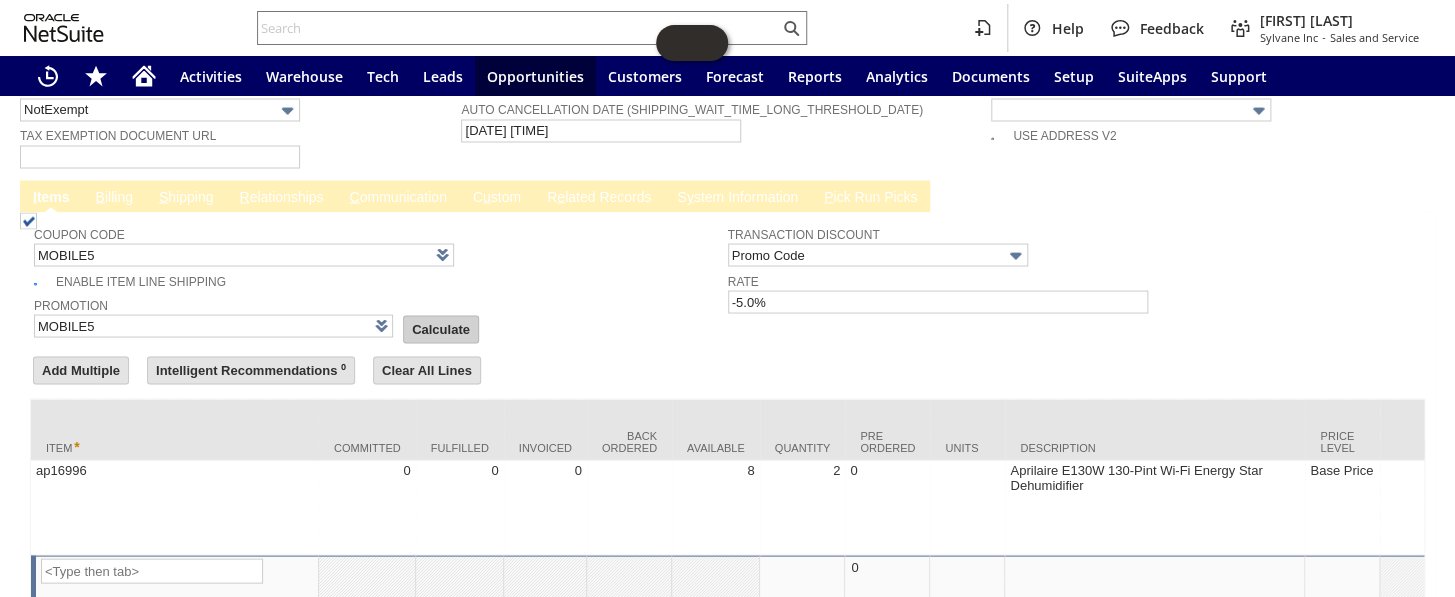 click on "Calculate" at bounding box center [441, 329] 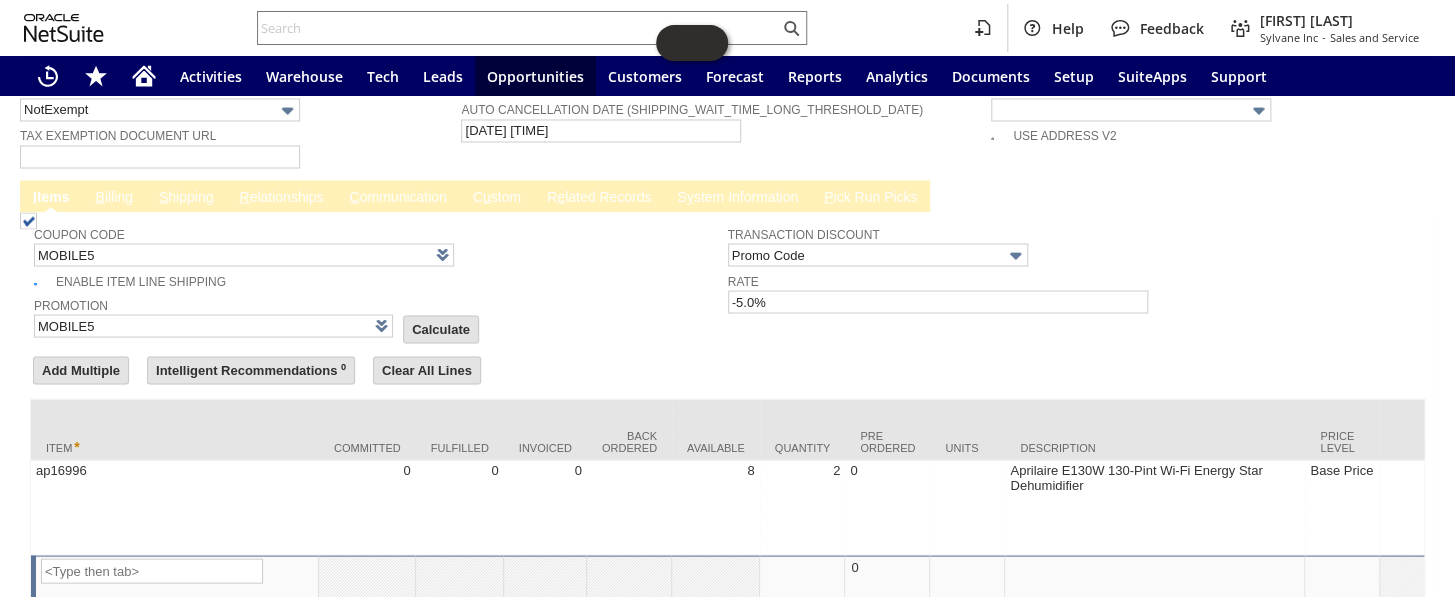type on "Promo Code" 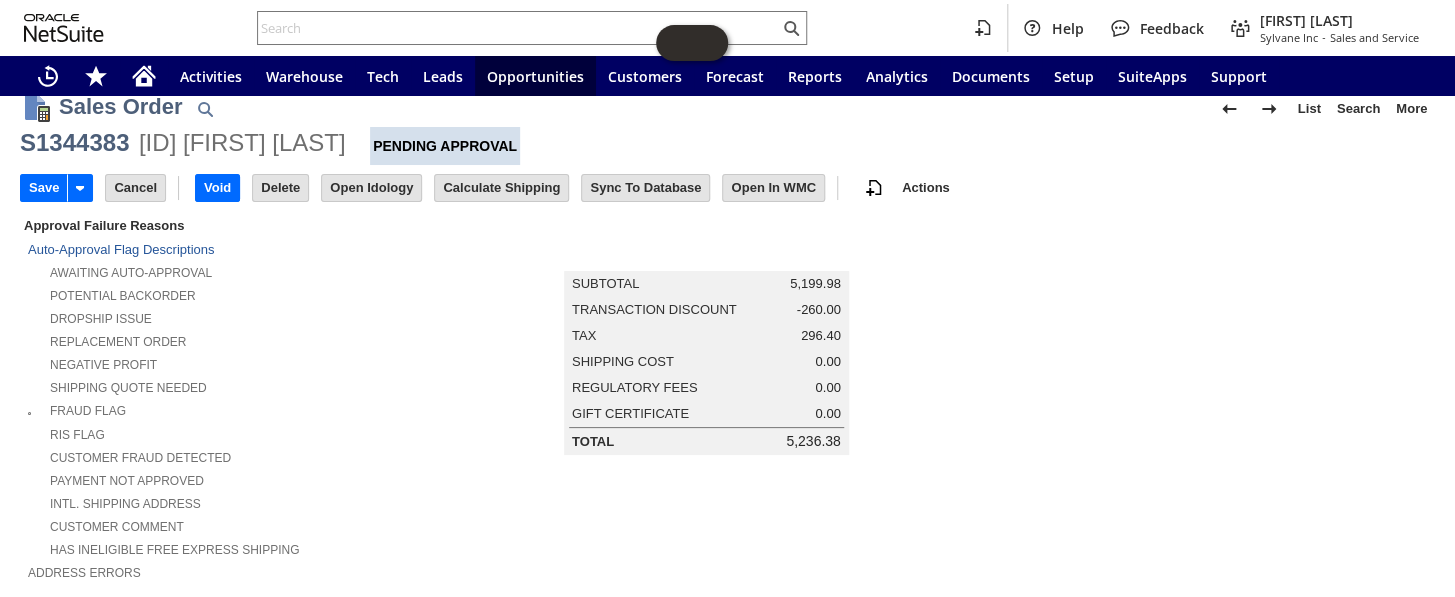 scroll, scrollTop: 0, scrollLeft: 0, axis: both 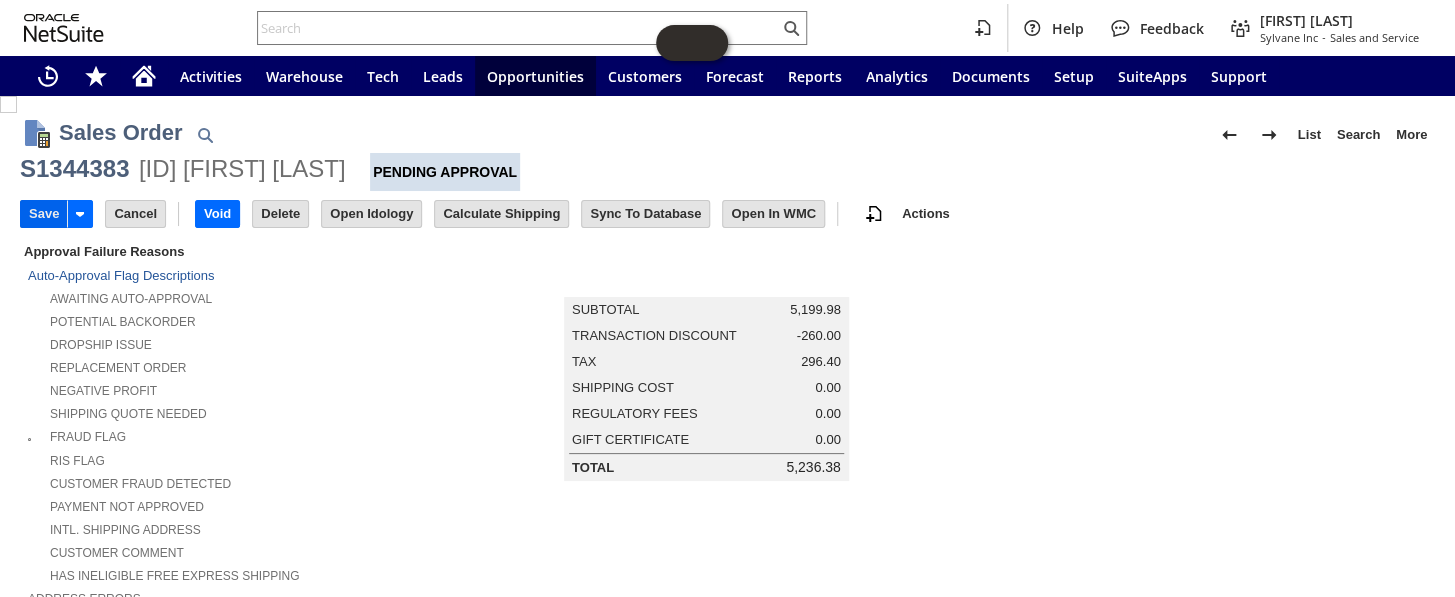 click on "Save" at bounding box center [44, 214] 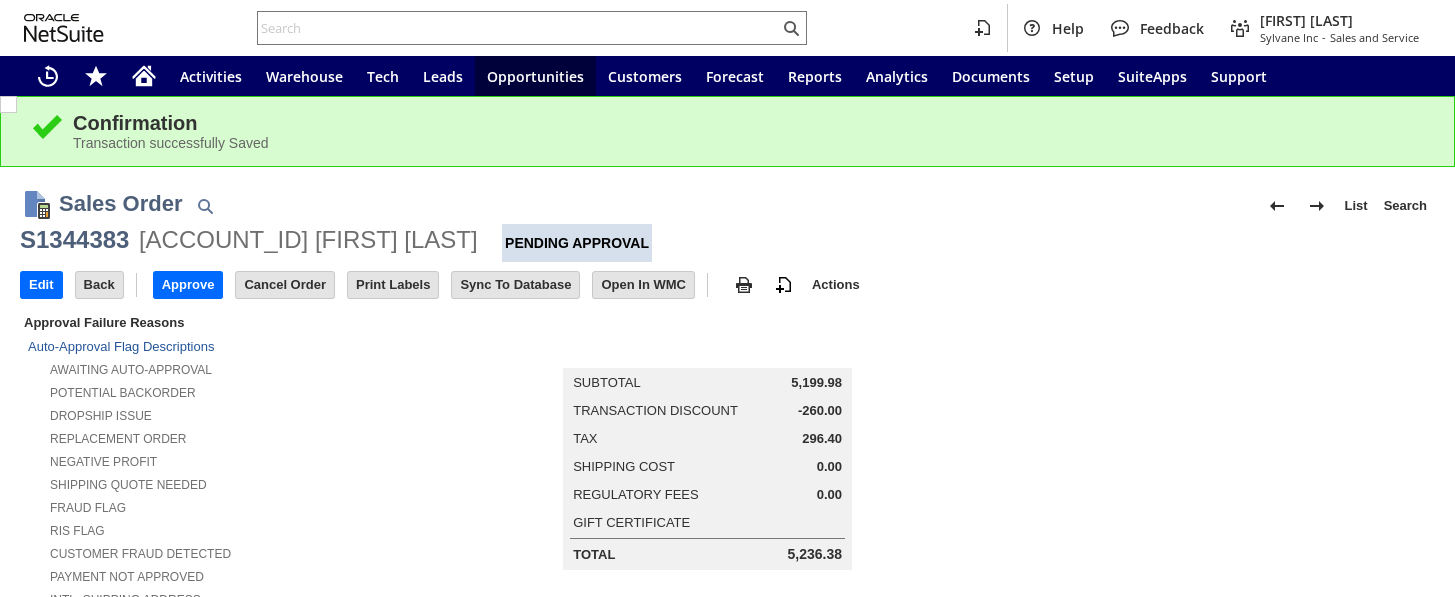 scroll, scrollTop: 0, scrollLeft: 0, axis: both 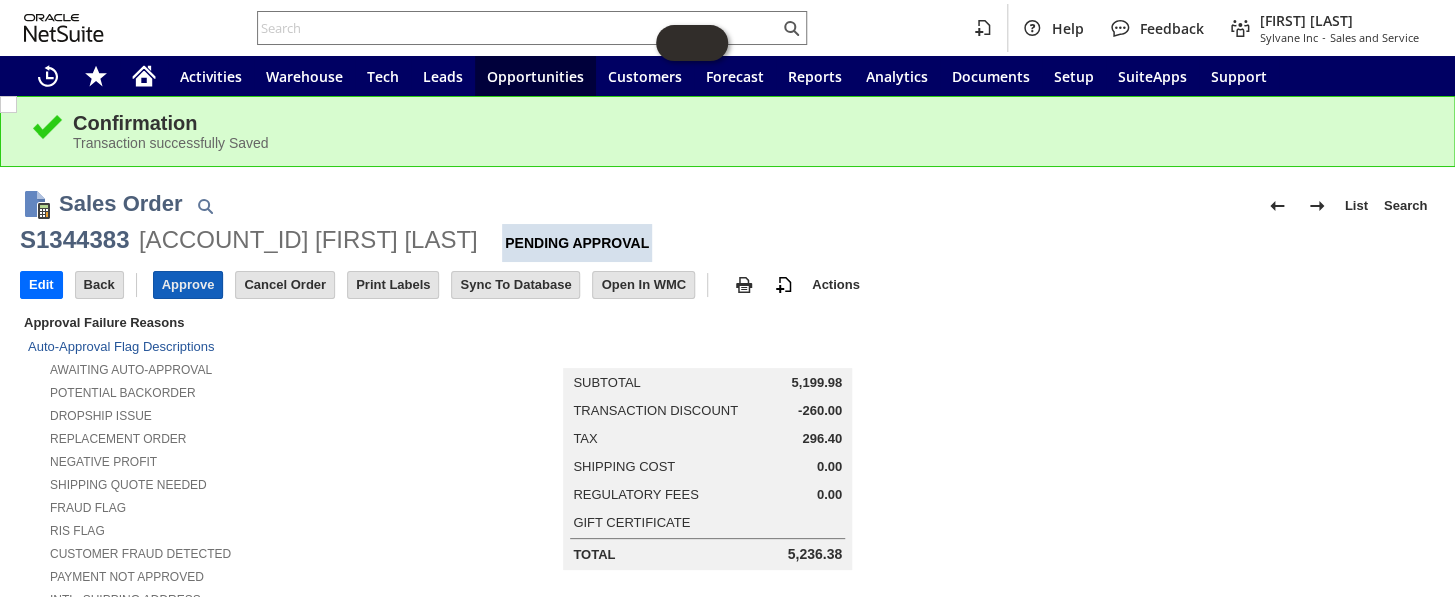 click on "Approve" at bounding box center [188, 285] 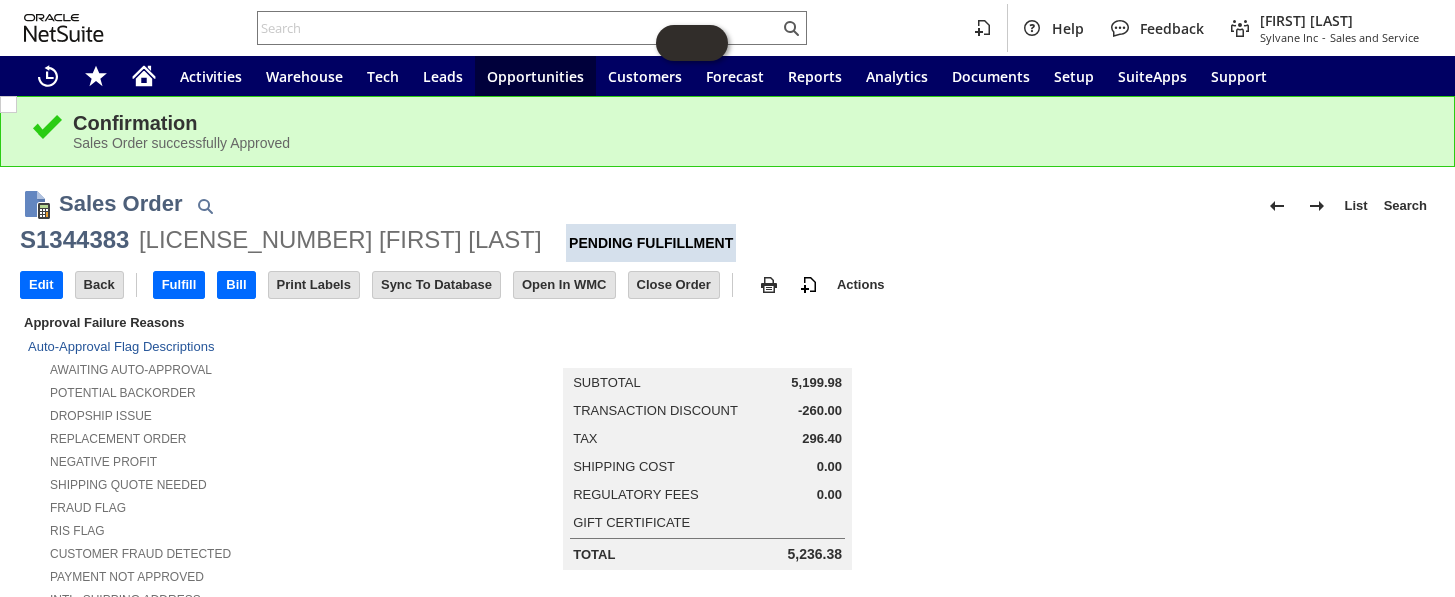 scroll, scrollTop: 0, scrollLeft: 0, axis: both 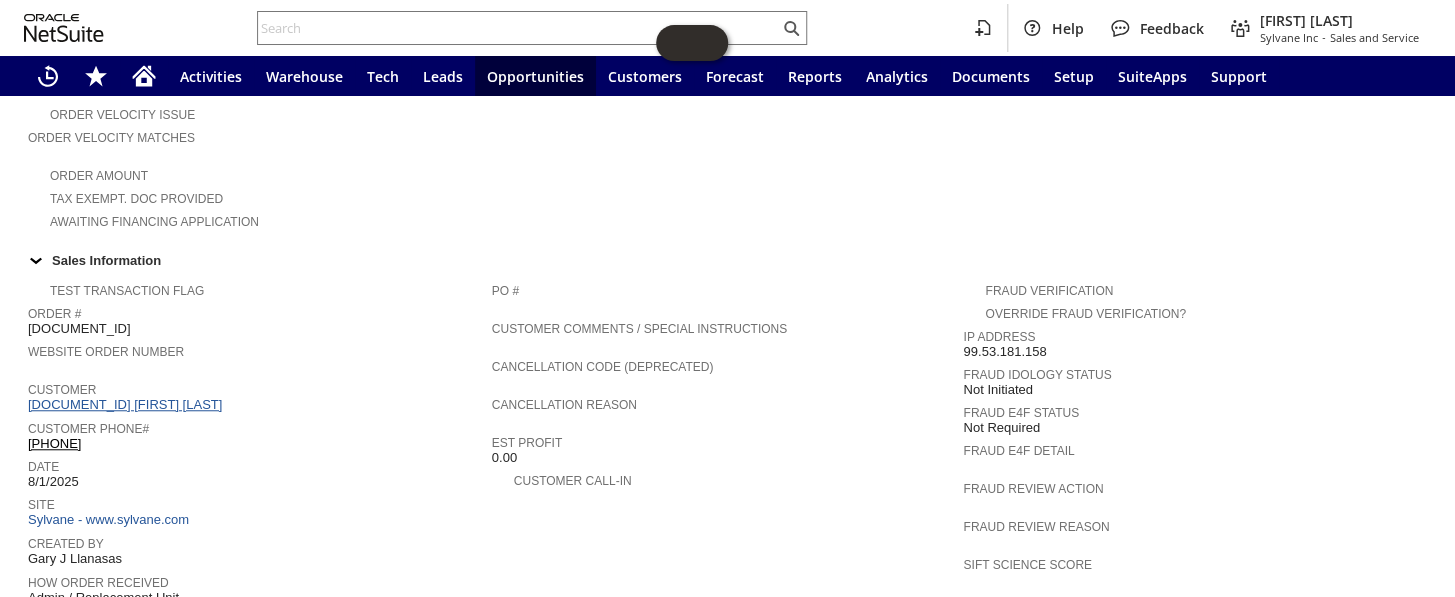 click on "CU1224102 Steven Fitzgerald" at bounding box center [127, 404] 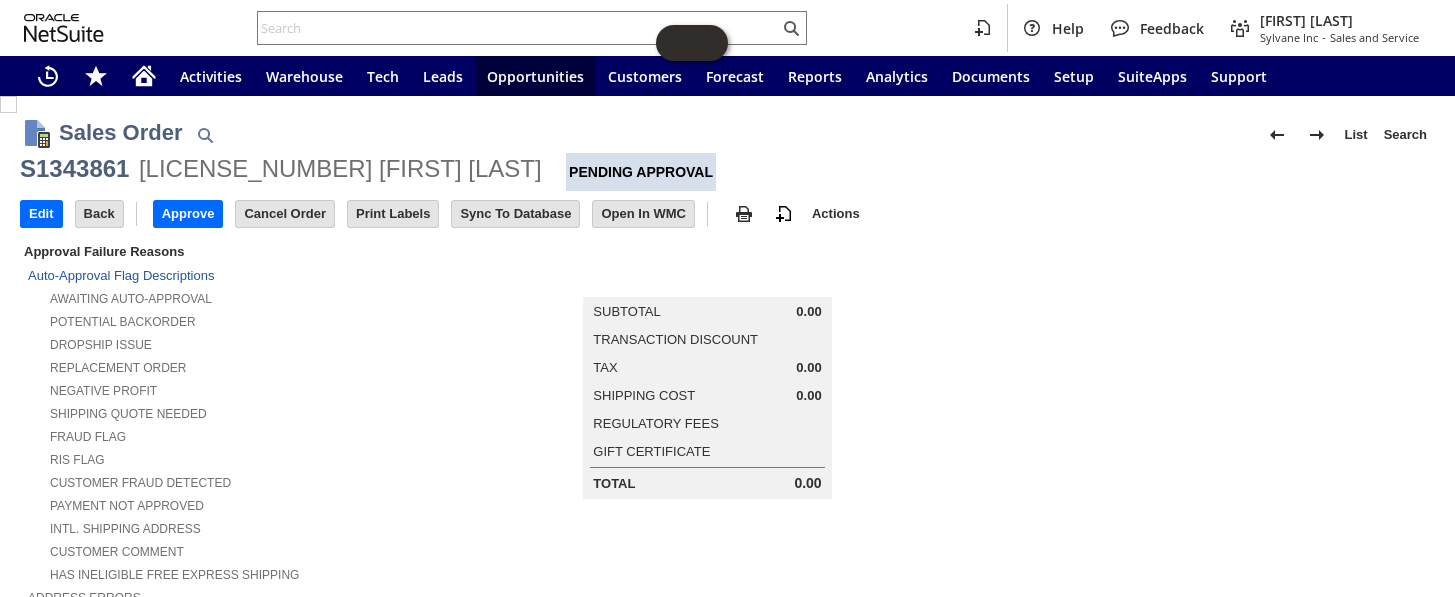 scroll, scrollTop: 0, scrollLeft: 0, axis: both 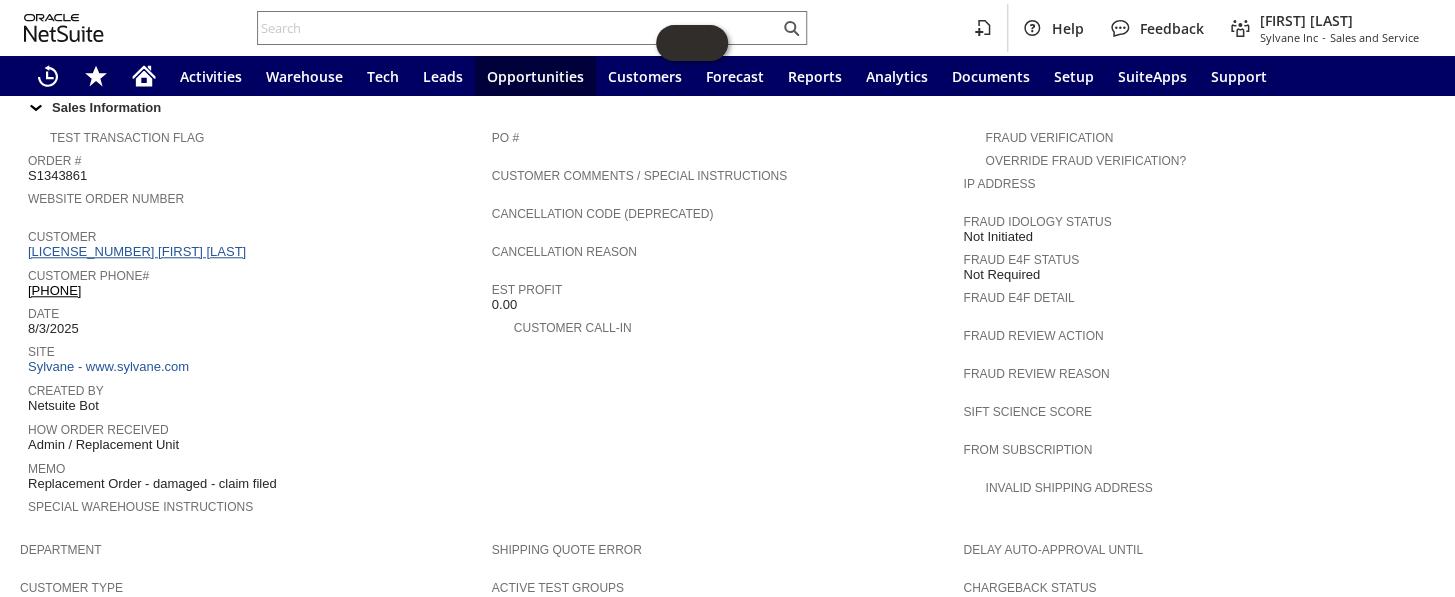 click on "[LICENSE_NUMBER] [FIRST] [LAST]" at bounding box center [139, 251] 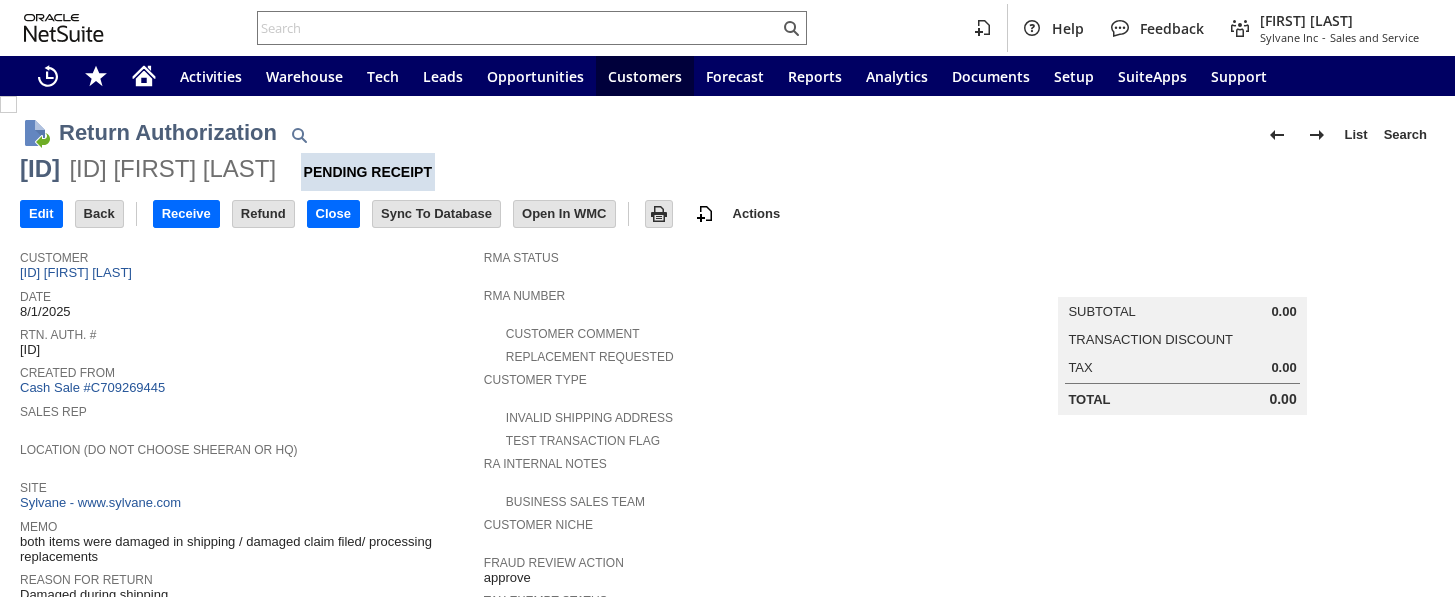 scroll, scrollTop: 0, scrollLeft: 0, axis: both 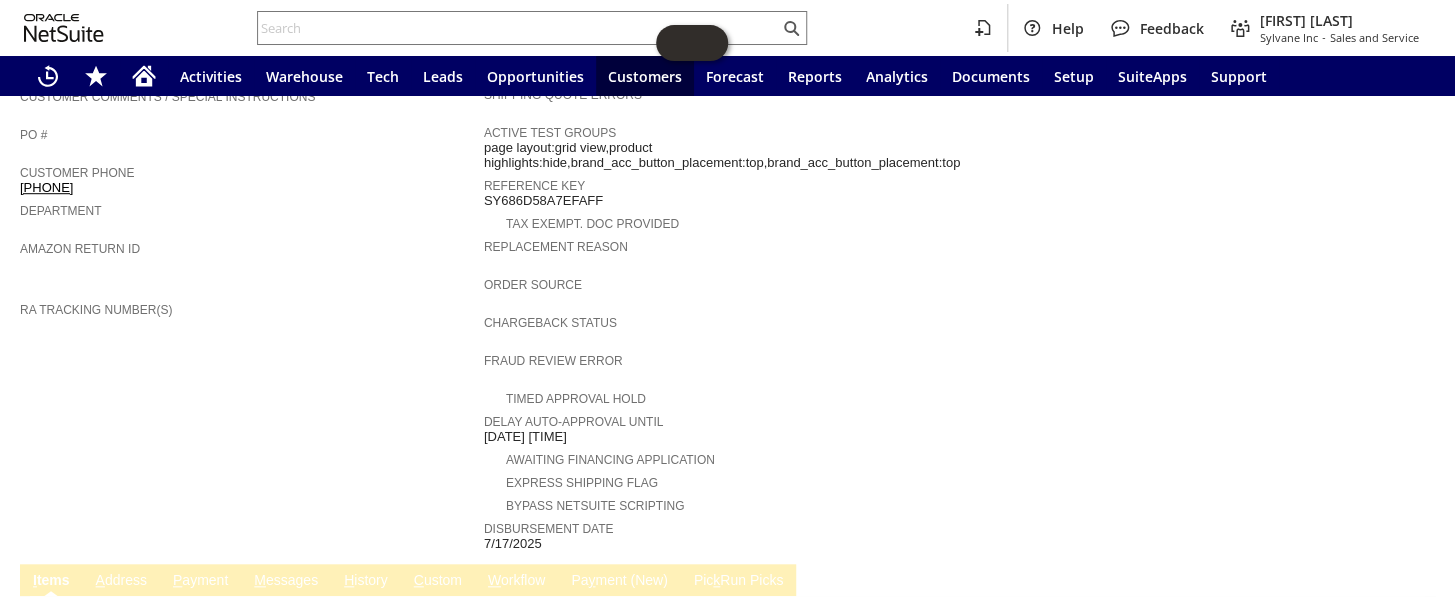 click on "C ustom" at bounding box center (438, 581) 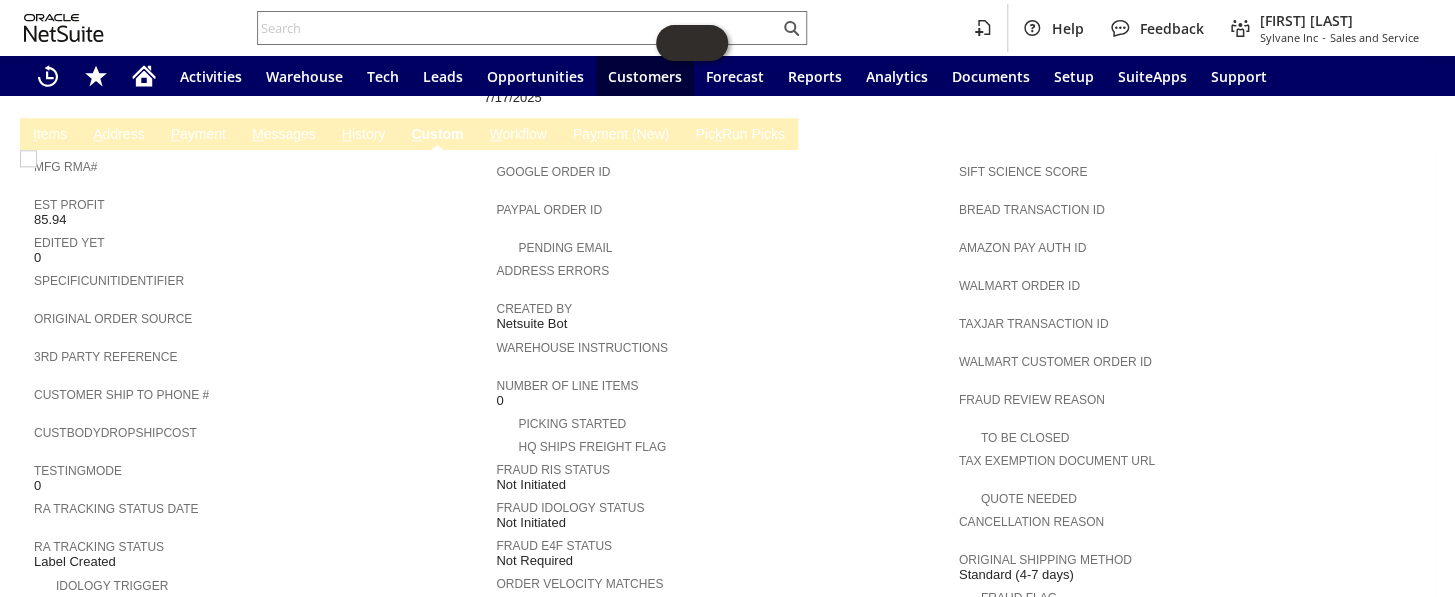 scroll, scrollTop: 1000, scrollLeft: 0, axis: vertical 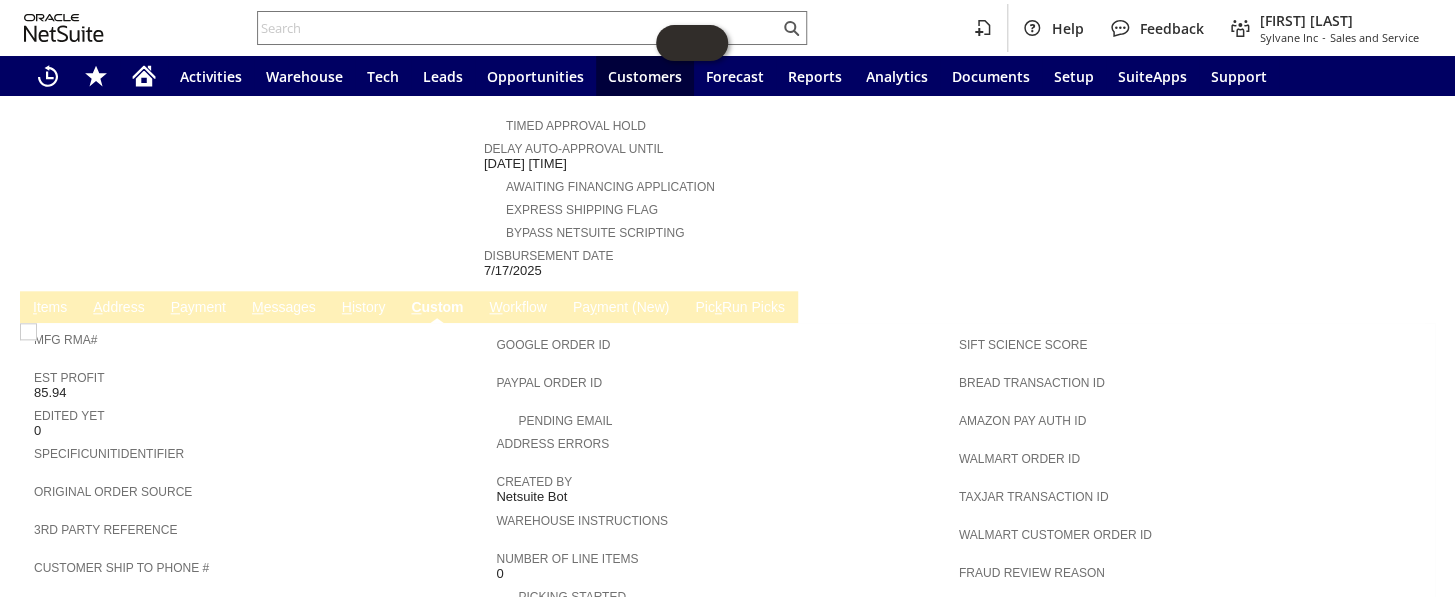 click on "C ustom" at bounding box center [437, 308] 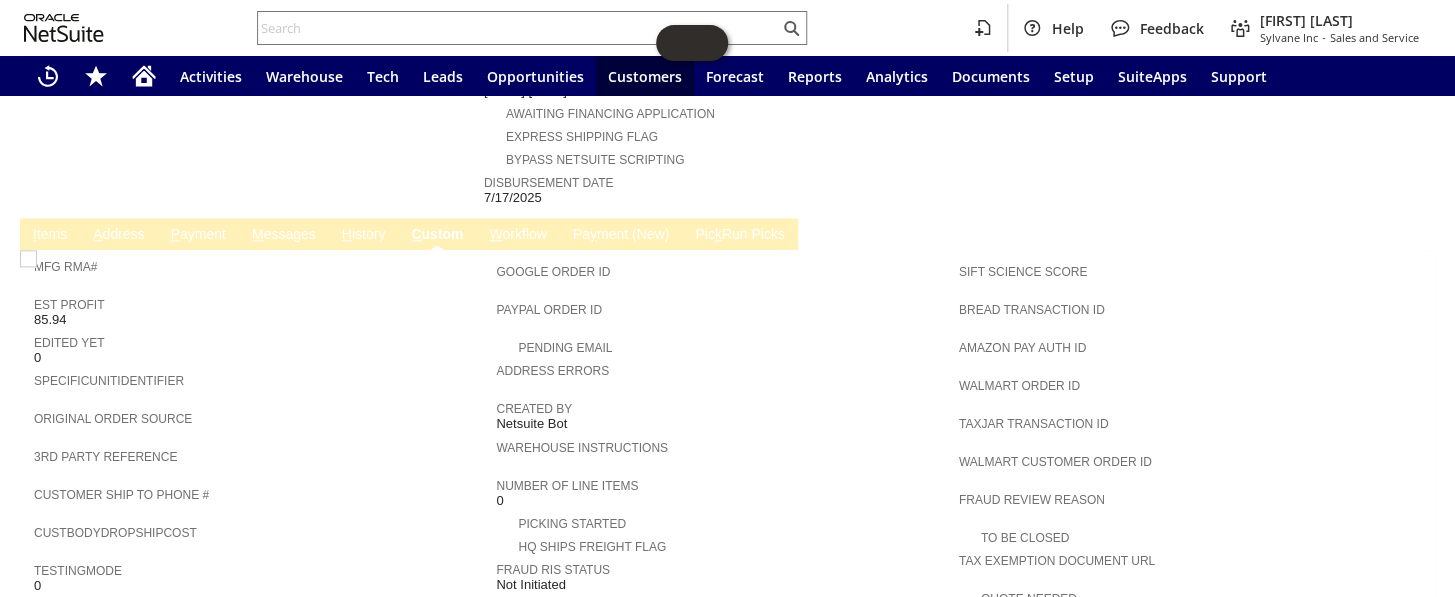 scroll, scrollTop: 812, scrollLeft: 0, axis: vertical 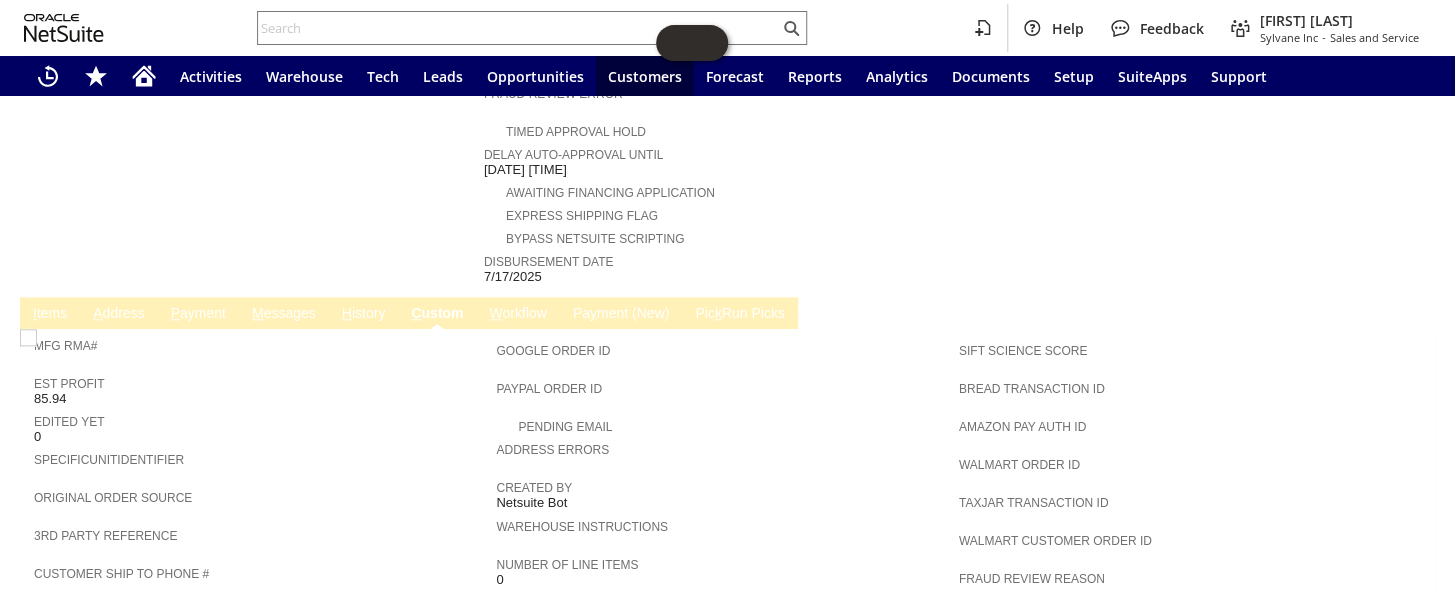 click on "I tems" at bounding box center (50, 314) 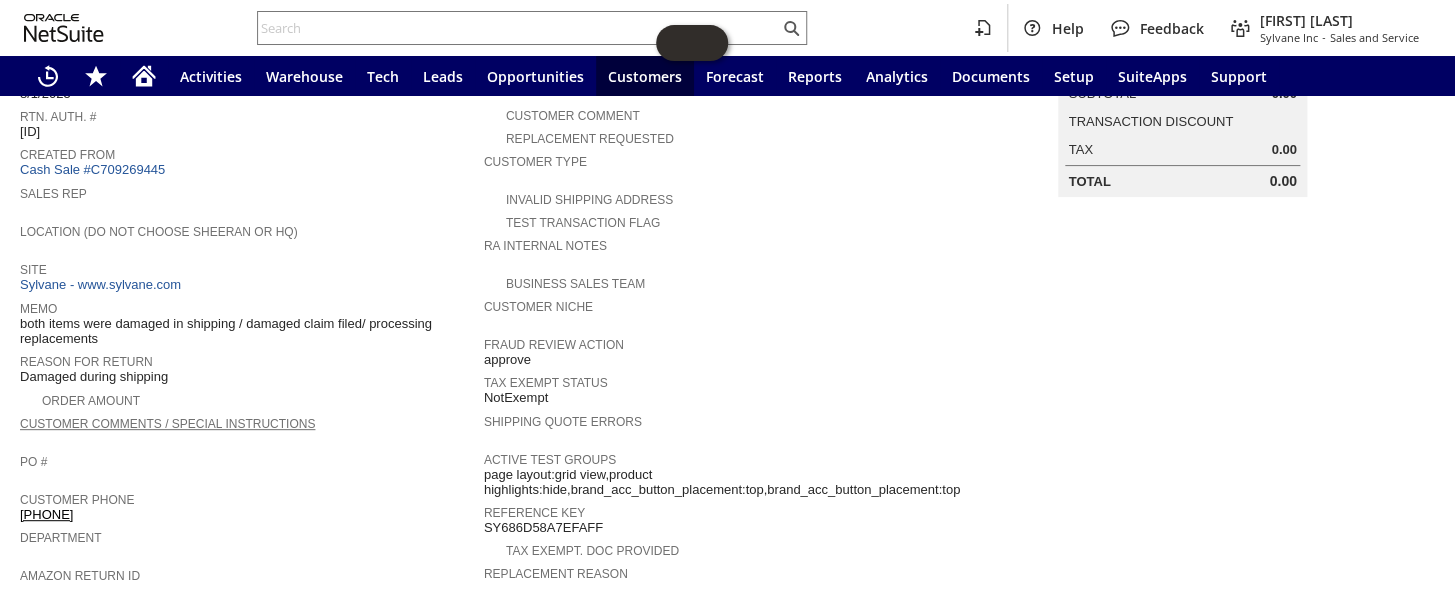 scroll, scrollTop: 176, scrollLeft: 0, axis: vertical 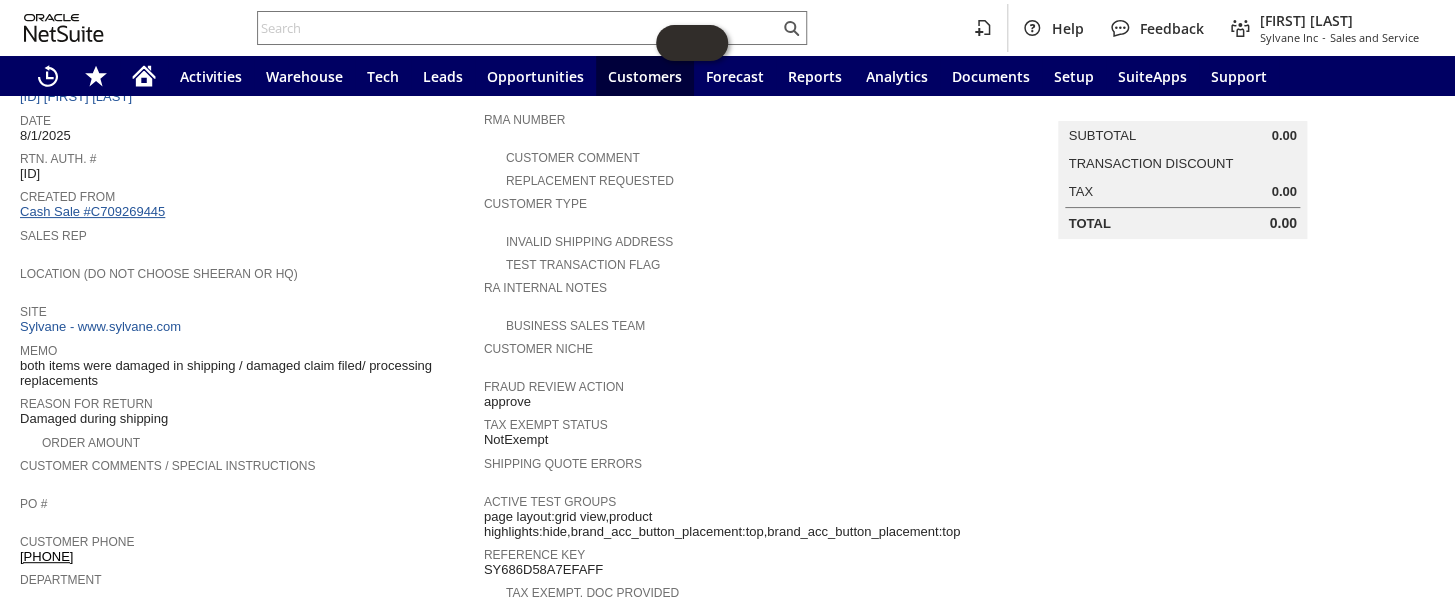 click on "Cash Sale #C709269445" at bounding box center (92, 211) 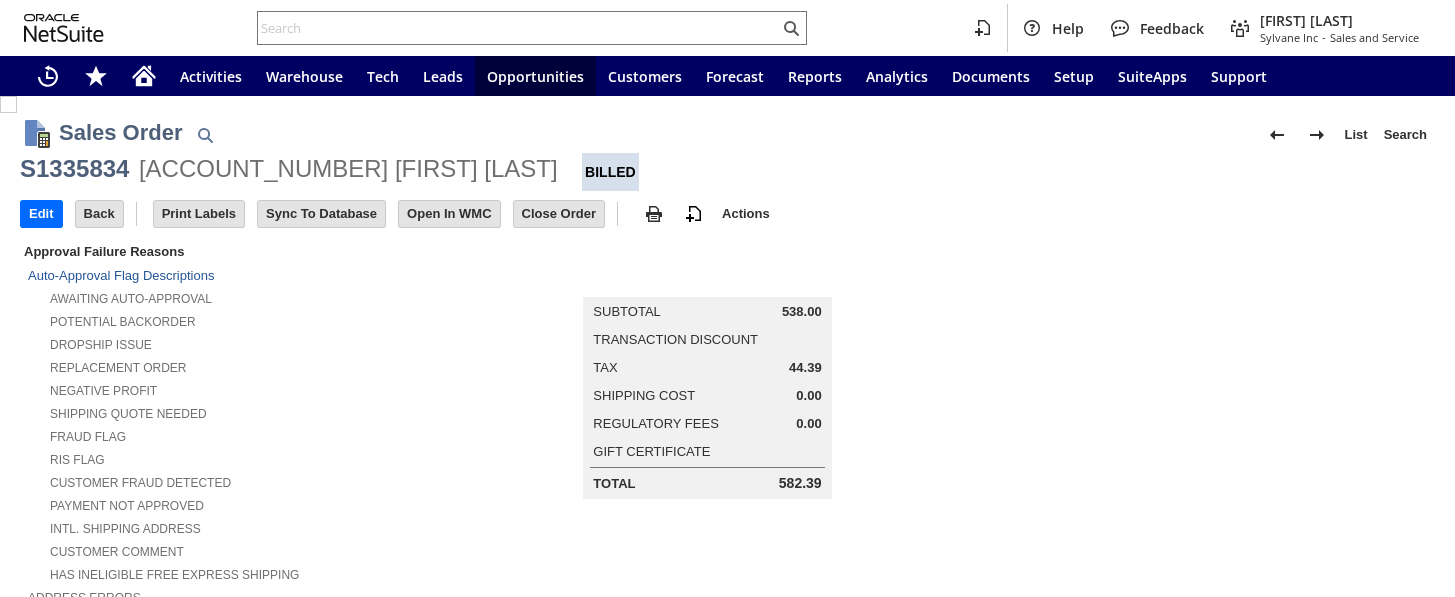 scroll, scrollTop: 0, scrollLeft: 0, axis: both 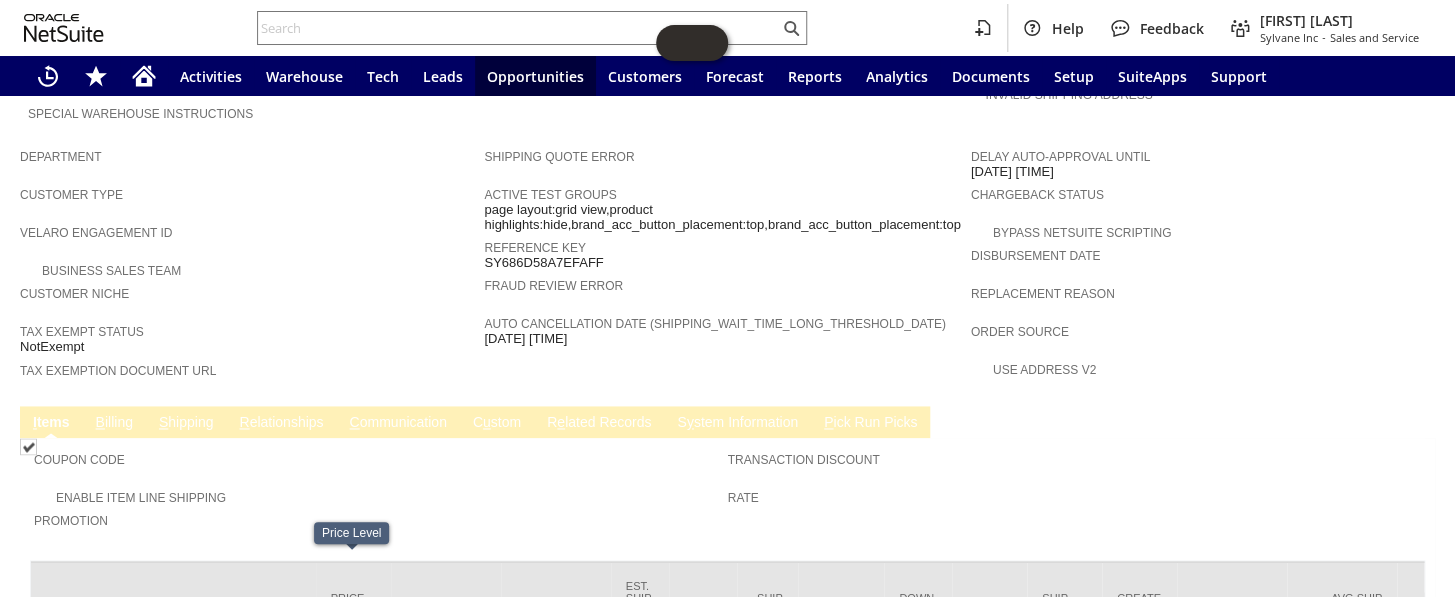 click on "C u stom" at bounding box center (497, 423) 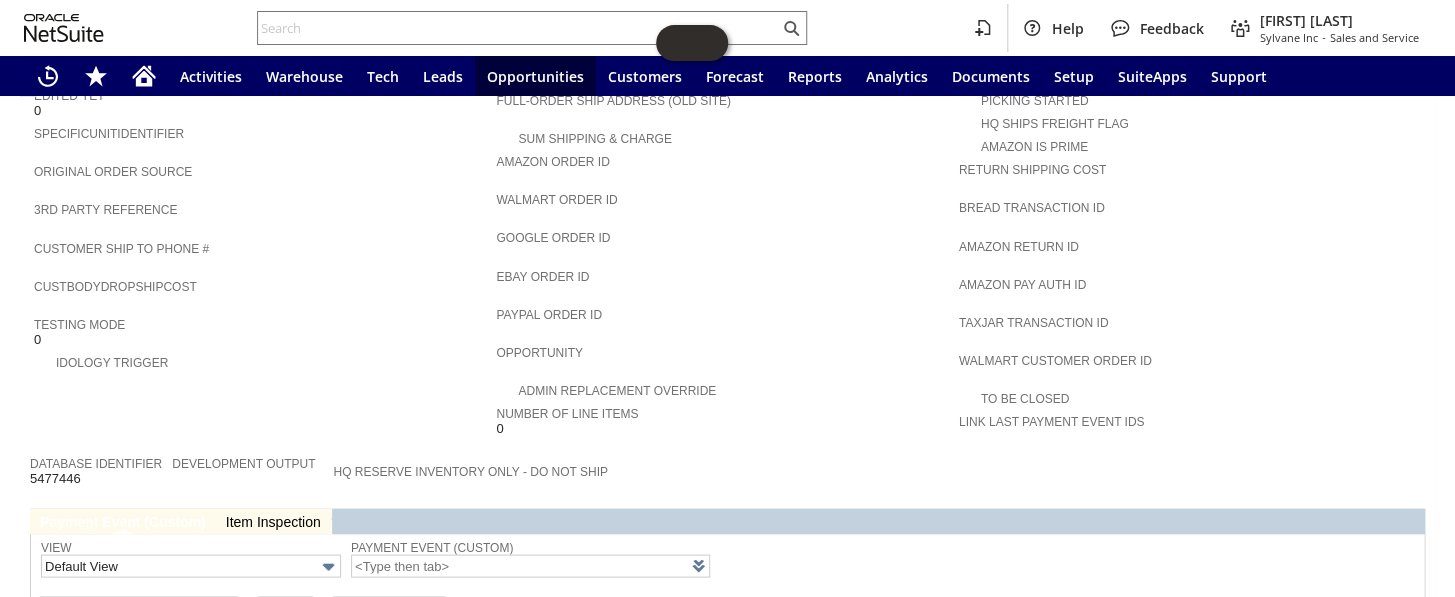 scroll, scrollTop: 1453, scrollLeft: 0, axis: vertical 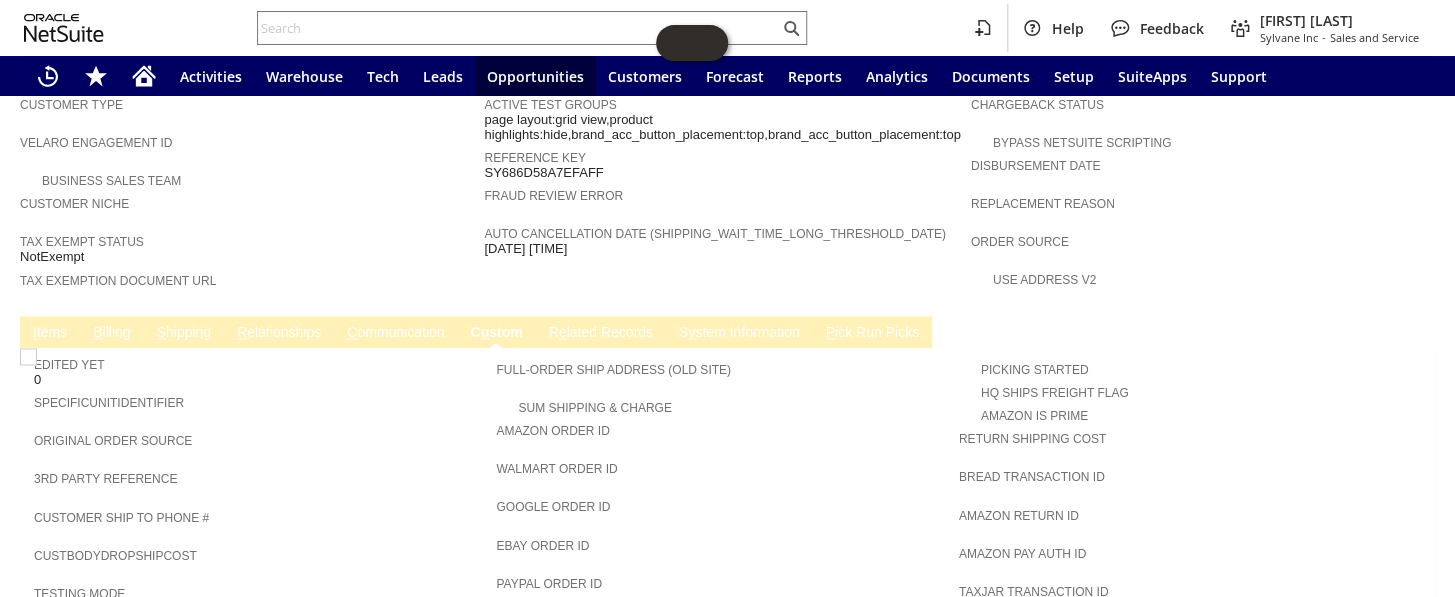 click on "R e lated Records" at bounding box center [601, 333] 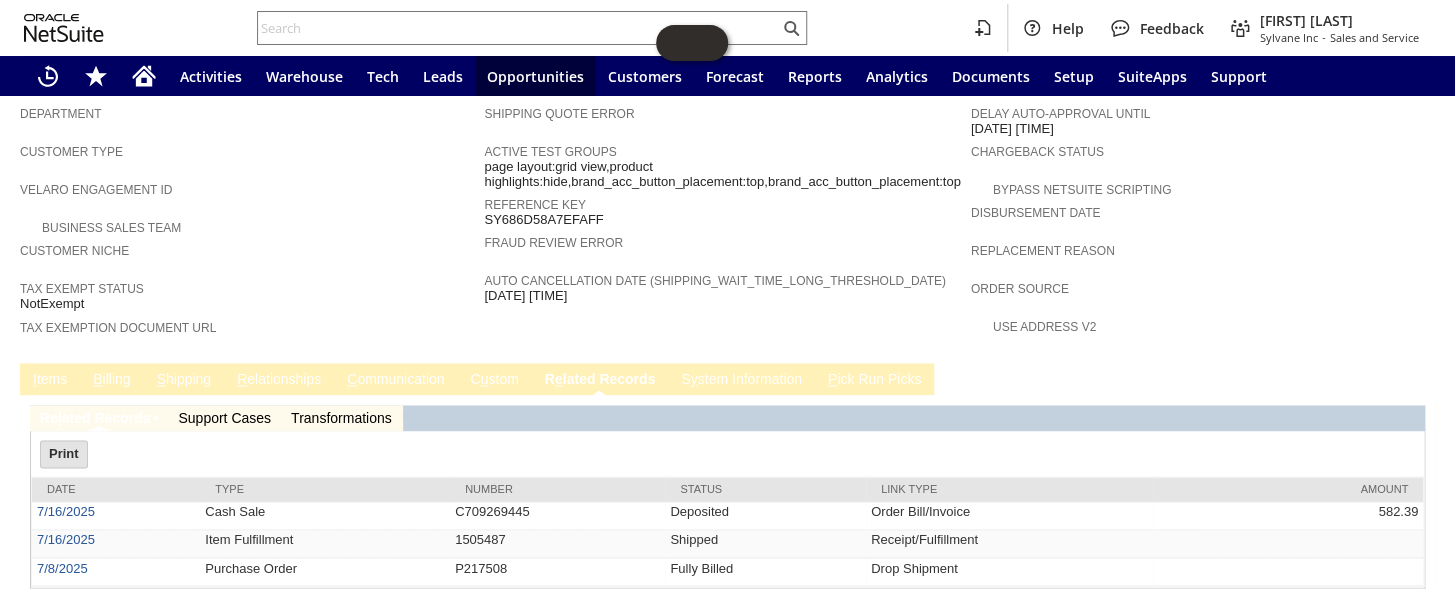 scroll, scrollTop: 0, scrollLeft: 0, axis: both 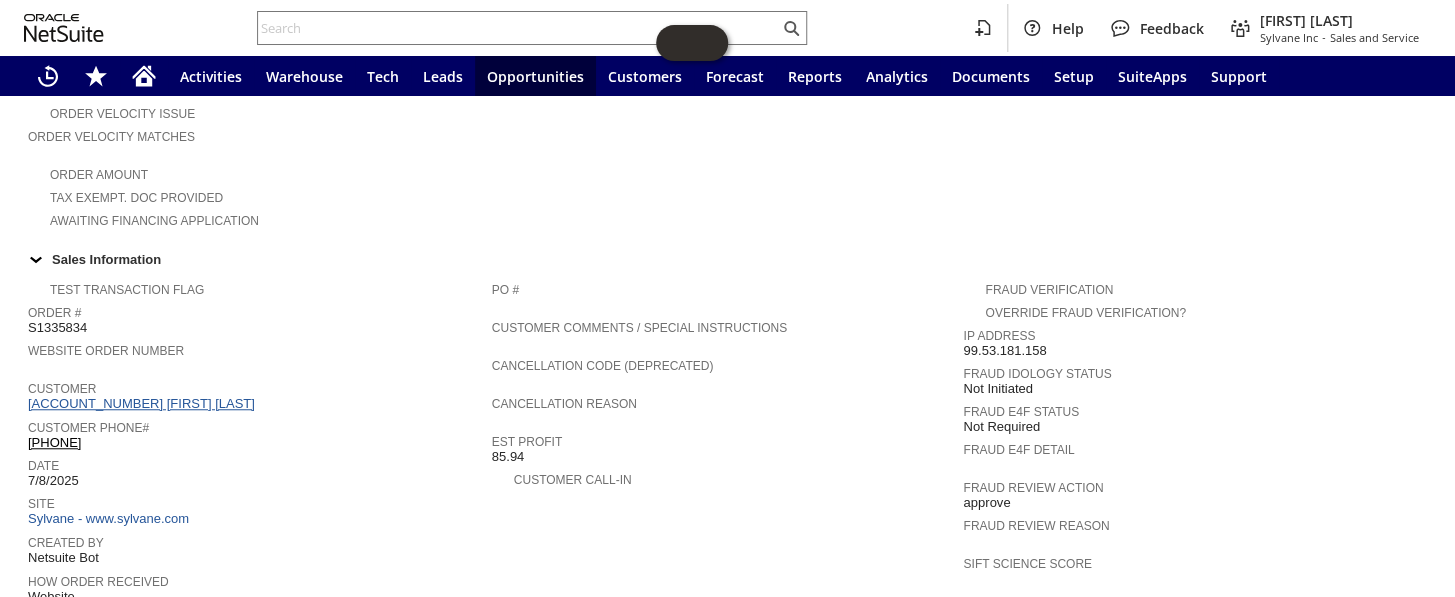 click on "CU1224102 Steven Fitzgerald" at bounding box center [144, 403] 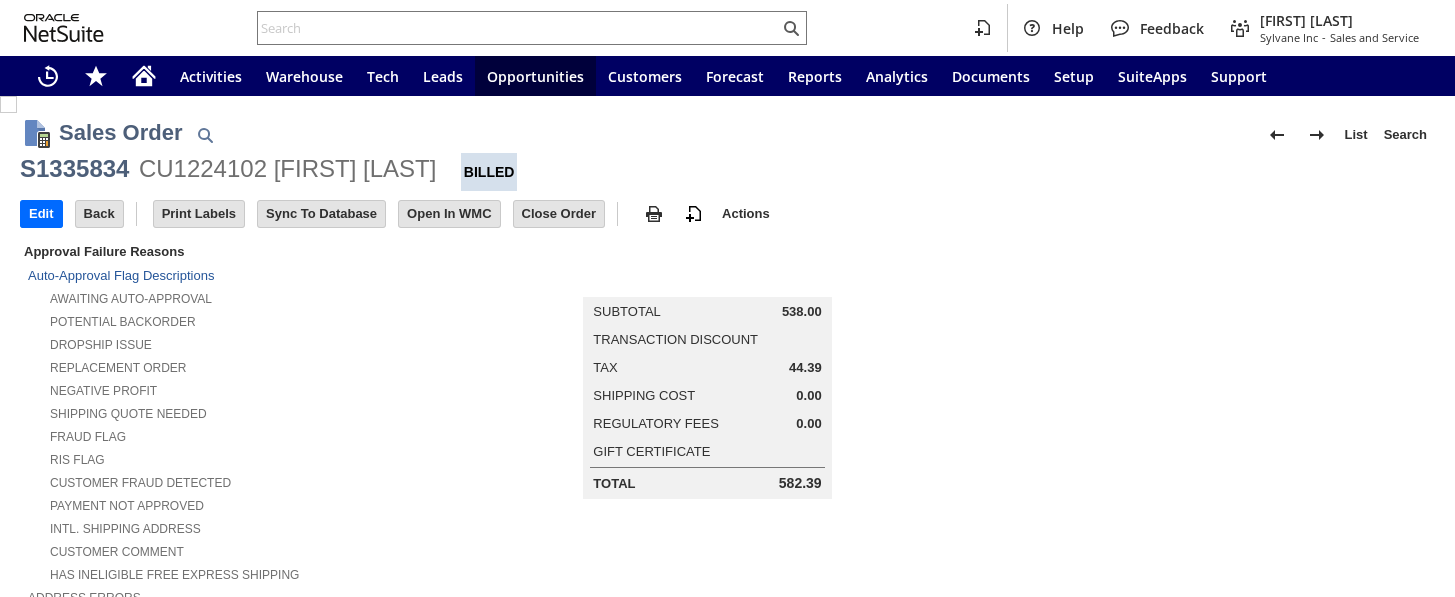 scroll, scrollTop: 0, scrollLeft: 0, axis: both 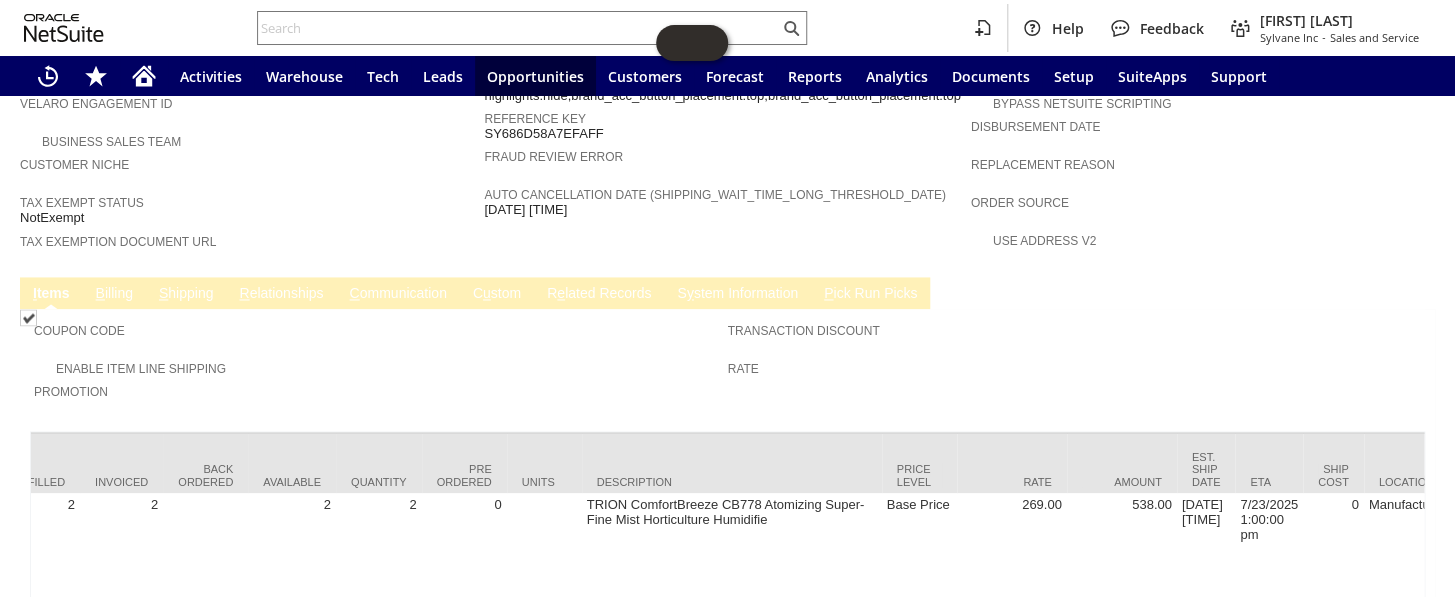 click on "C u stom" at bounding box center (497, 294) 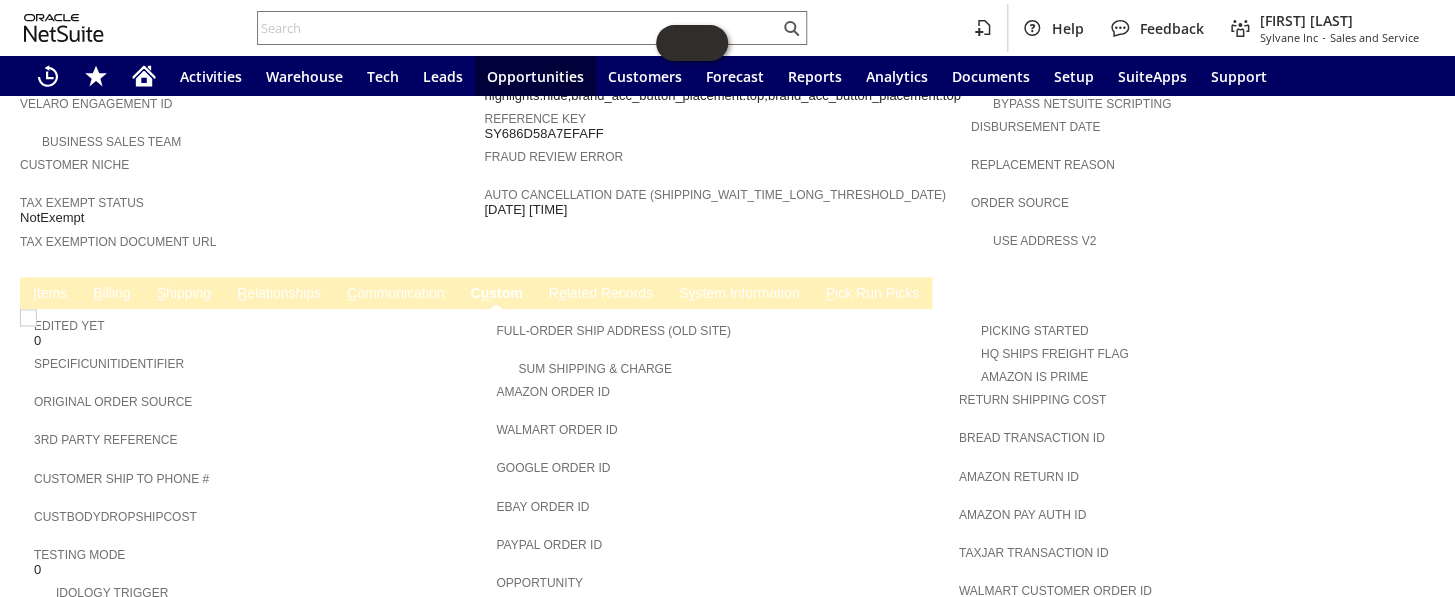scroll, scrollTop: 0, scrollLeft: 0, axis: both 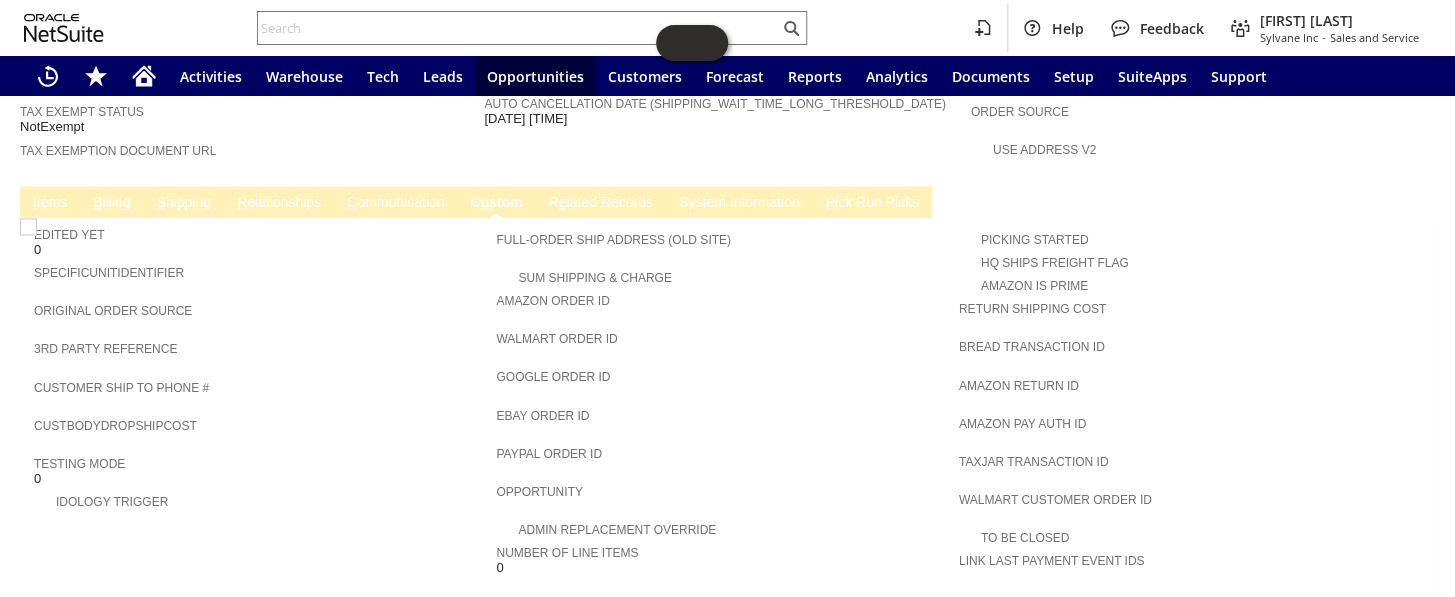 click on "S y stem Information" at bounding box center (739, 203) 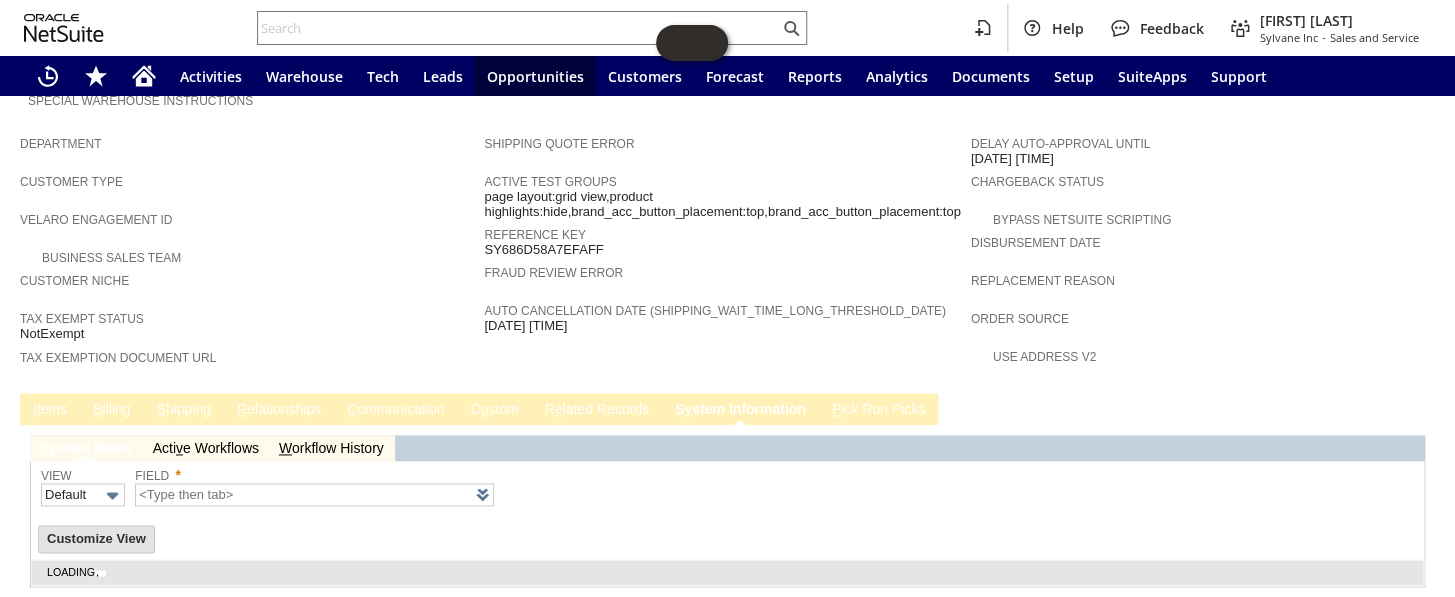 type on "1 to 25 of 101" 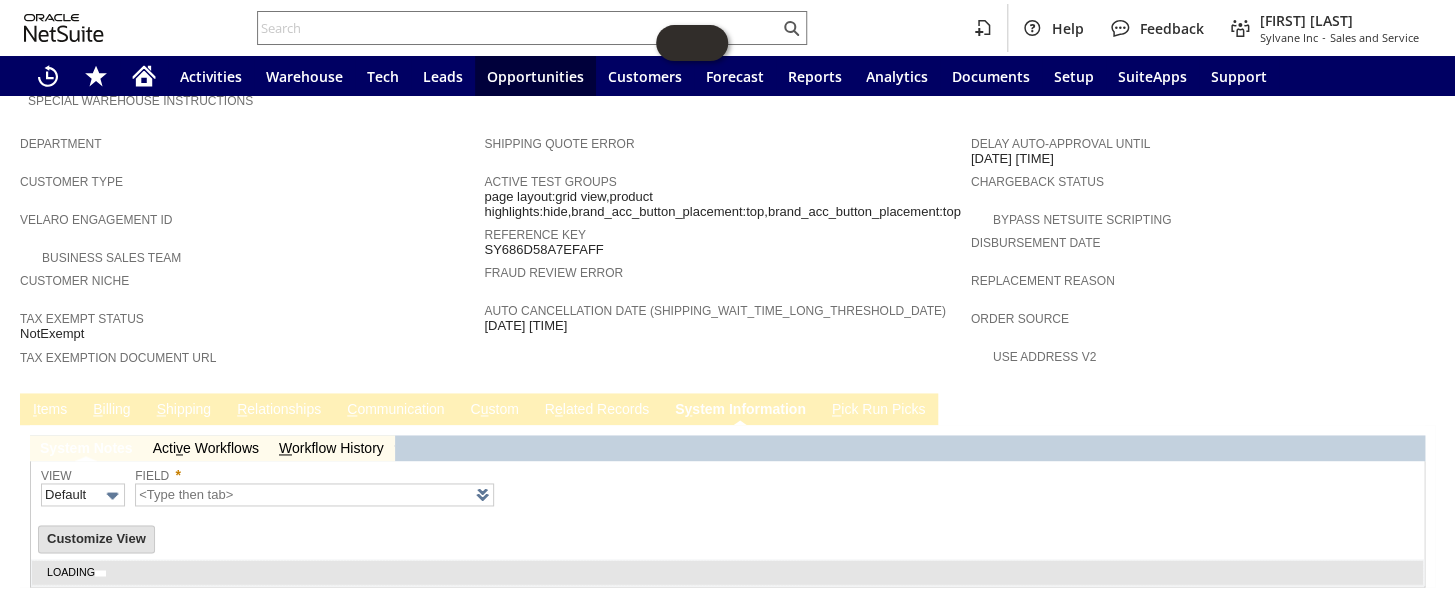 scroll, scrollTop: 1310, scrollLeft: 0, axis: vertical 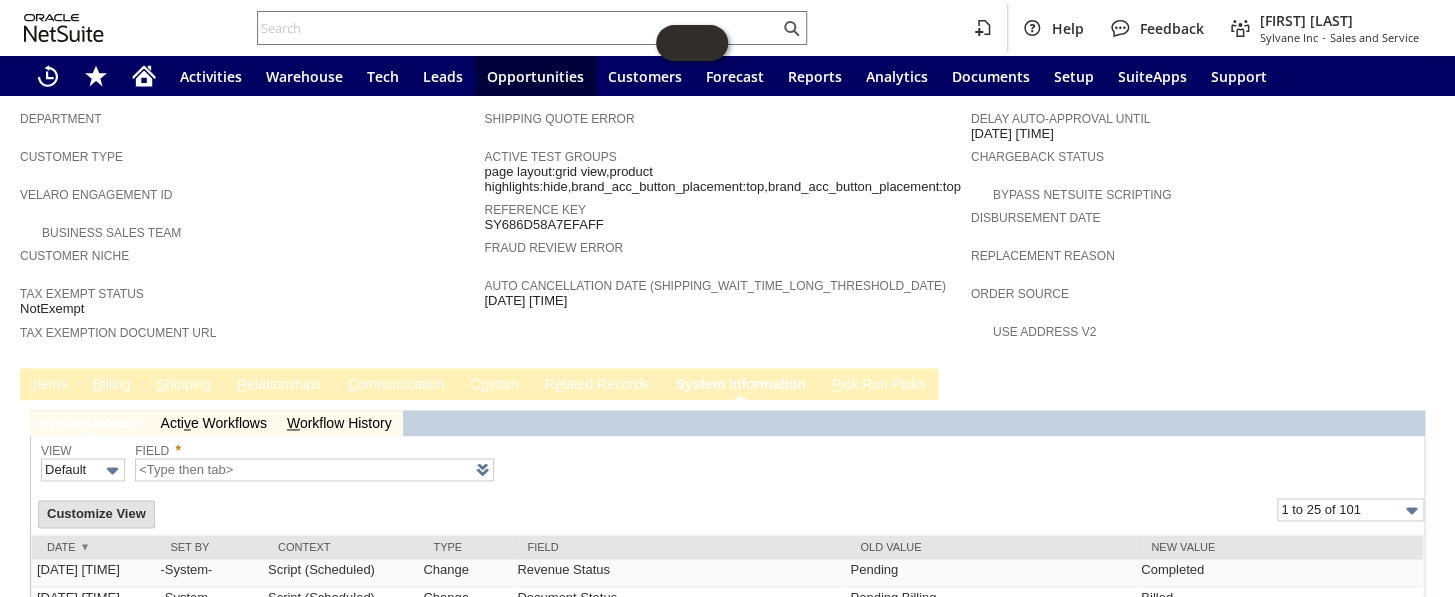 click on "B illing" at bounding box center [111, 385] 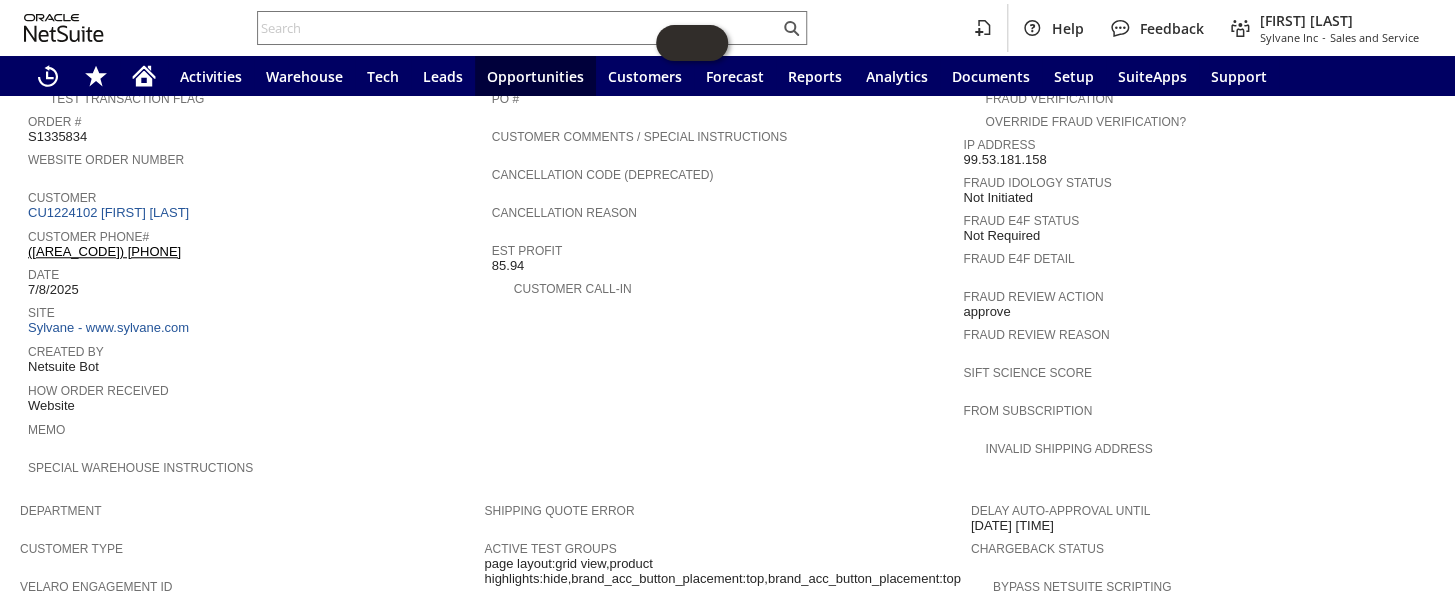 scroll, scrollTop: 730, scrollLeft: 0, axis: vertical 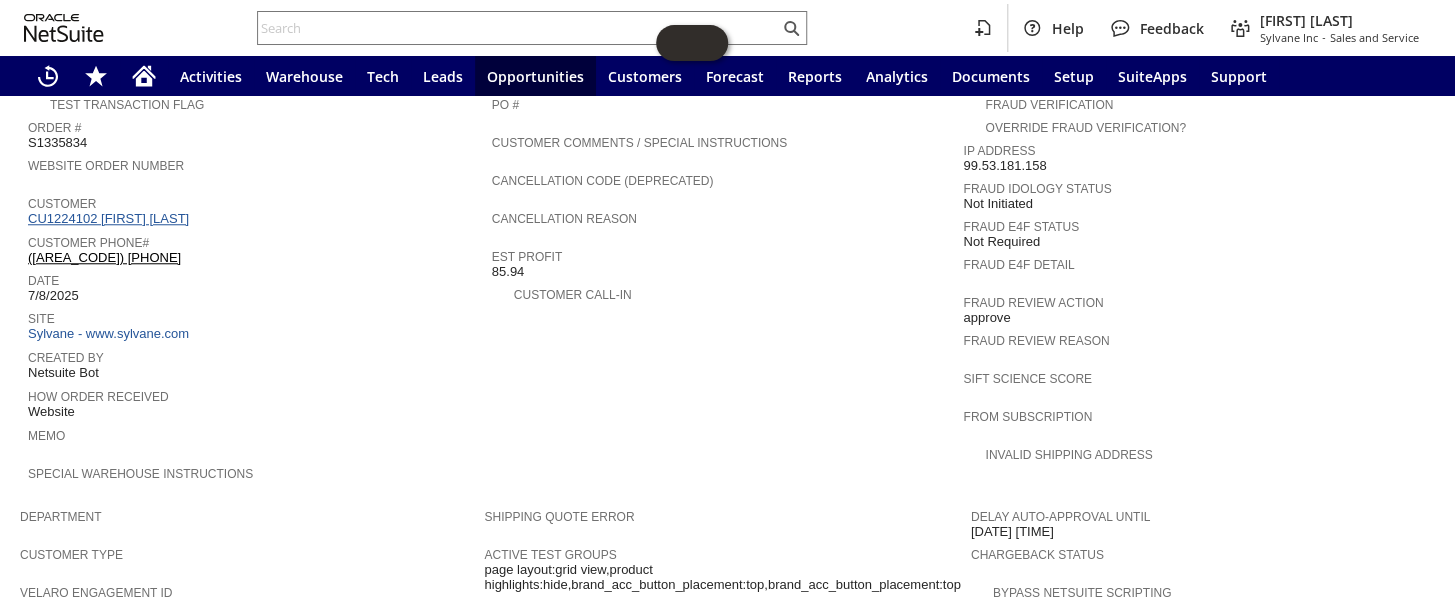 click on "[LICENSE] [FIRST] [LAST]" at bounding box center [111, 218] 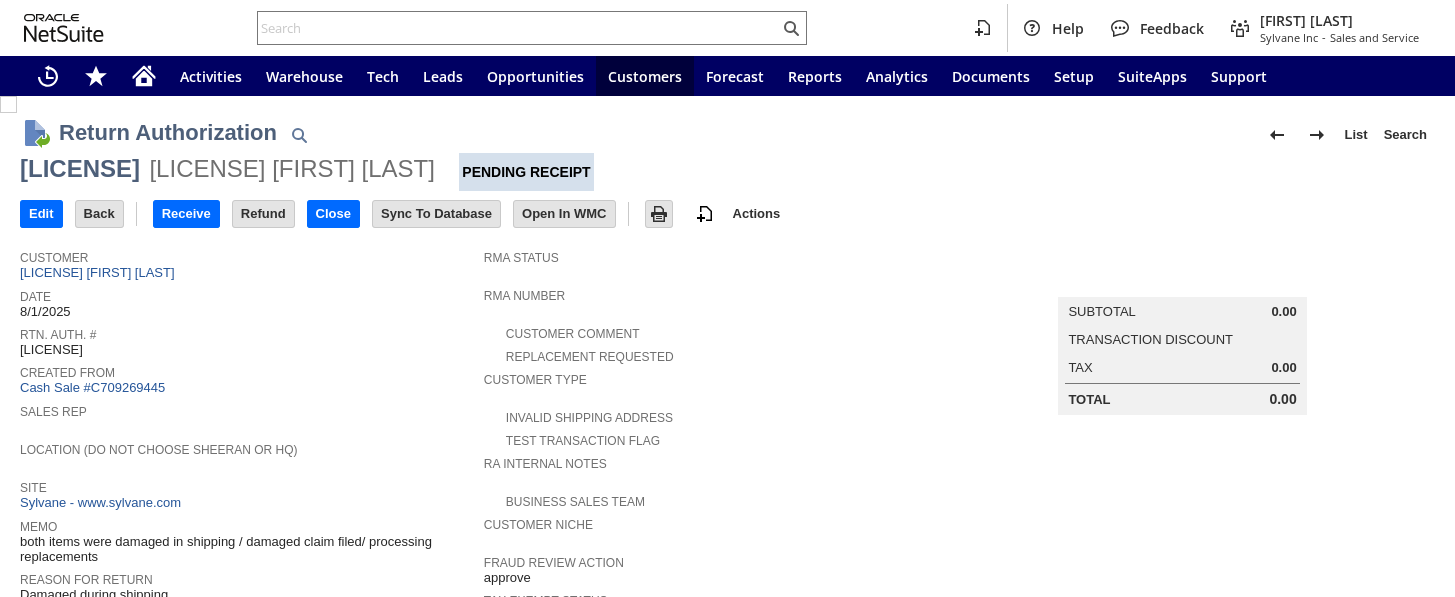 scroll, scrollTop: 0, scrollLeft: 0, axis: both 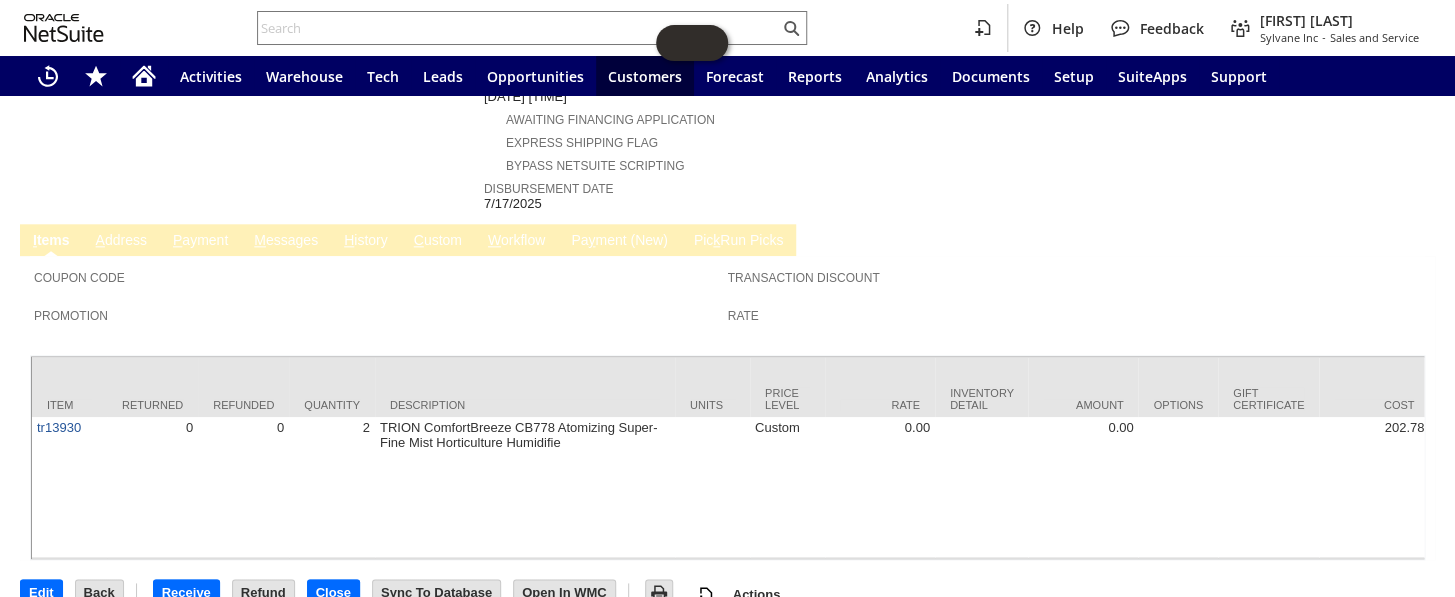 click on "H istory" at bounding box center (366, 241) 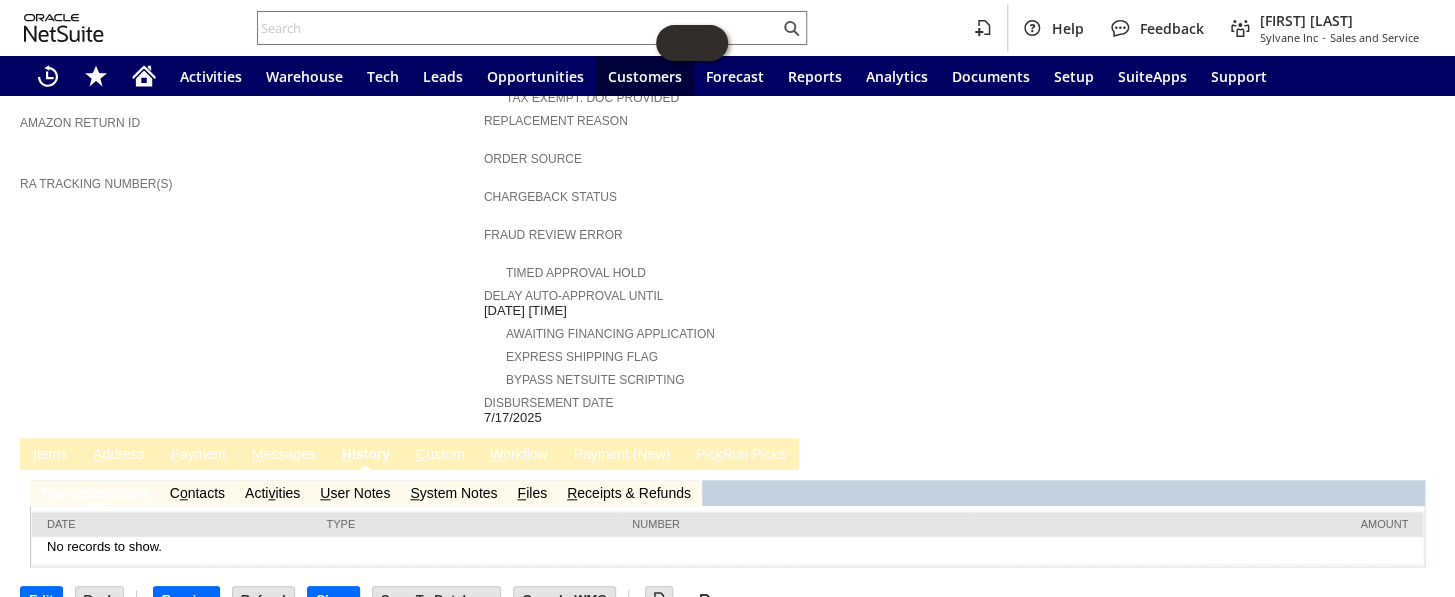 click on "S ystem Notes" at bounding box center [453, 493] 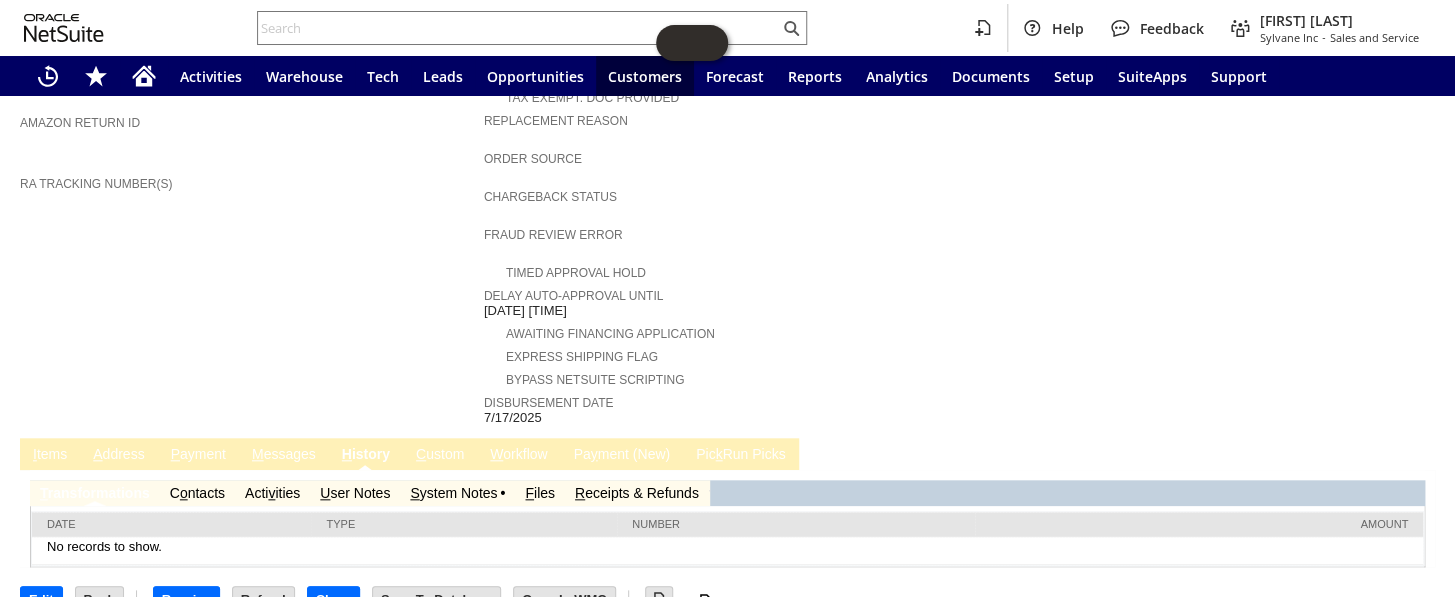 scroll, scrollTop: 0, scrollLeft: 0, axis: both 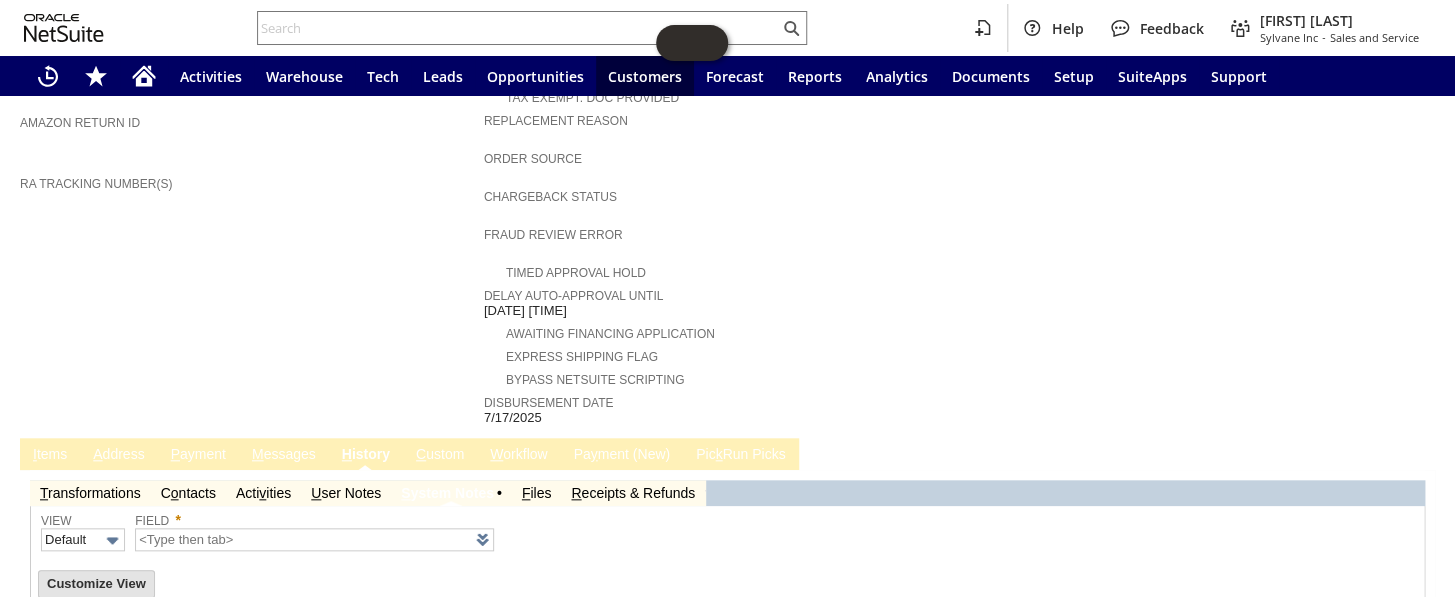 type on "1 to 25 of 78" 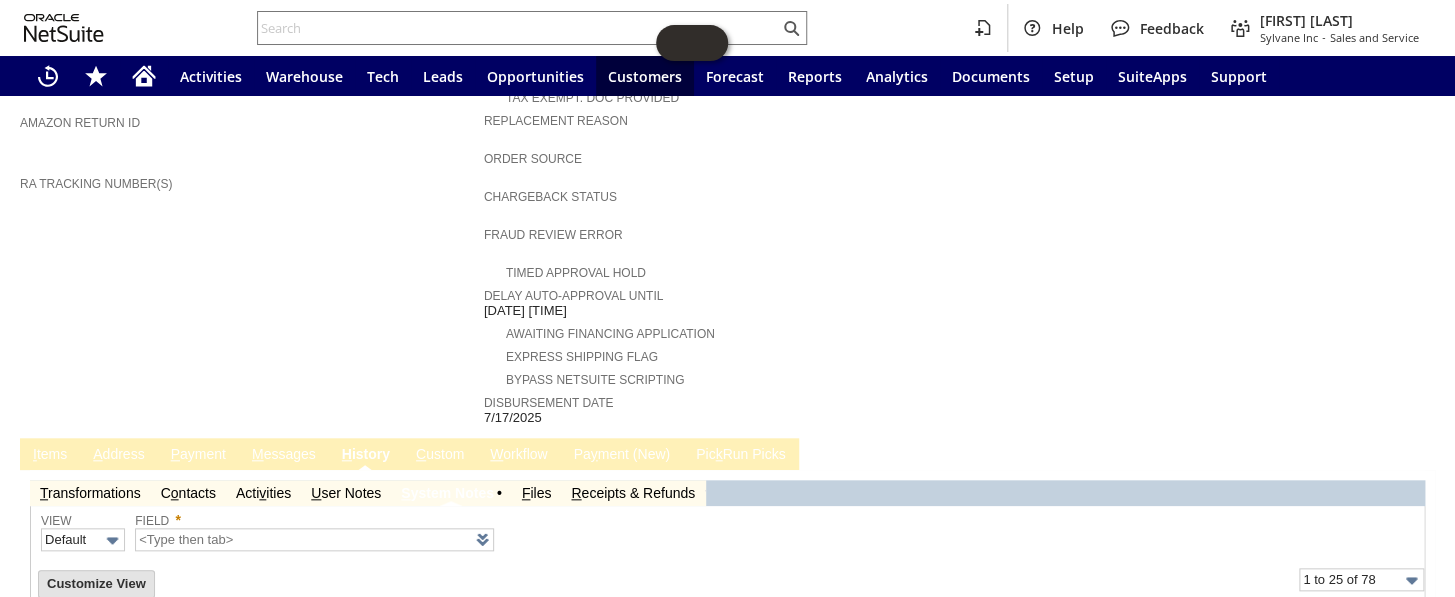 scroll, scrollTop: 0, scrollLeft: 0, axis: both 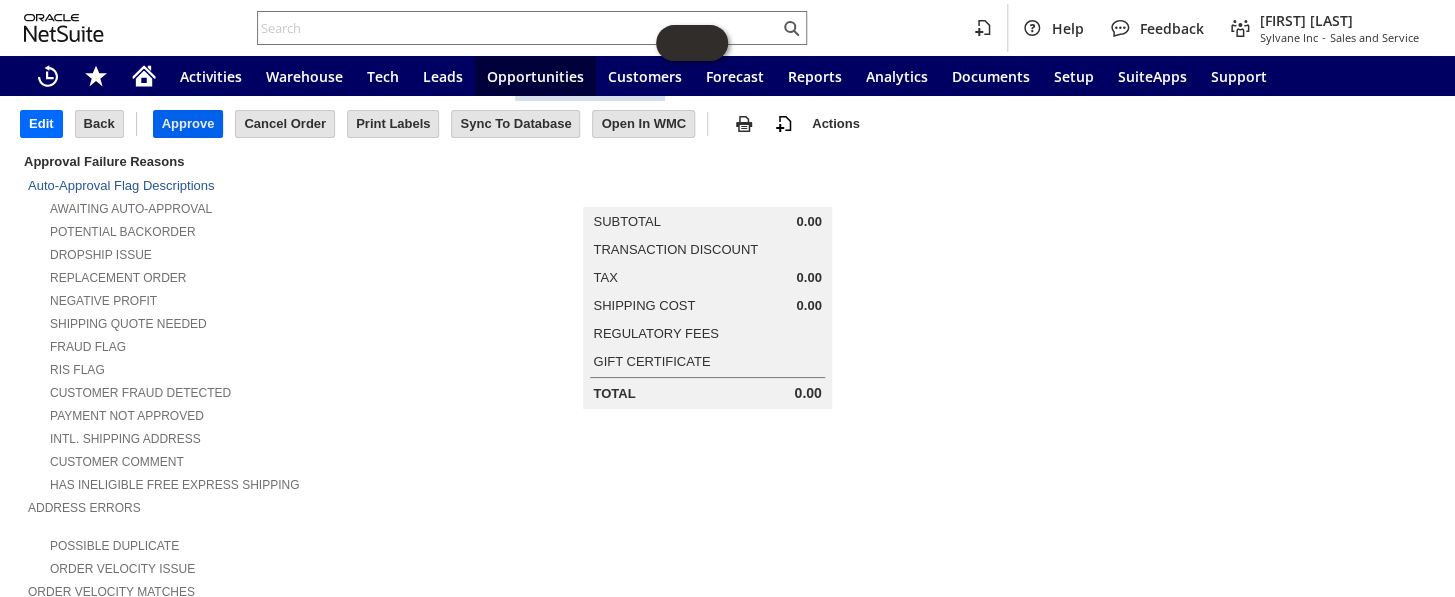 click on "Approve" at bounding box center (188, 124) 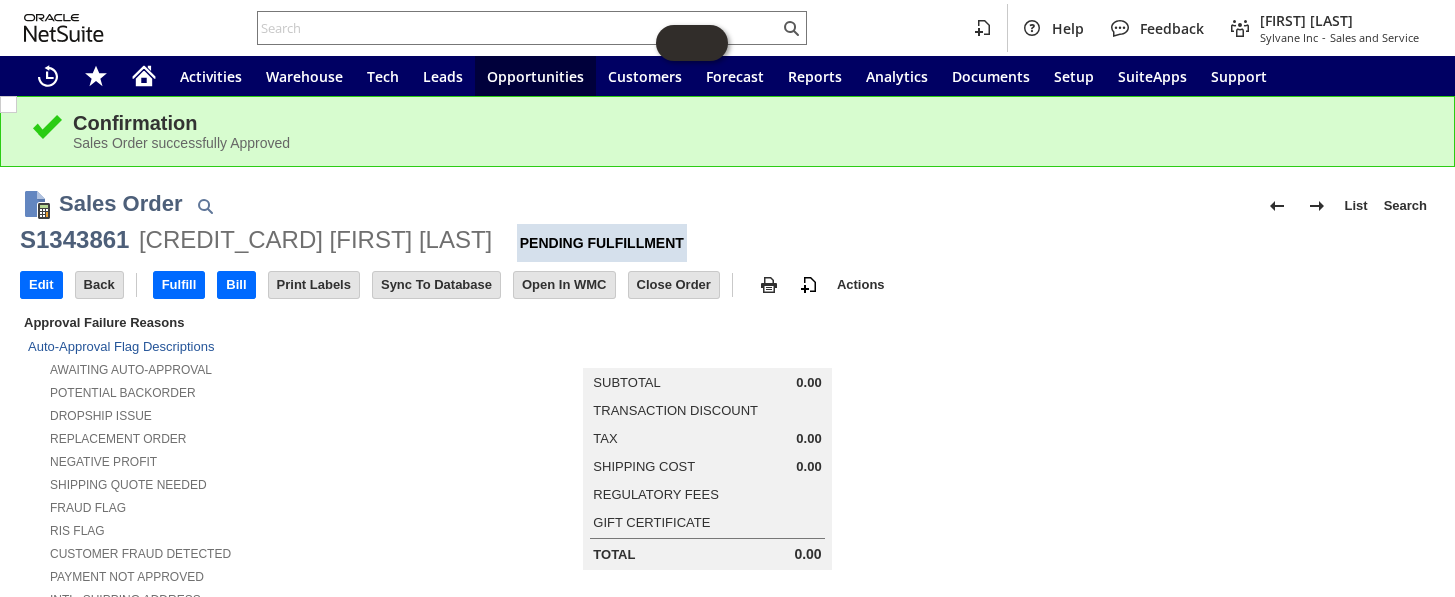 scroll, scrollTop: 0, scrollLeft: 0, axis: both 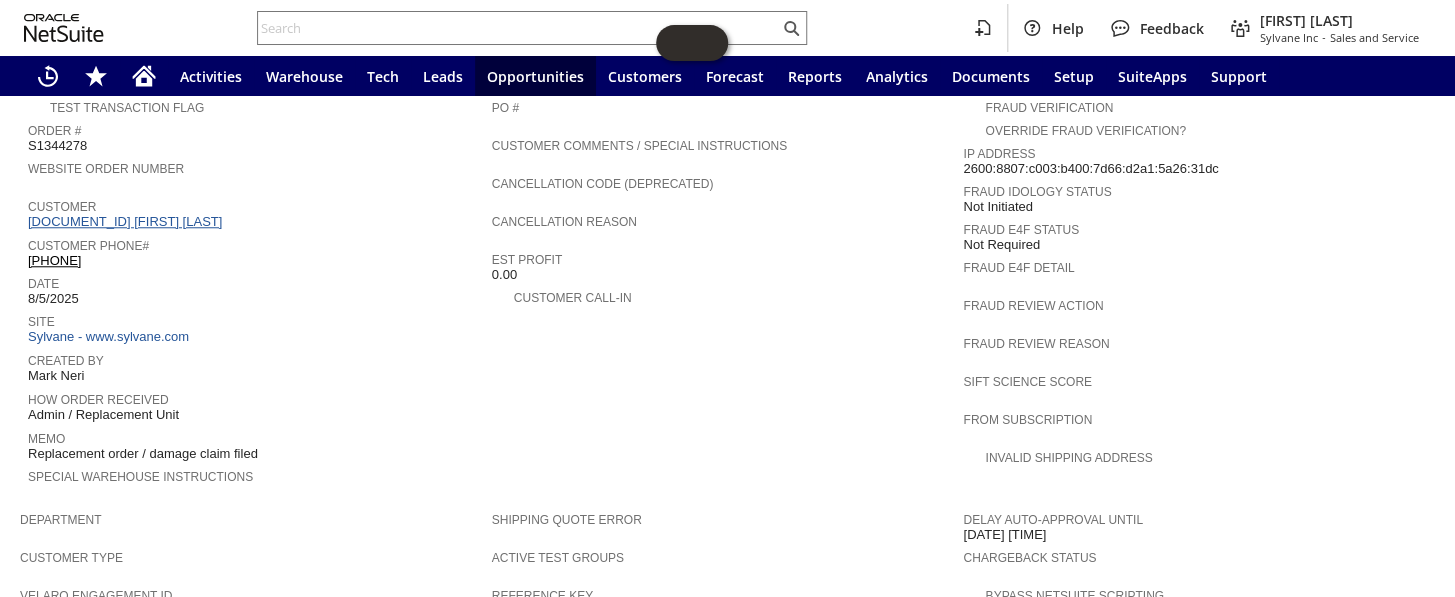 click on "[CREDIT_CARD] [FIRST] [LAST]" at bounding box center (127, 221) 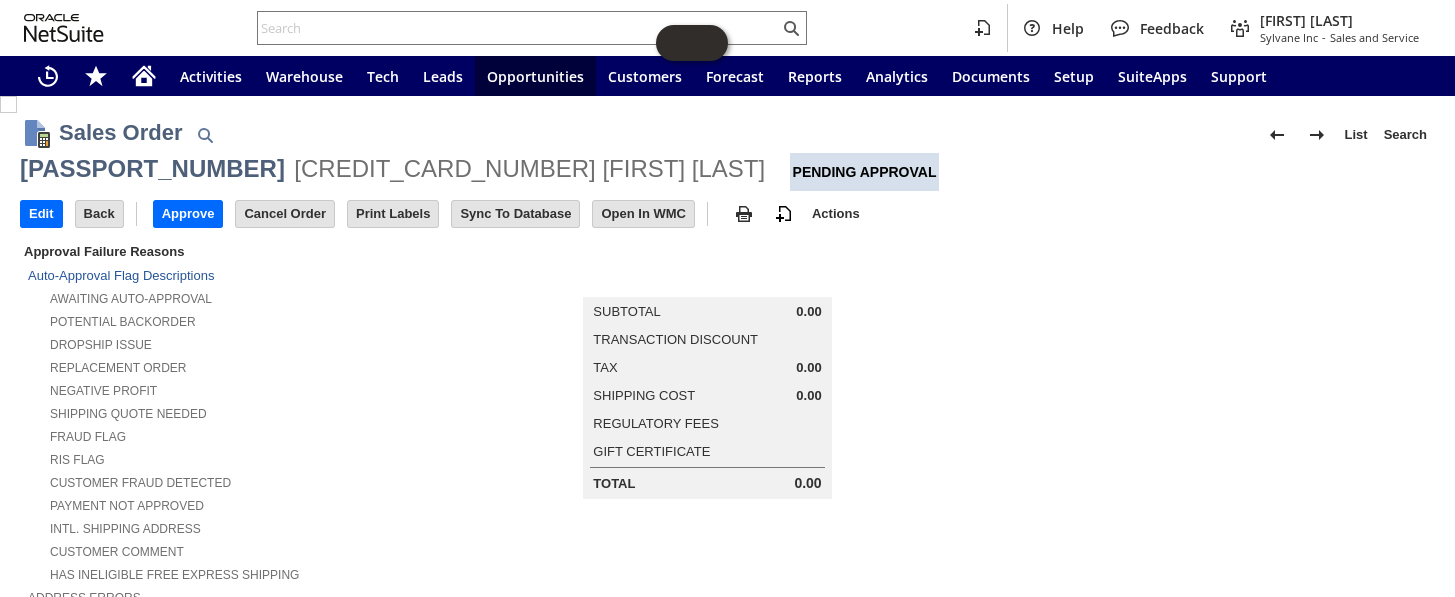 scroll, scrollTop: 0, scrollLeft: 0, axis: both 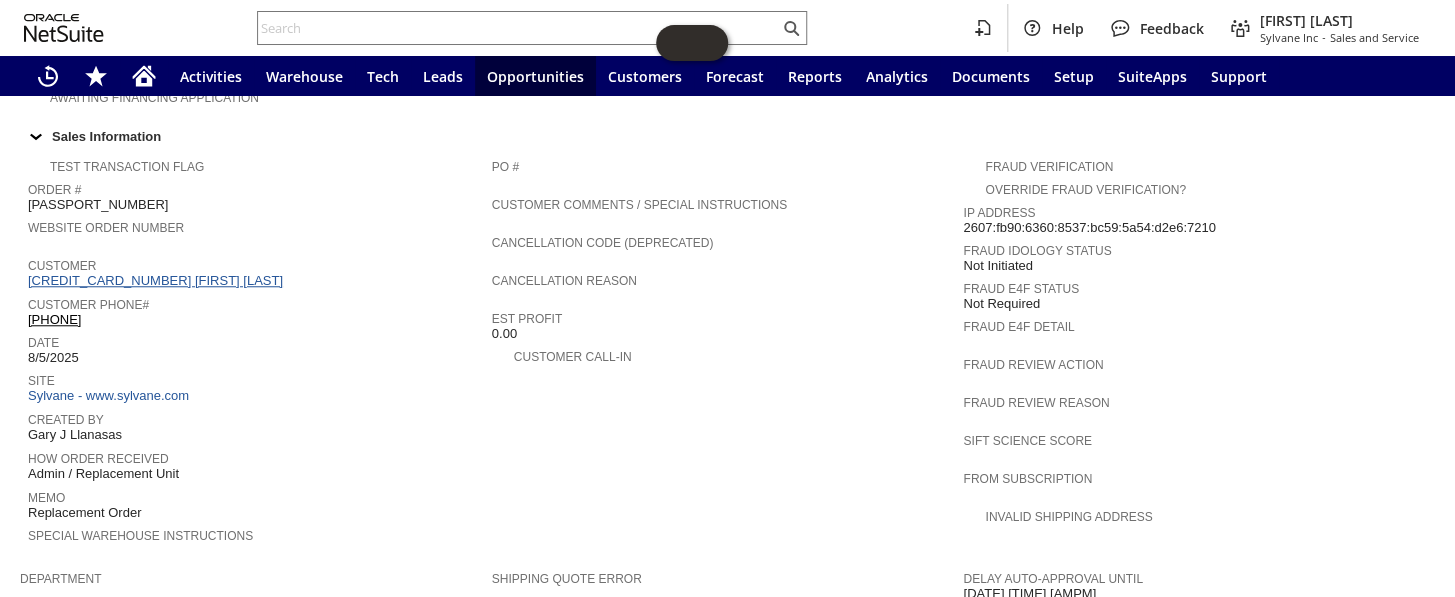click on "[DOCUMENT_ID] [FIRST] [MIDDLE] [LAST]" at bounding box center (158, 280) 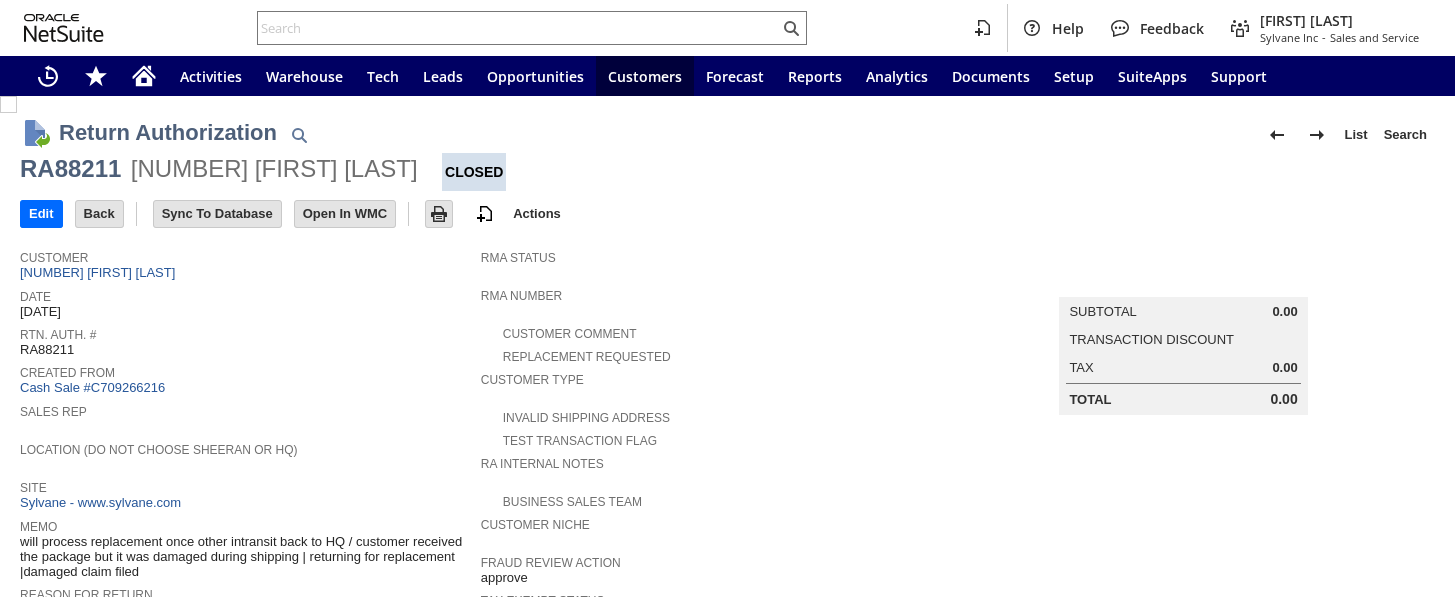 scroll, scrollTop: 0, scrollLeft: 0, axis: both 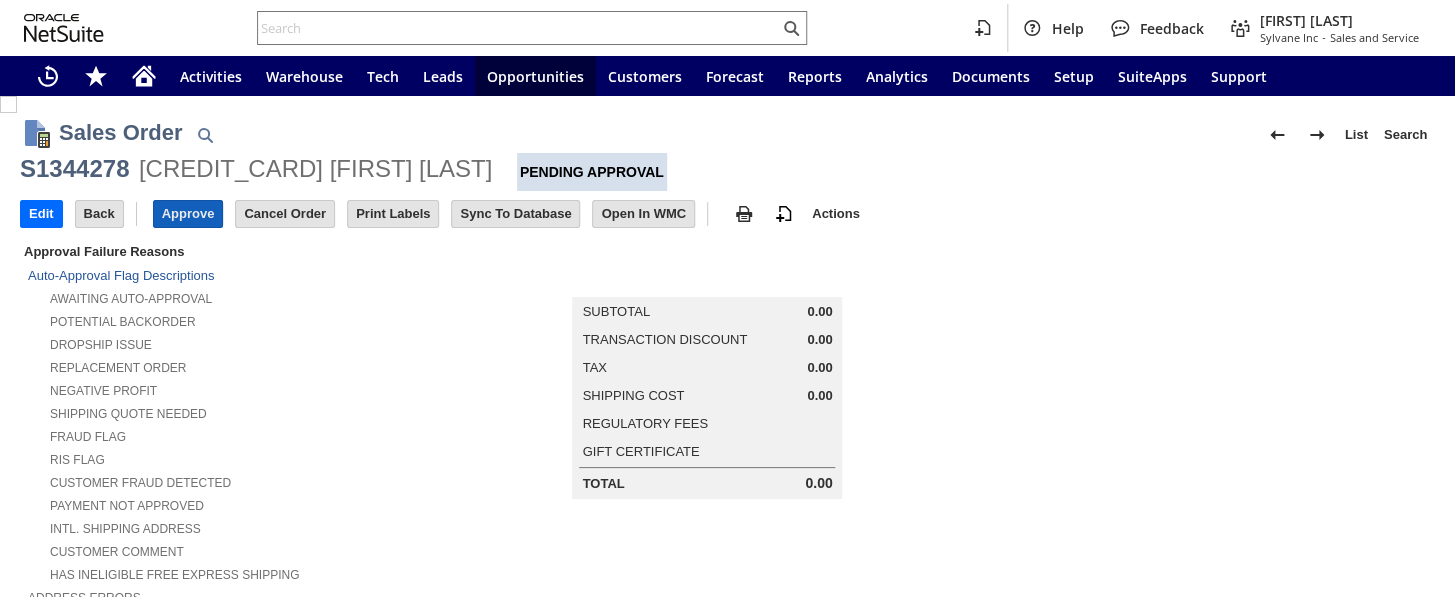 click on "Approve" at bounding box center [188, 214] 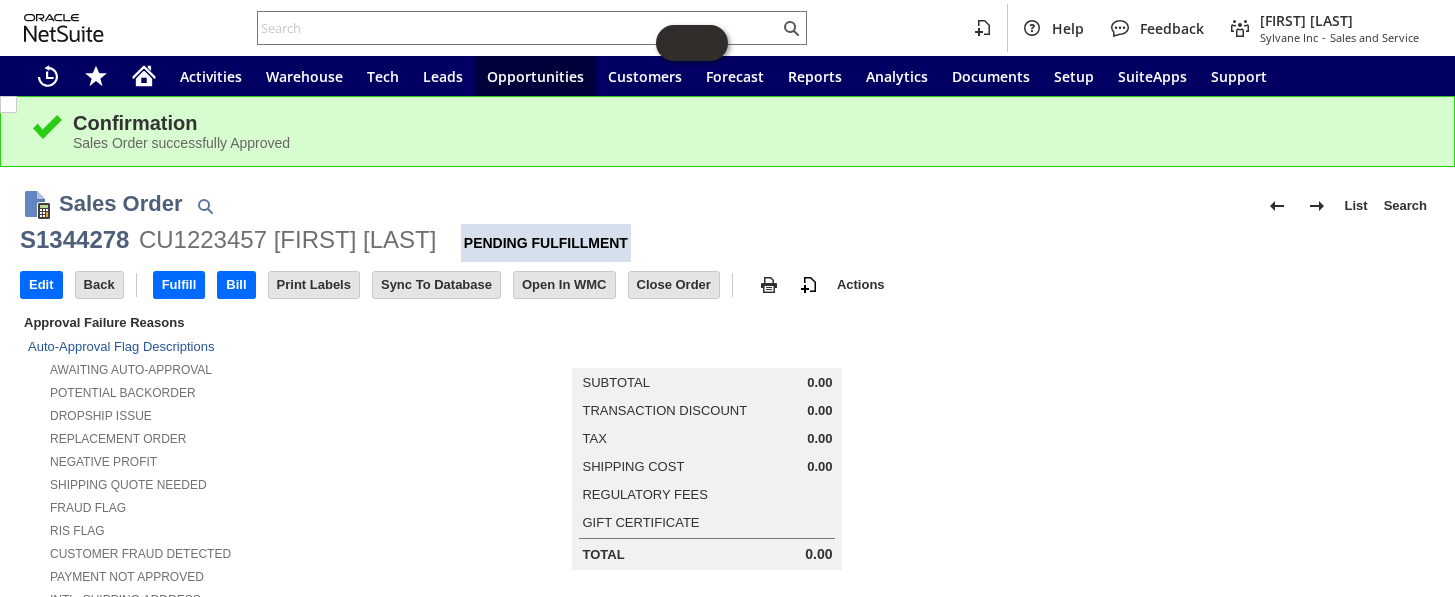 scroll, scrollTop: 0, scrollLeft: 0, axis: both 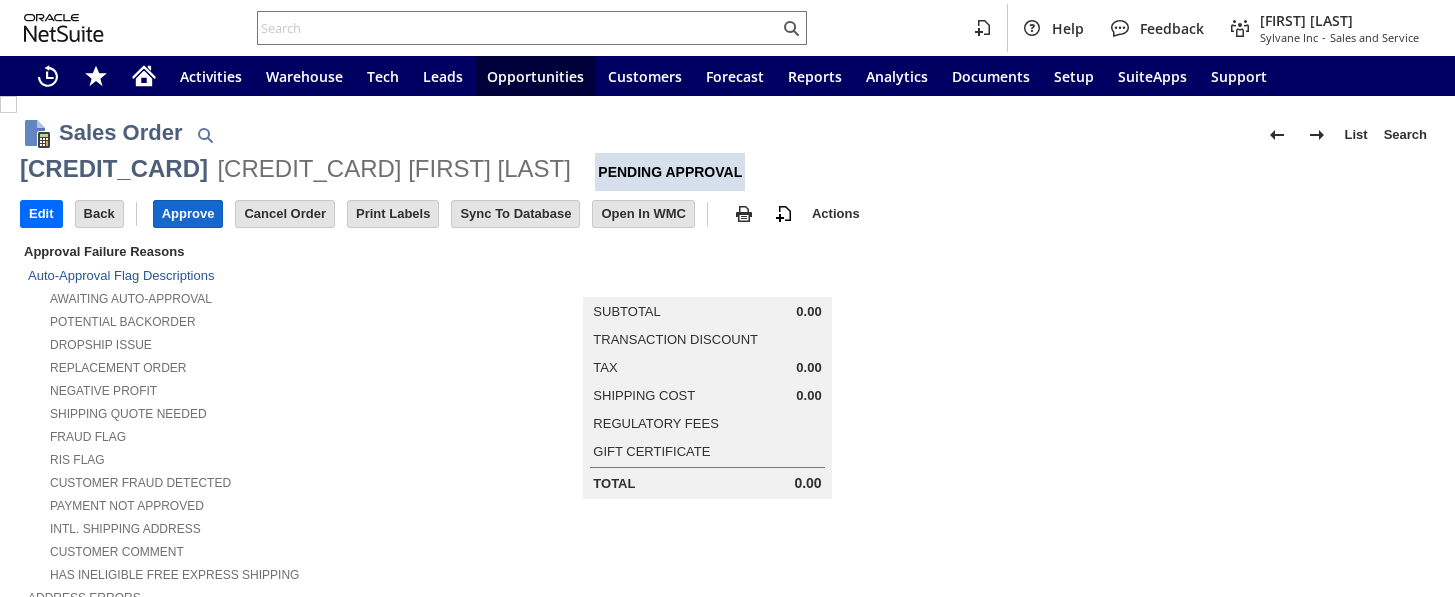 click on "Approve" at bounding box center (188, 214) 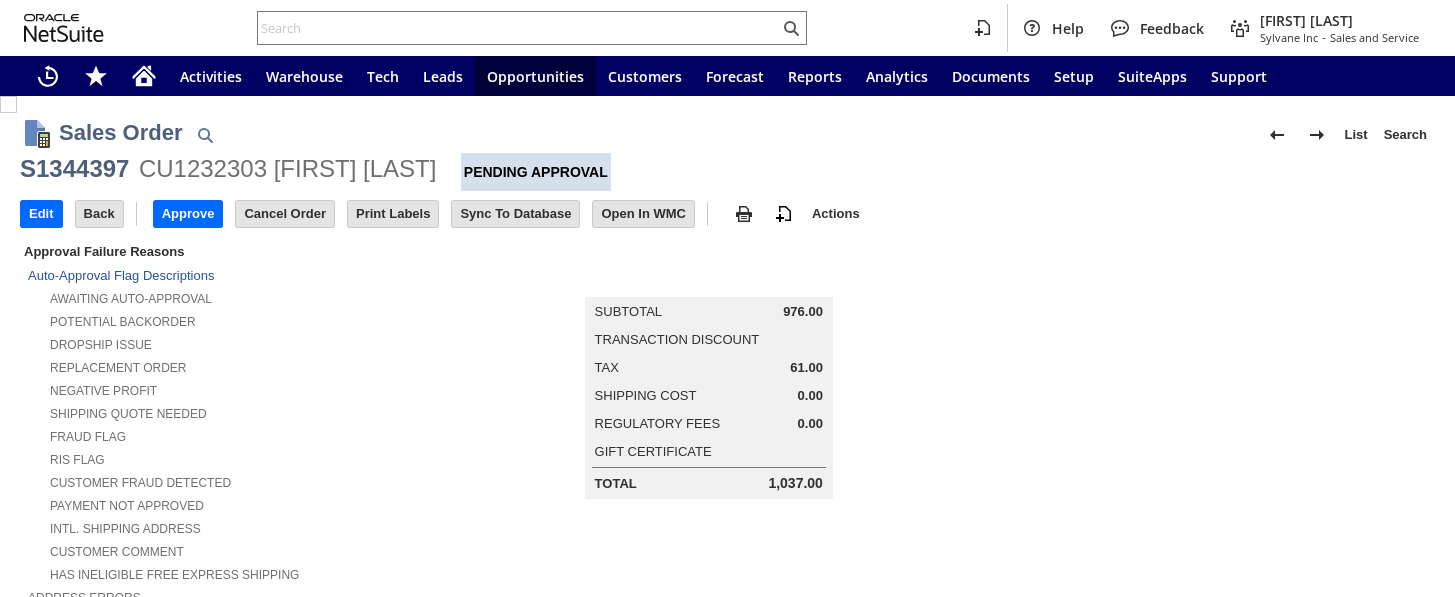 scroll, scrollTop: 0, scrollLeft: 0, axis: both 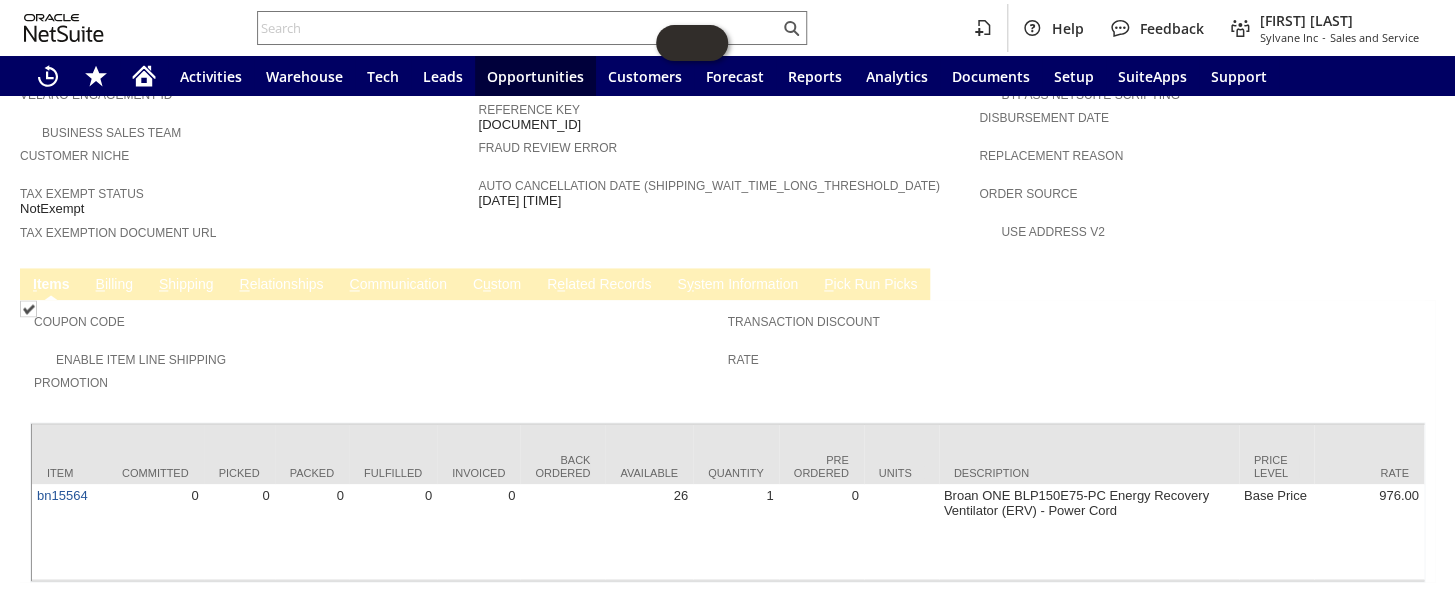 click on "B illing" at bounding box center [114, 285] 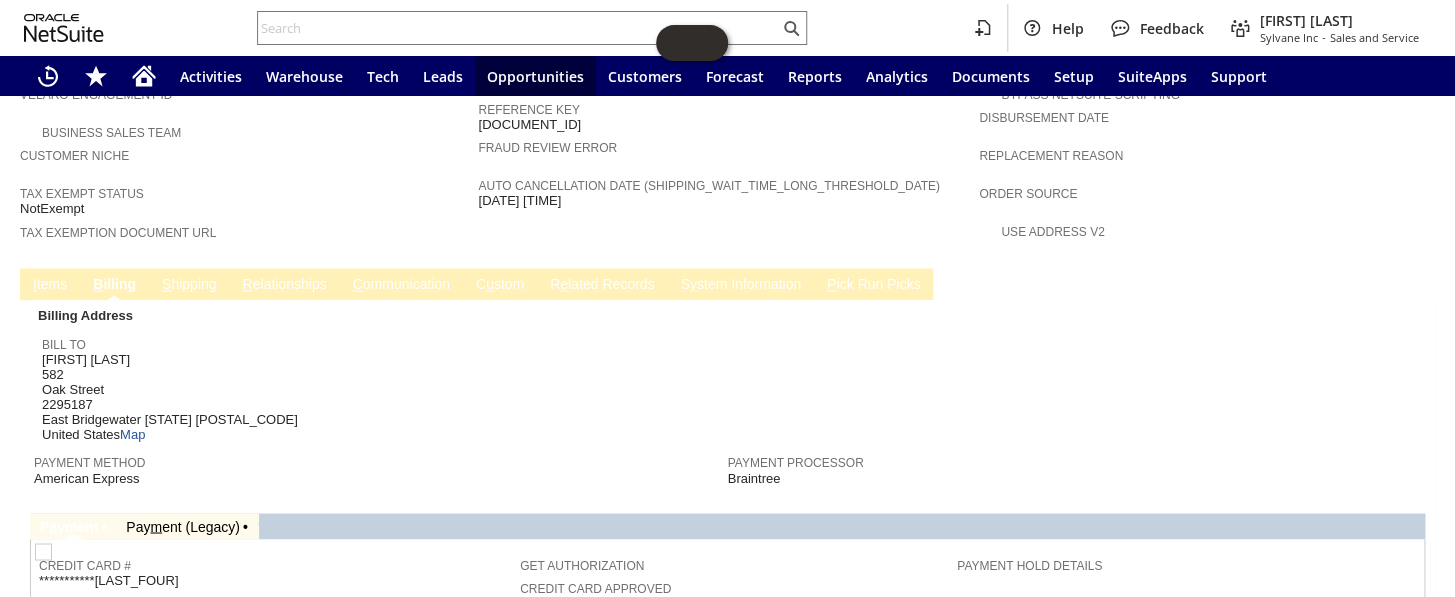 click on "S hipping" at bounding box center (189, 285) 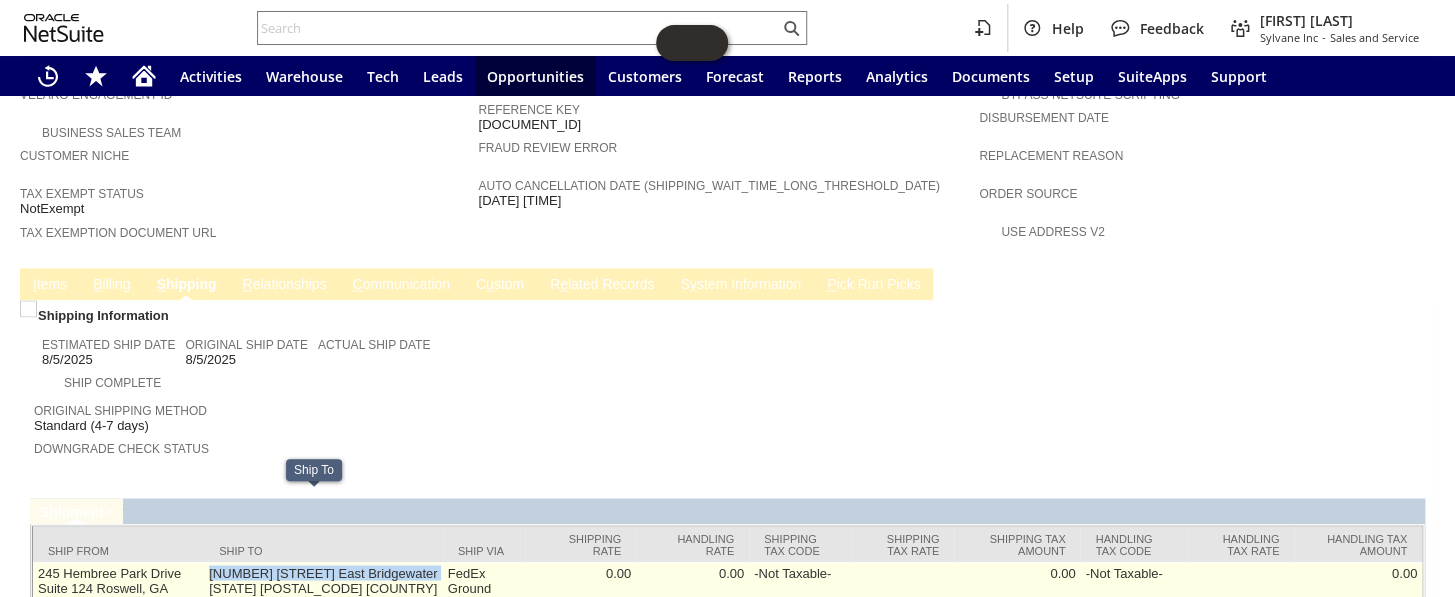 drag, startPoint x: 225, startPoint y: 503, endPoint x: 319, endPoint y: 512, distance: 94.42987 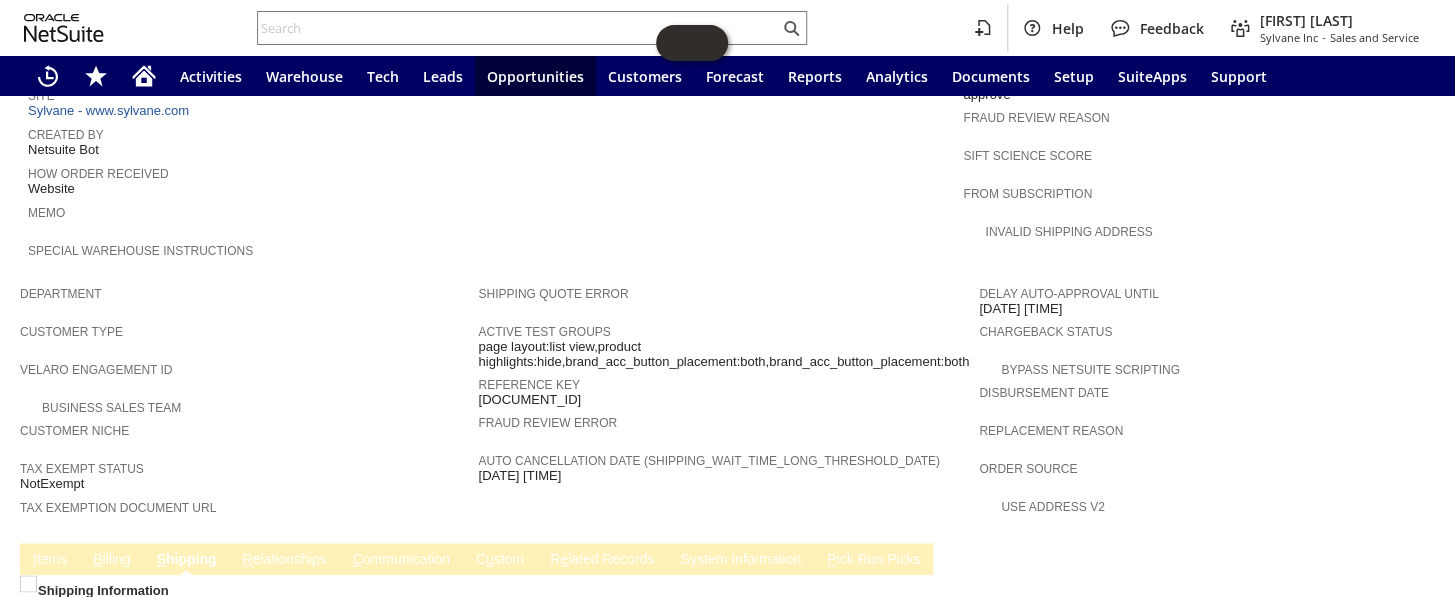 scroll, scrollTop: 955, scrollLeft: 0, axis: vertical 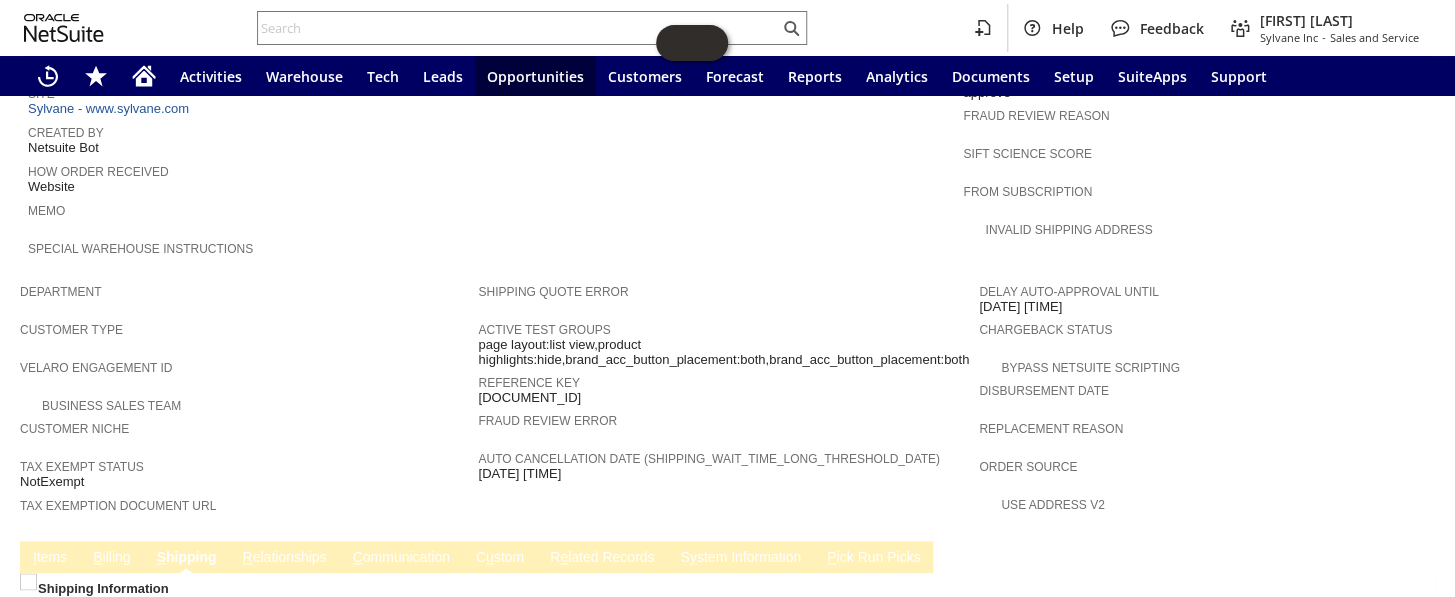 click on "B illing" at bounding box center [111, 558] 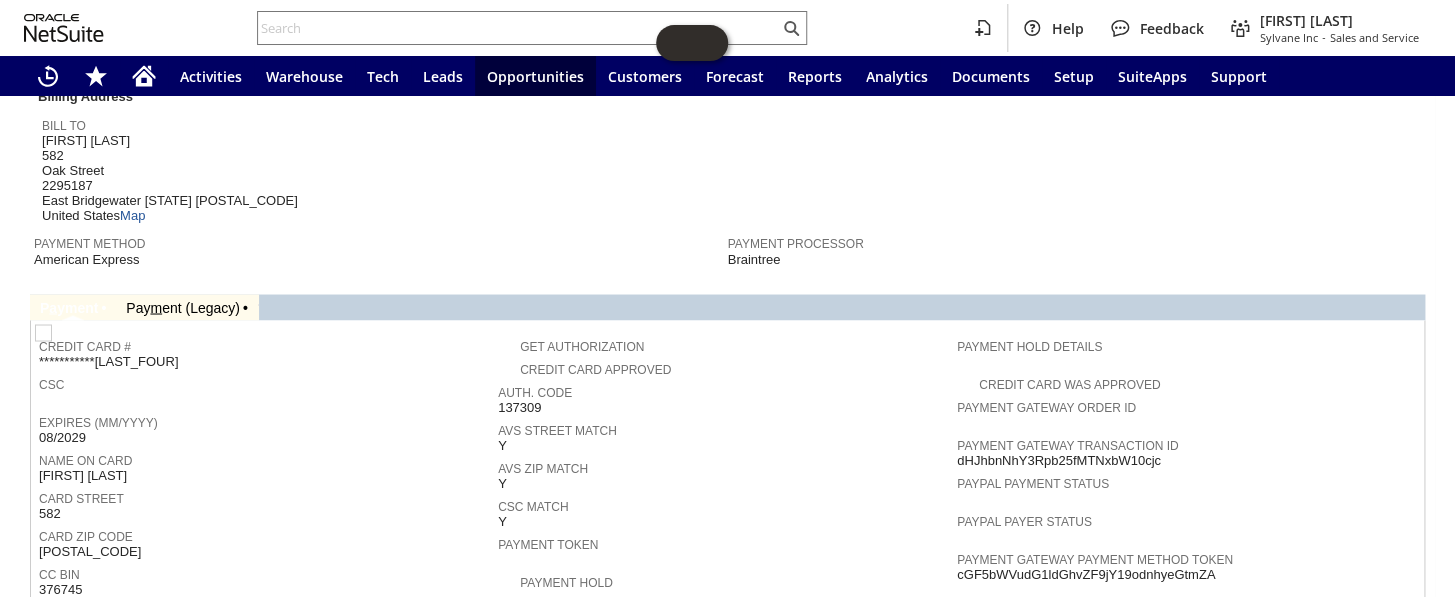 scroll, scrollTop: 1319, scrollLeft: 0, axis: vertical 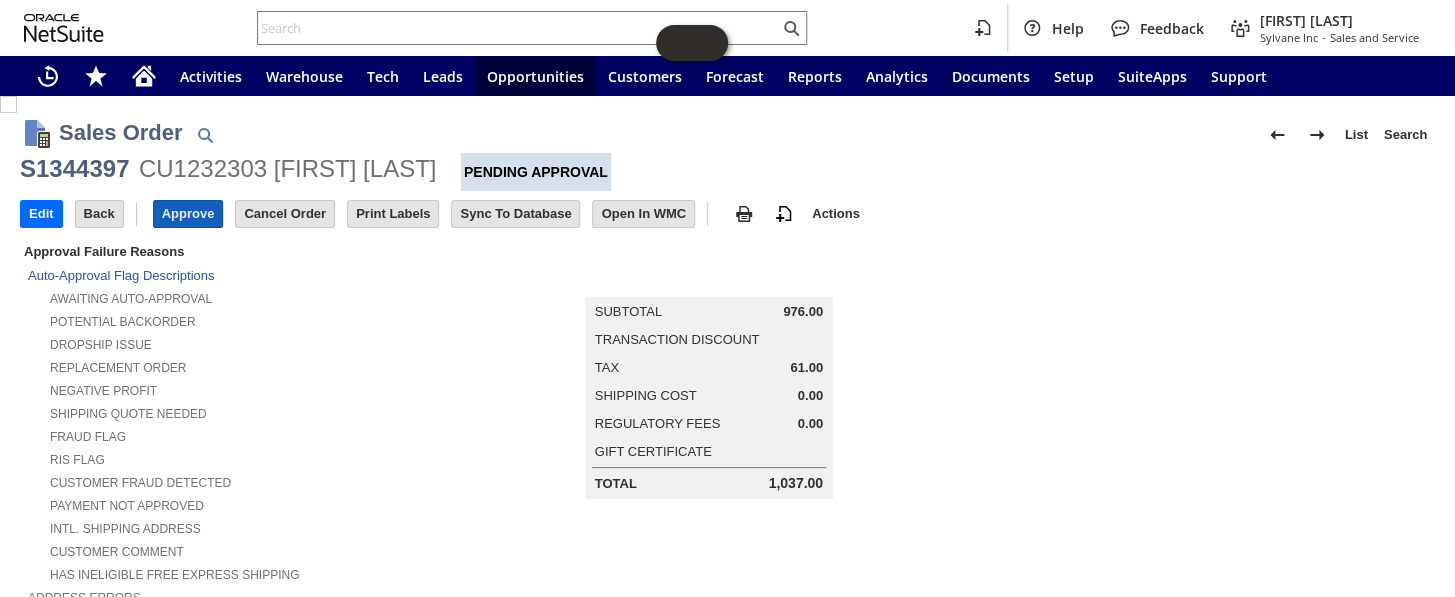 click on "Approve" at bounding box center (188, 214) 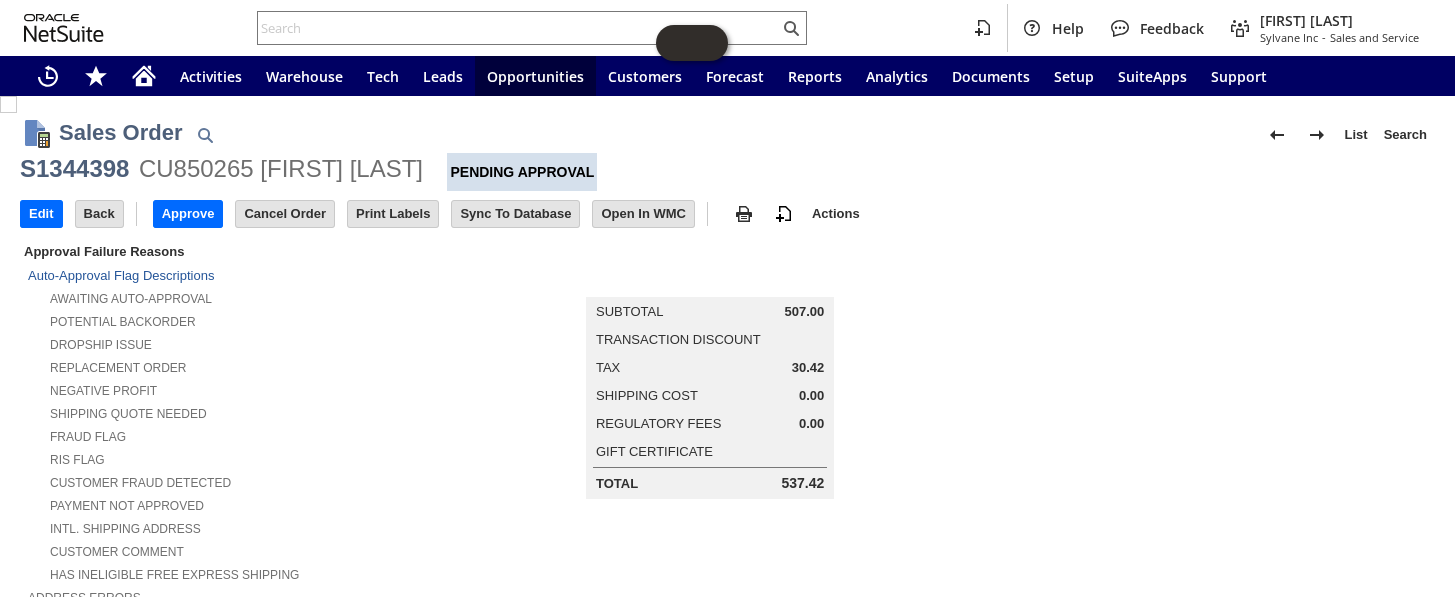 scroll, scrollTop: 0, scrollLeft: 0, axis: both 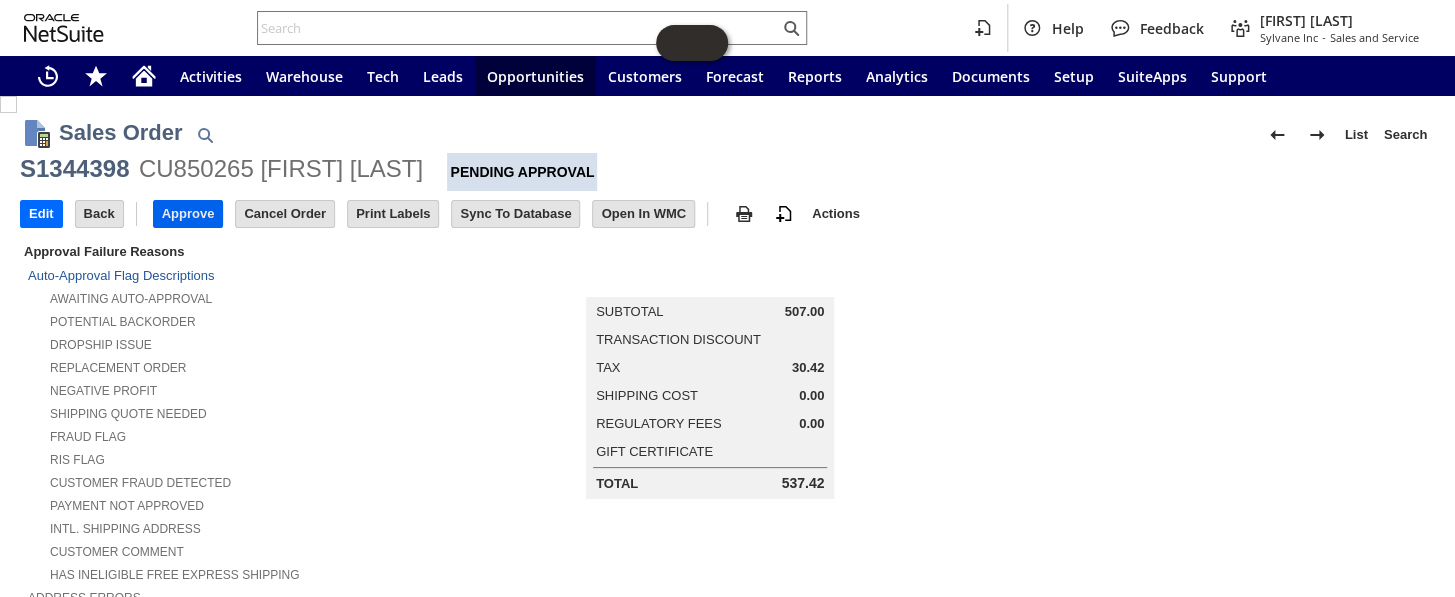 click on "Approve" at bounding box center [188, 214] 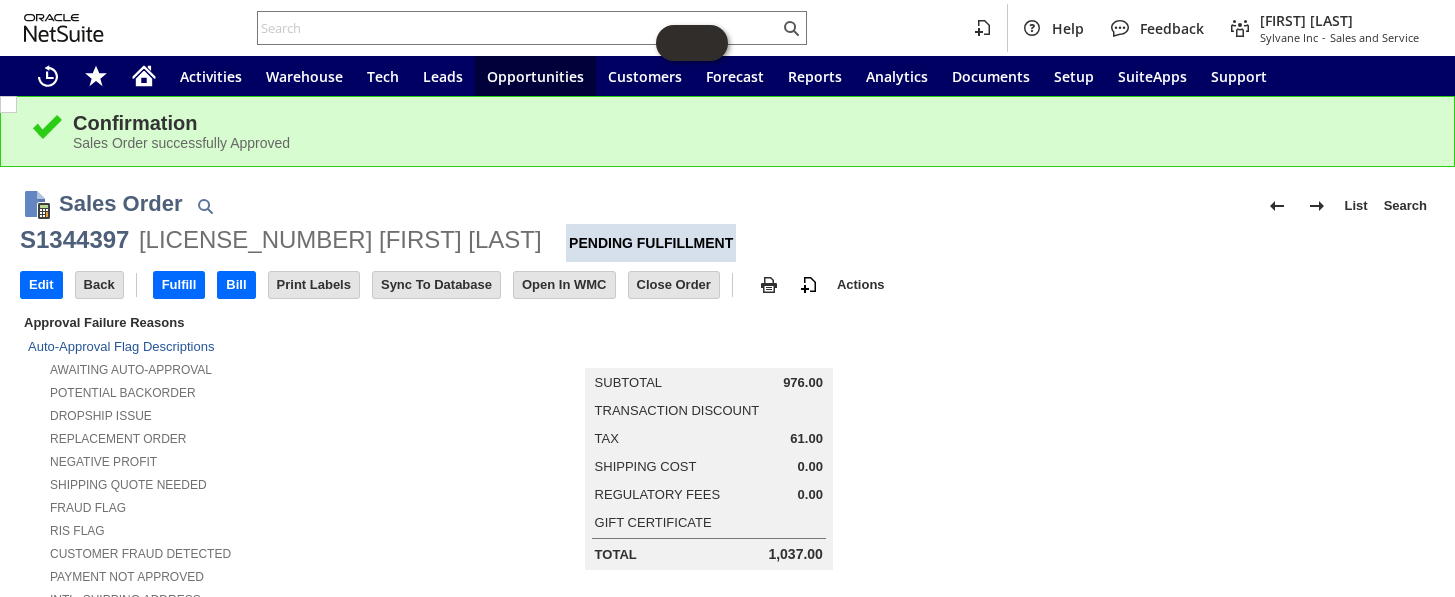 scroll, scrollTop: 0, scrollLeft: 0, axis: both 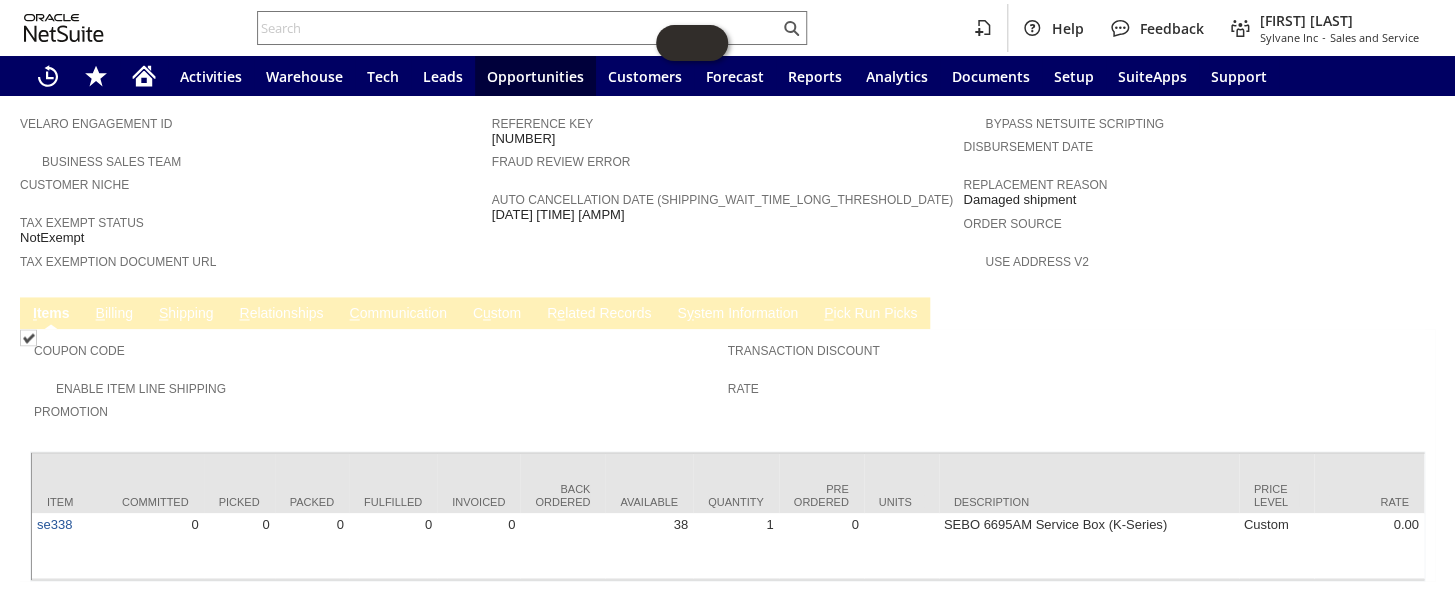 click on "B" at bounding box center (100, 313) 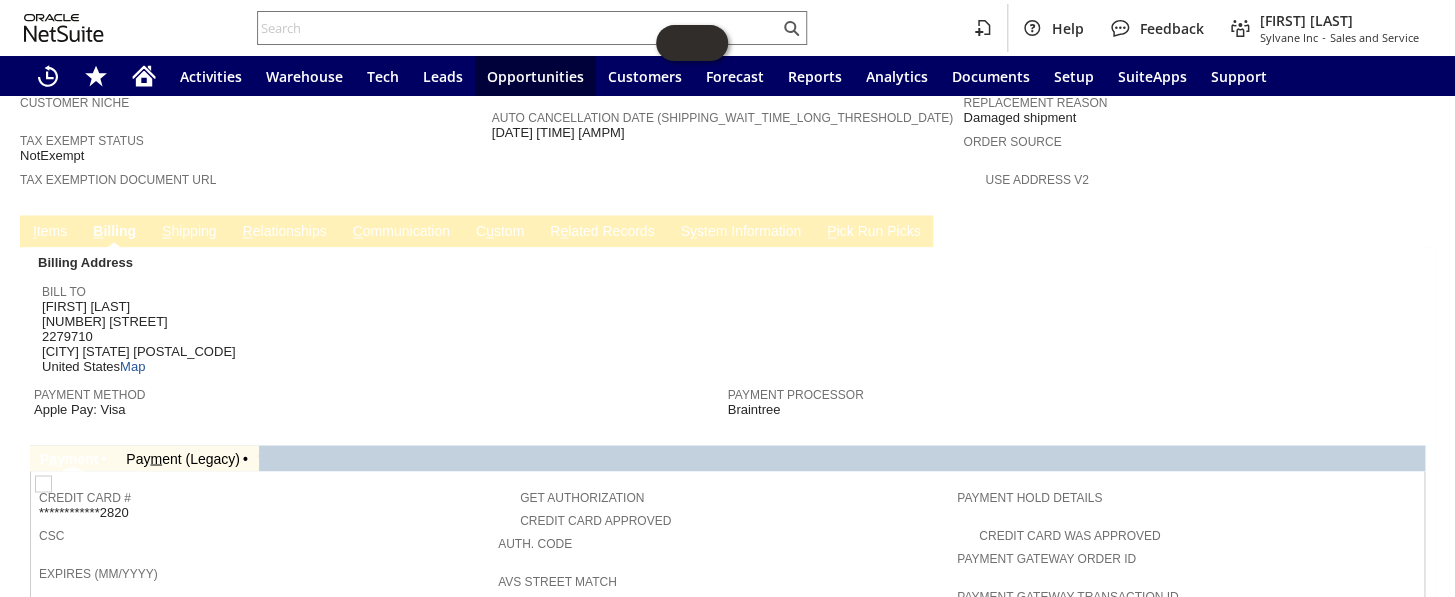 scroll, scrollTop: 1275, scrollLeft: 0, axis: vertical 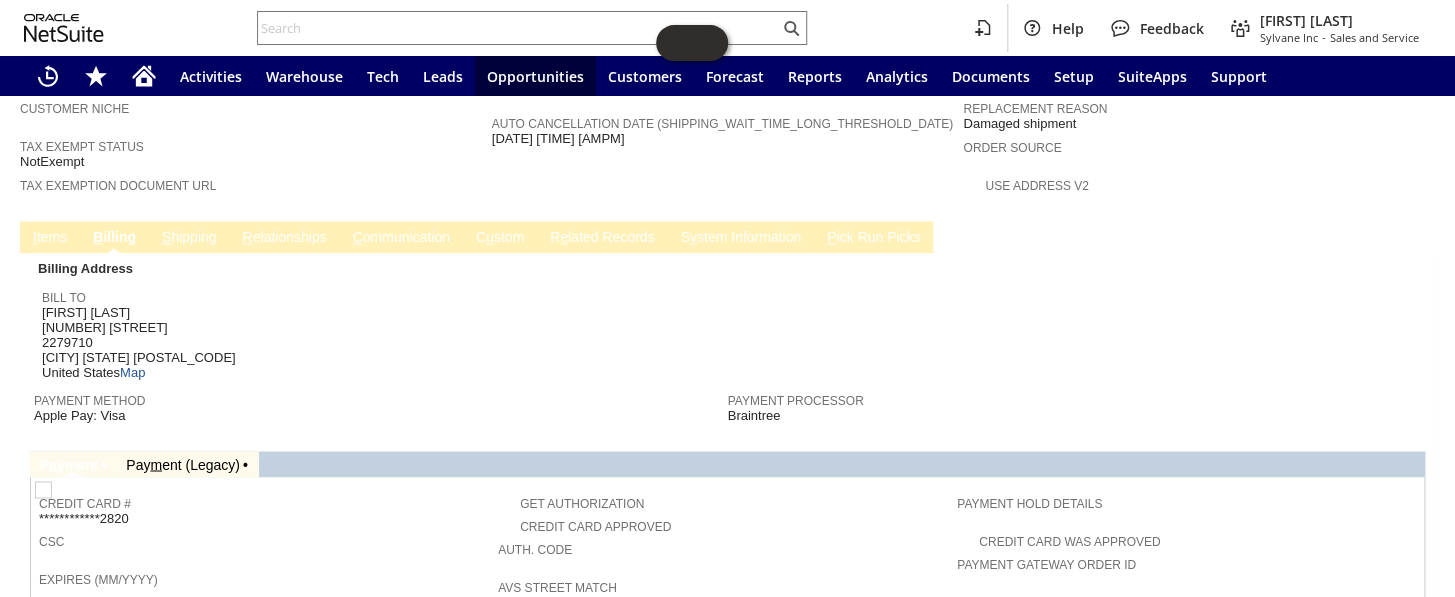click on "I tems" at bounding box center (50, 238) 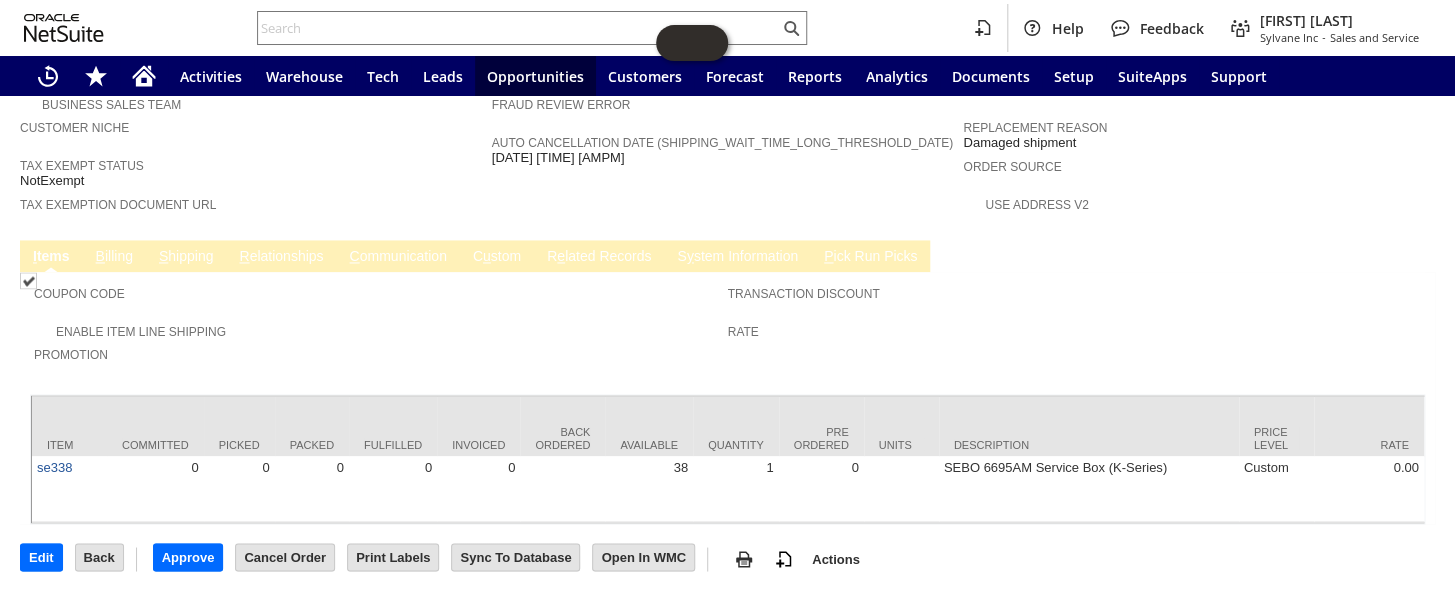 scroll, scrollTop: 1200, scrollLeft: 0, axis: vertical 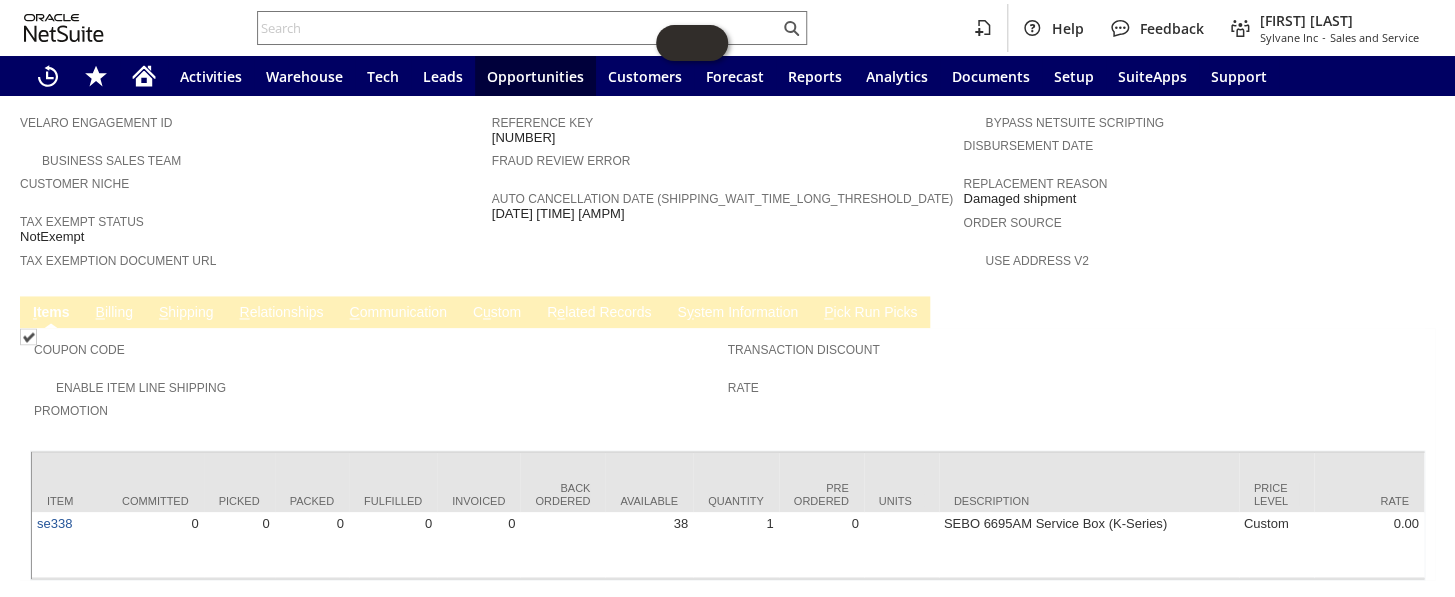 click on "B illing" at bounding box center [114, 313] 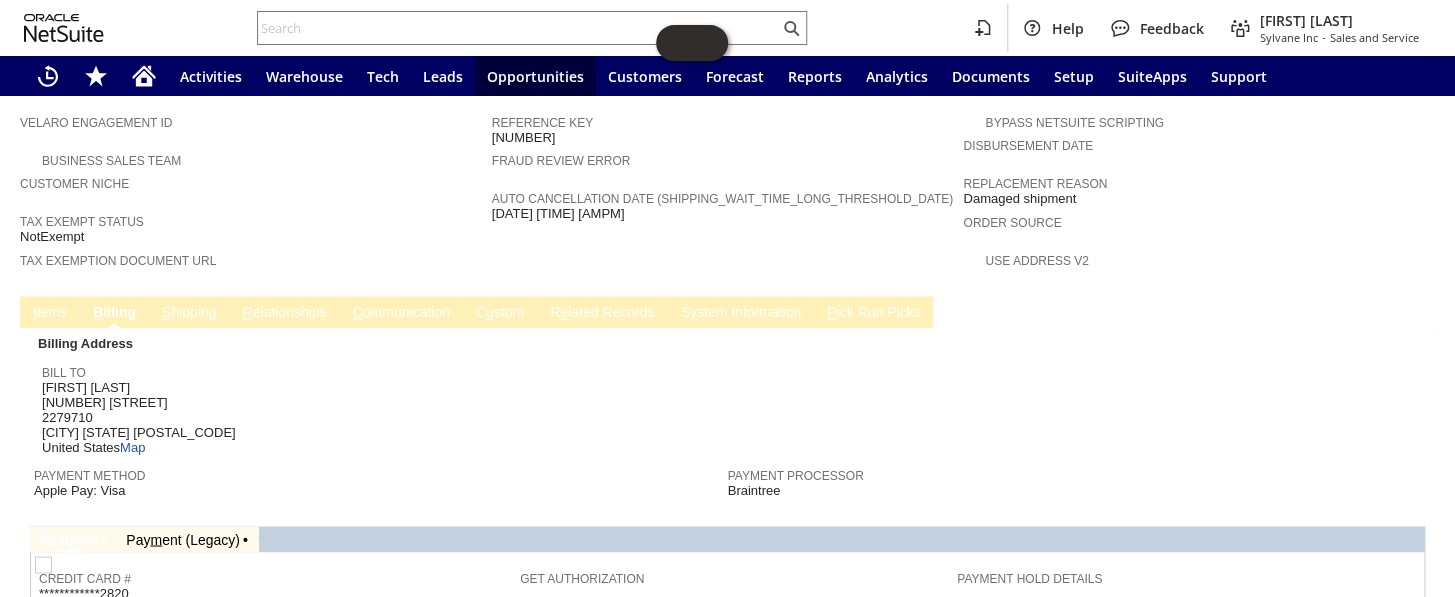 click on "I tems" at bounding box center [50, 313] 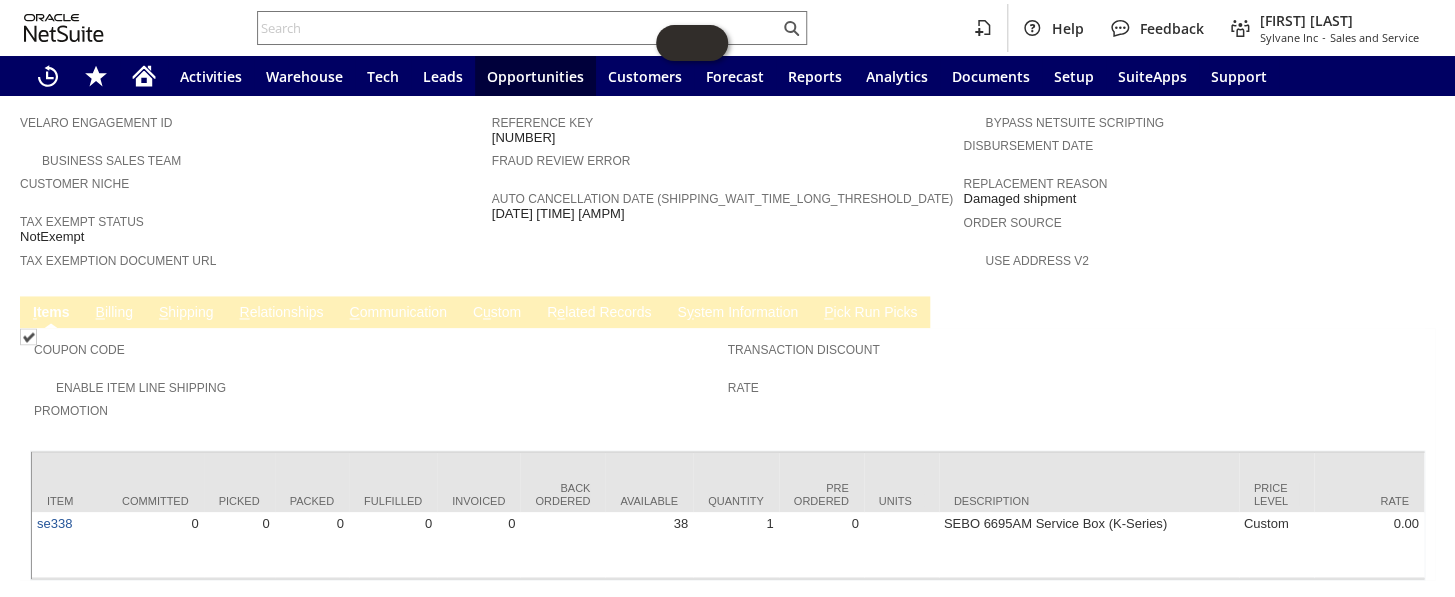 click on "B illing" at bounding box center [114, 313] 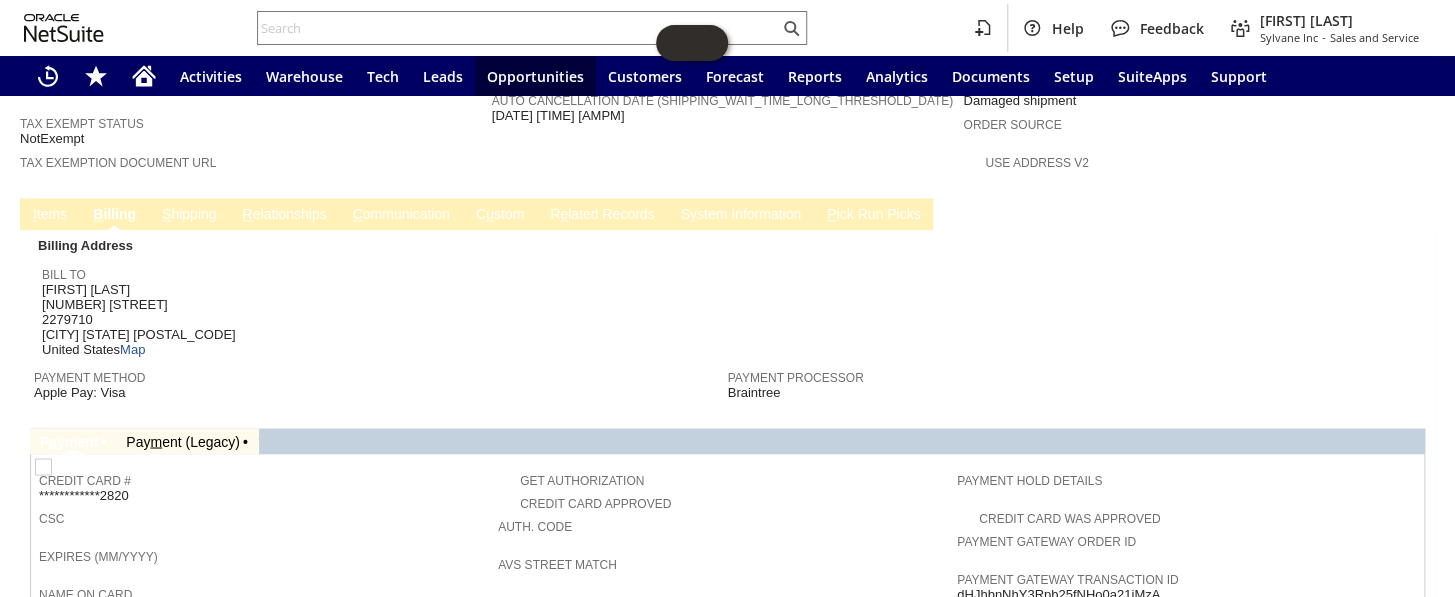 scroll, scrollTop: 1275, scrollLeft: 0, axis: vertical 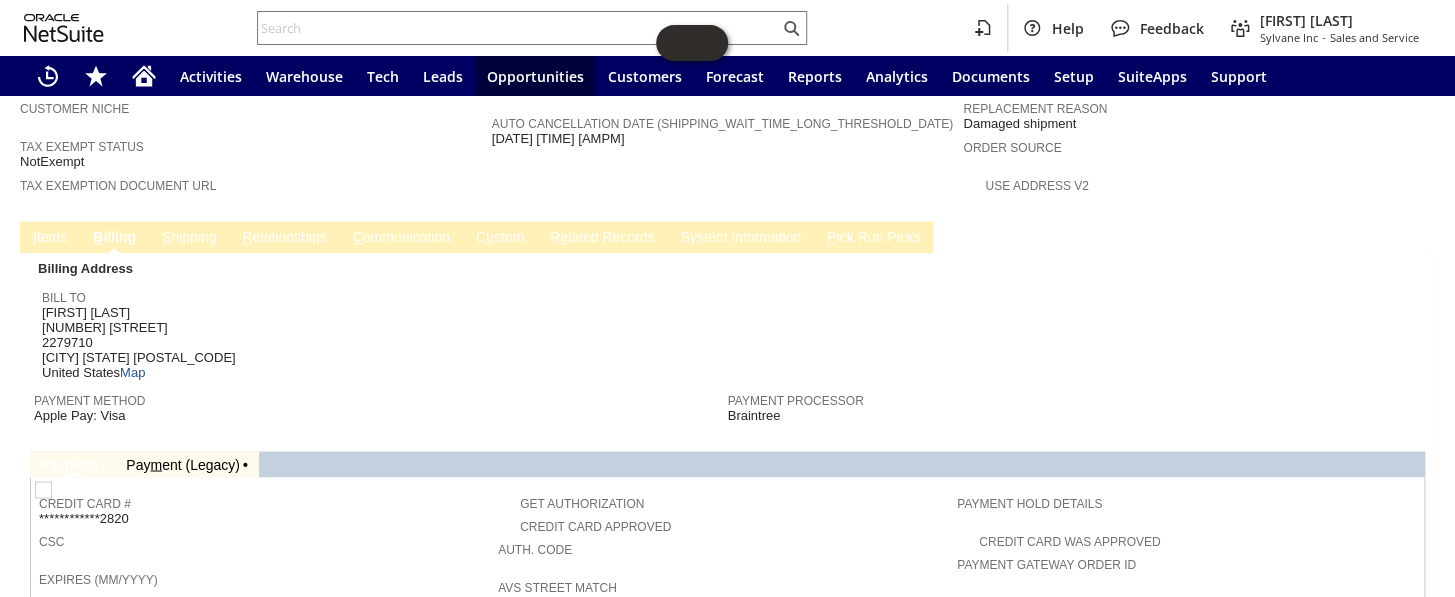 click on "I tems" at bounding box center [50, 238] 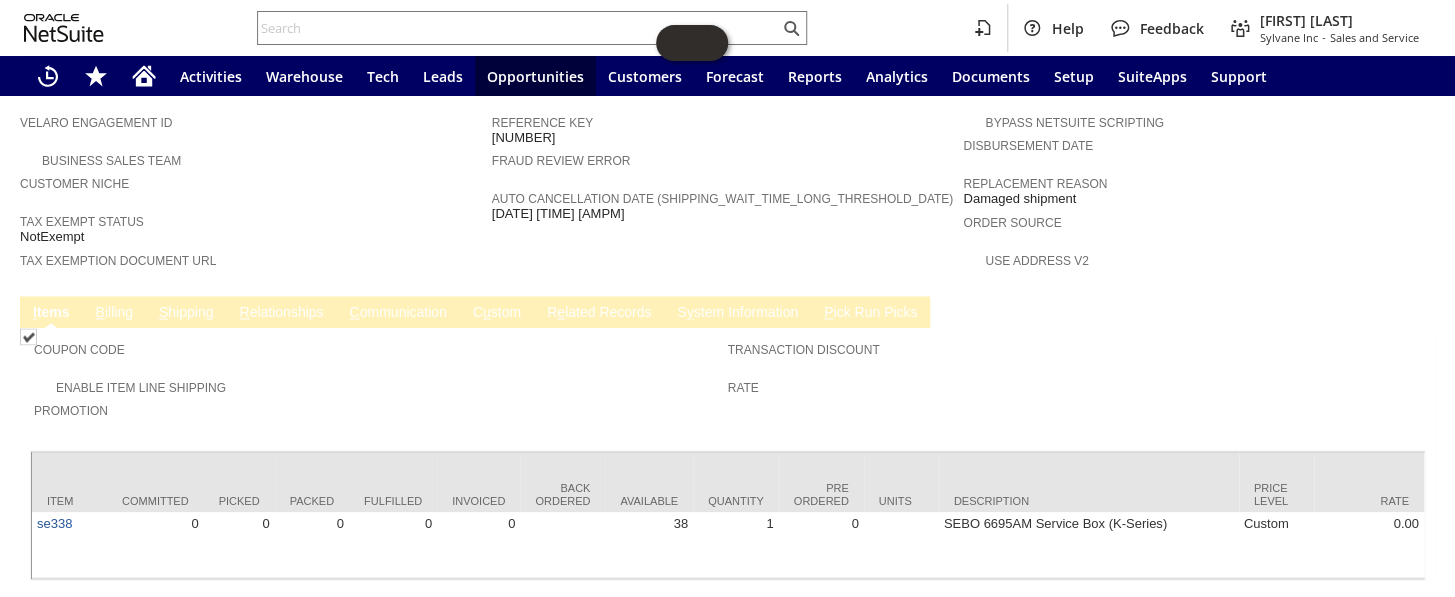 click on "B illing" at bounding box center [114, 313] 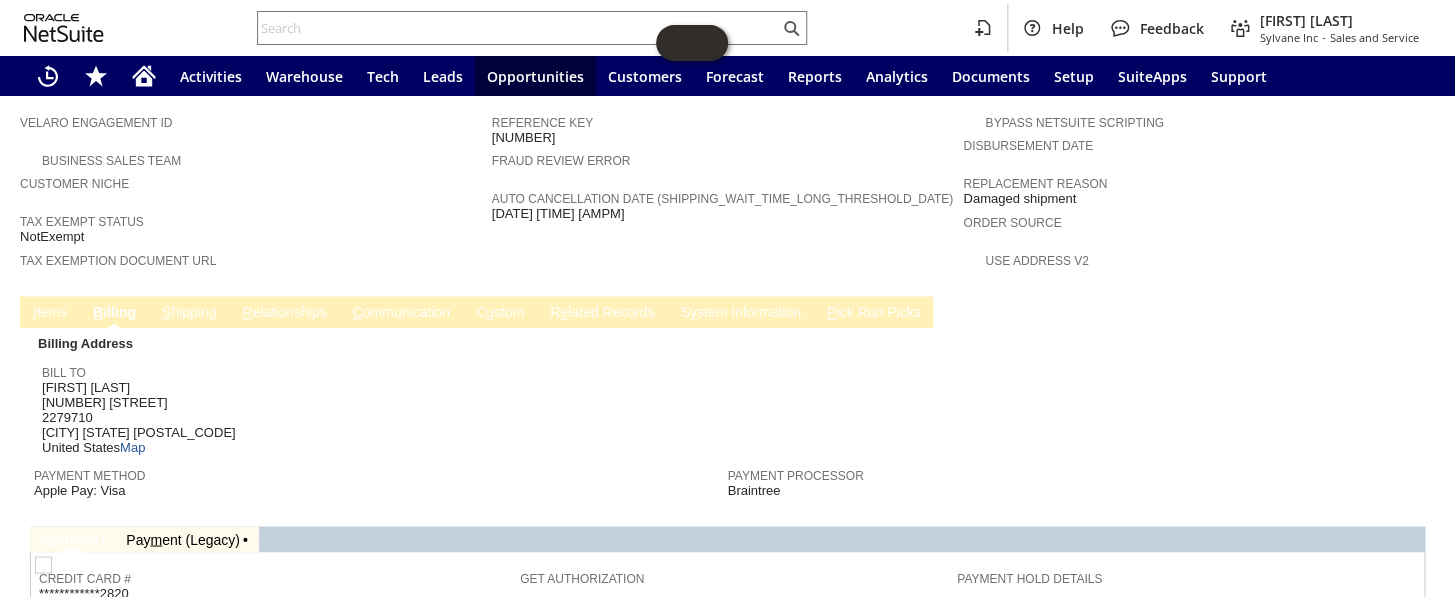 click on "S hipping" at bounding box center [189, 313] 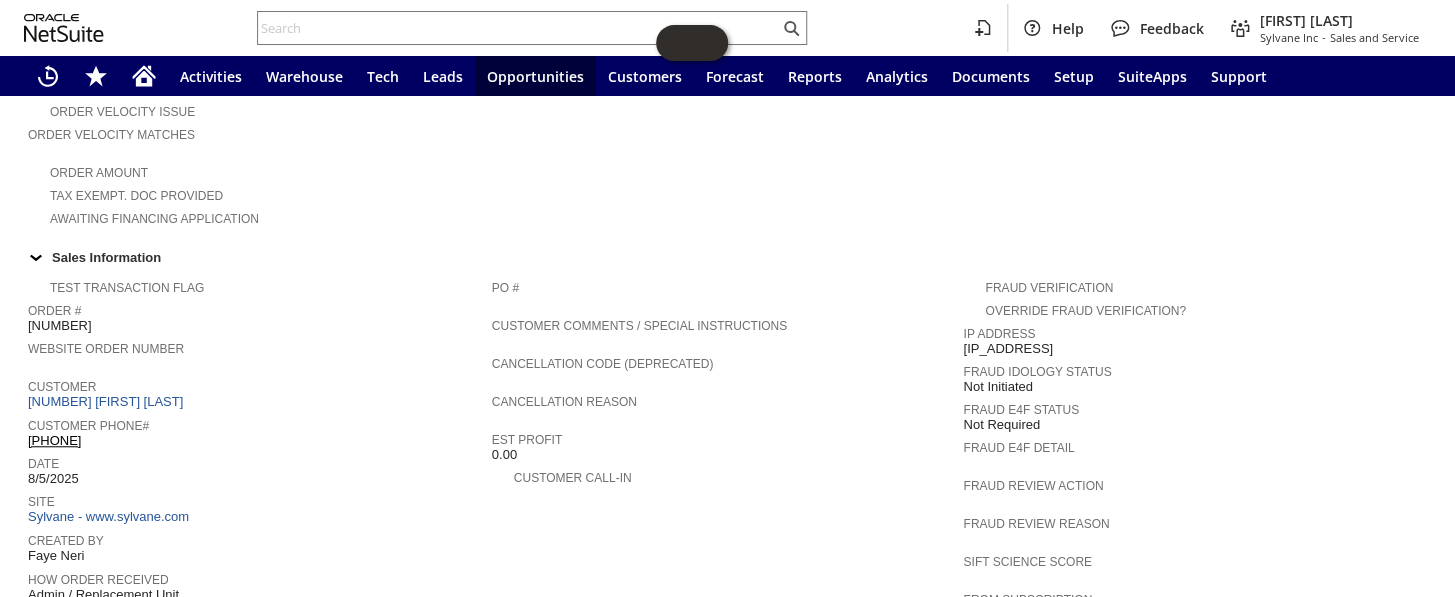 scroll, scrollTop: 545, scrollLeft: 0, axis: vertical 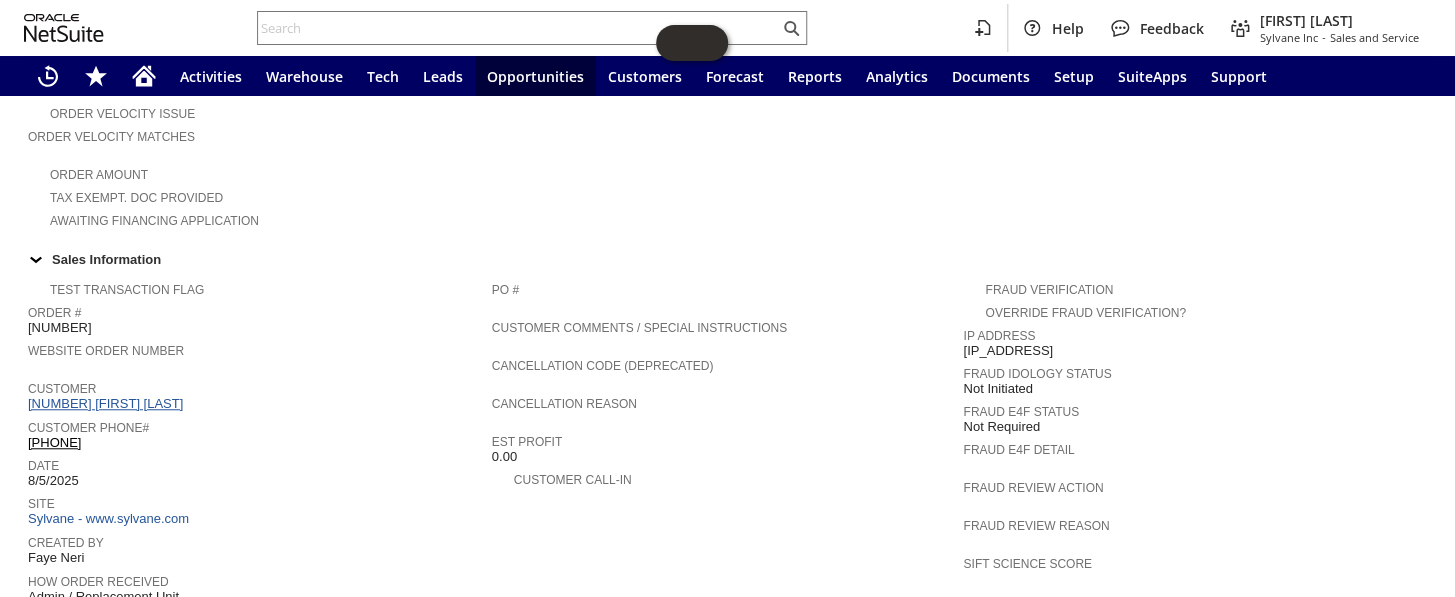 click on "[LICENSE_PLATE] [FIRST] [LAST]" at bounding box center (108, 403) 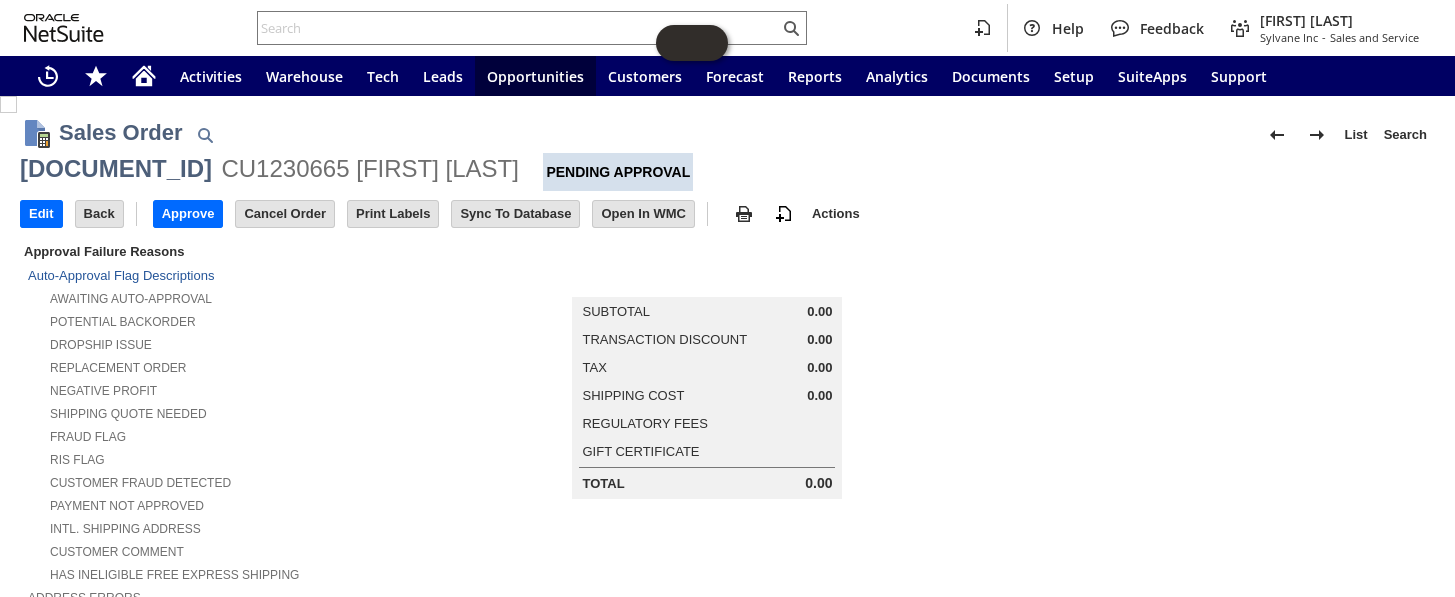 scroll, scrollTop: 0, scrollLeft: 0, axis: both 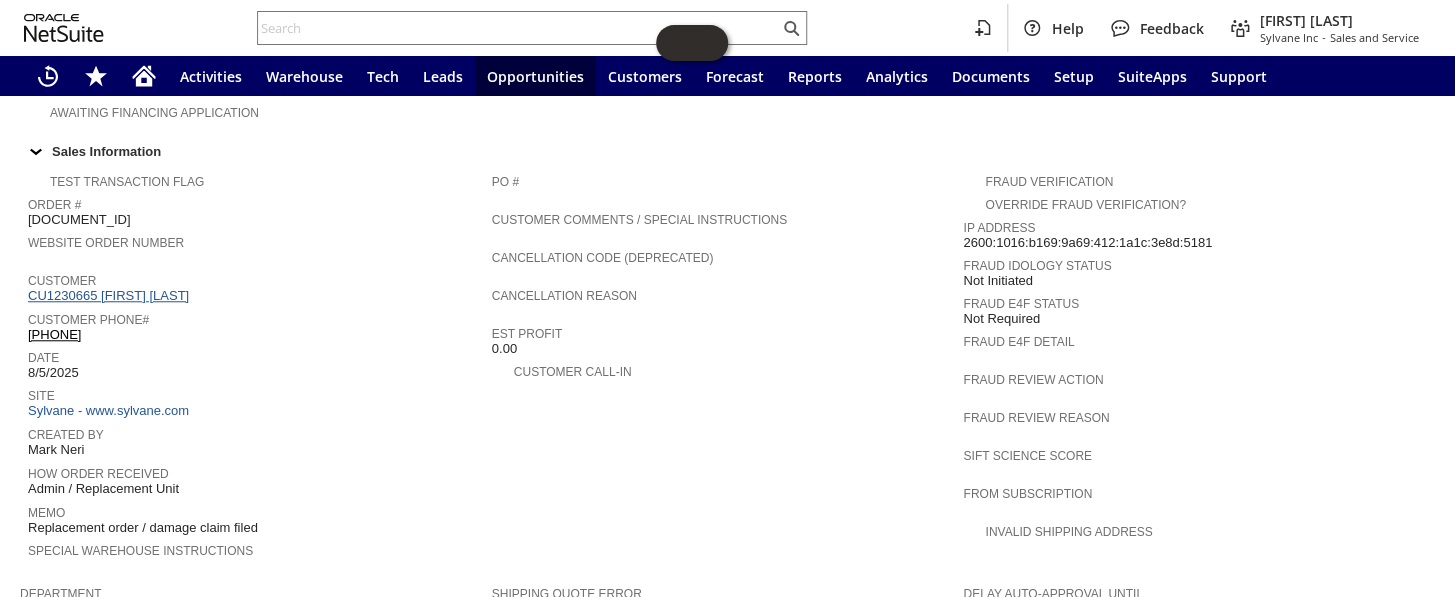 click on "CU1230665 Jason Supenia" at bounding box center [111, 295] 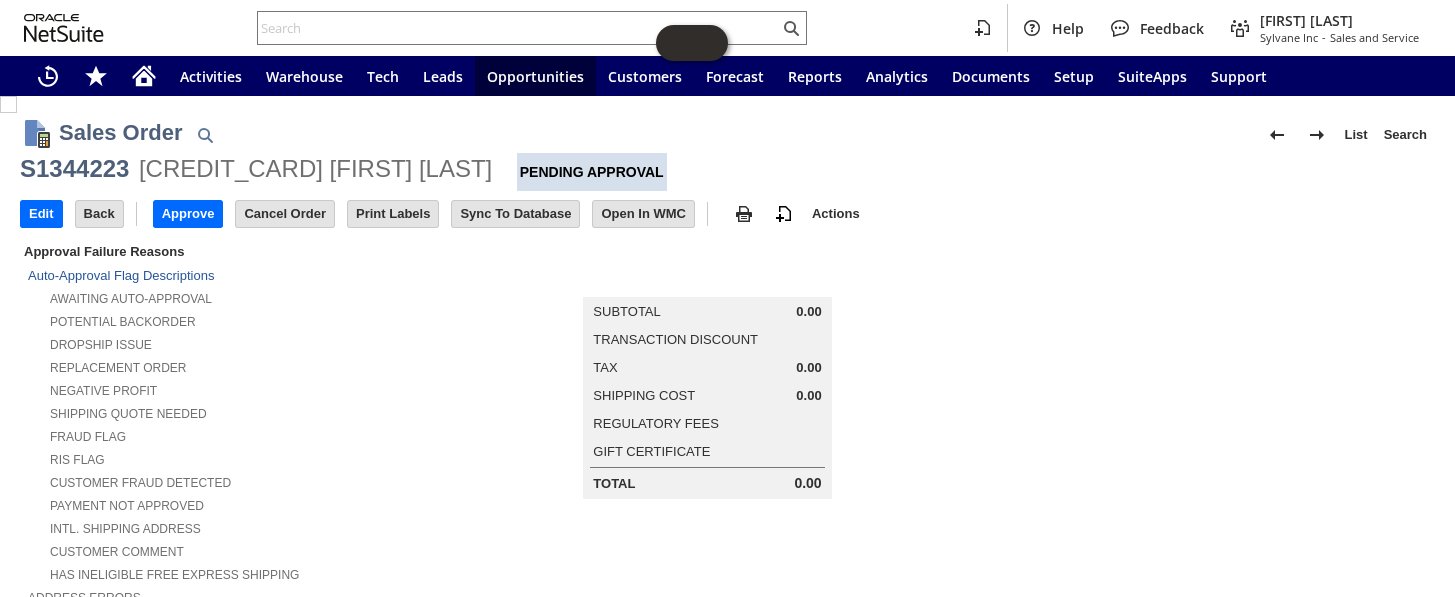 scroll, scrollTop: 0, scrollLeft: 0, axis: both 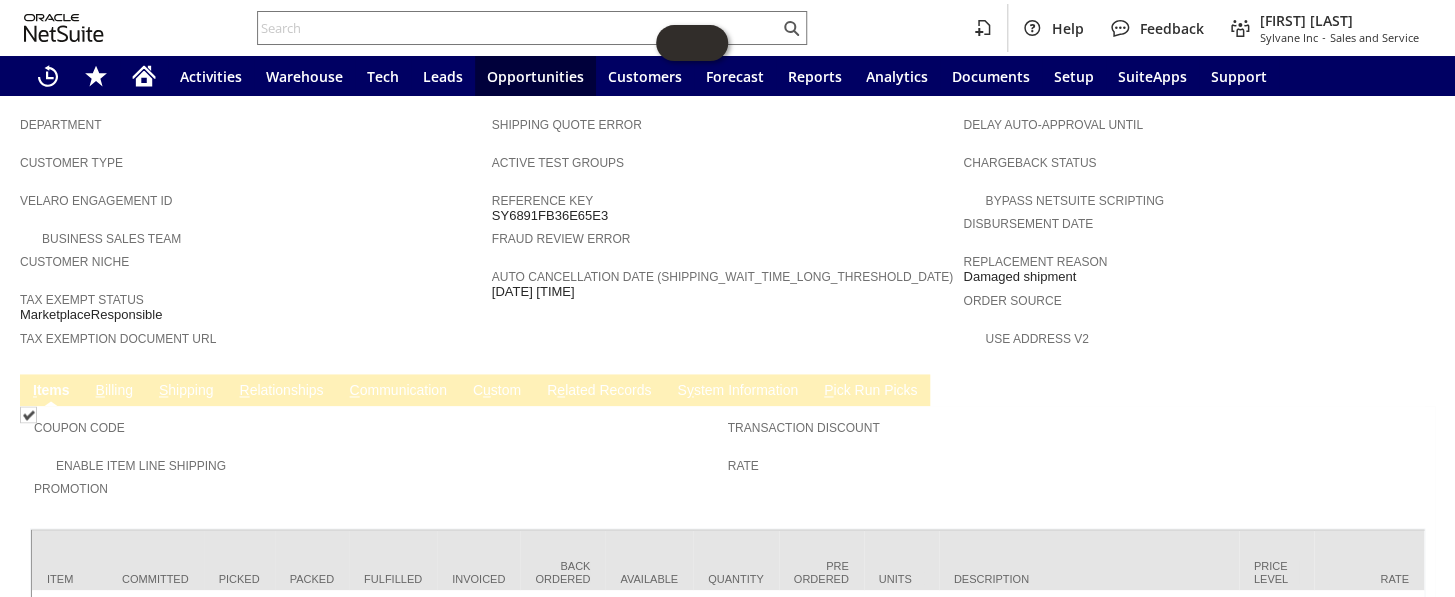 click on "C u stom" at bounding box center [497, 391] 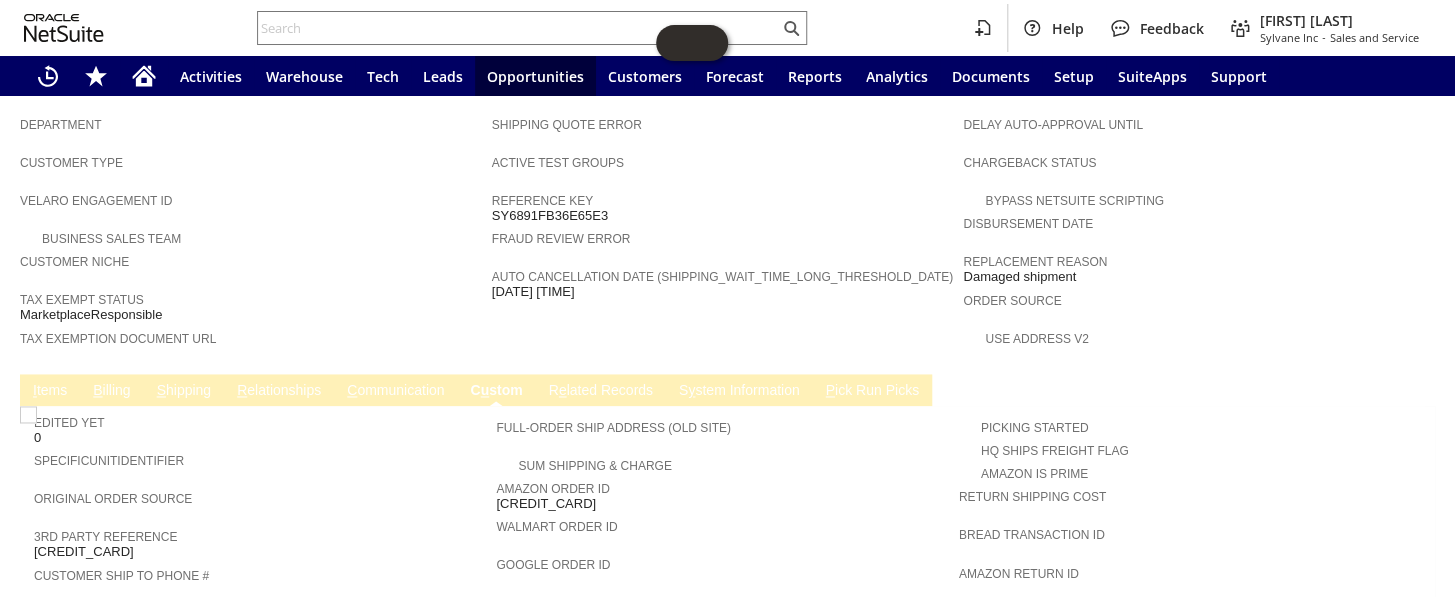 scroll, scrollTop: 0, scrollLeft: 0, axis: both 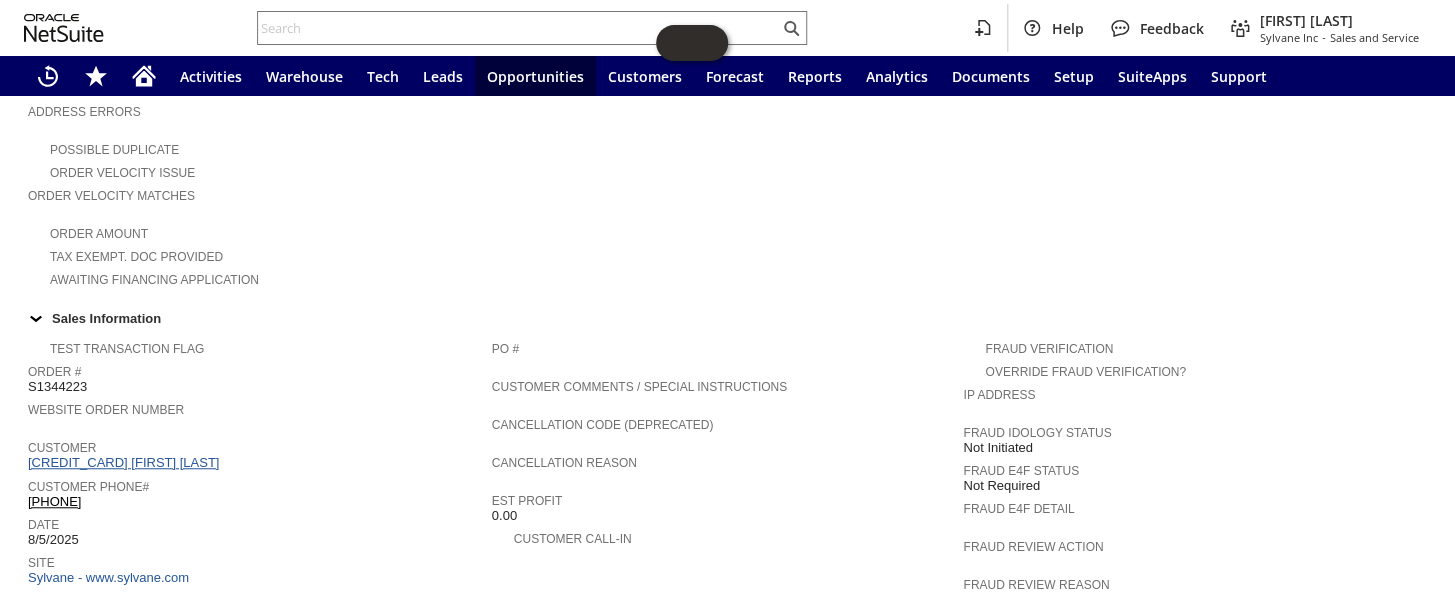click on "CU1224380 Nicole Pinard" at bounding box center [126, 462] 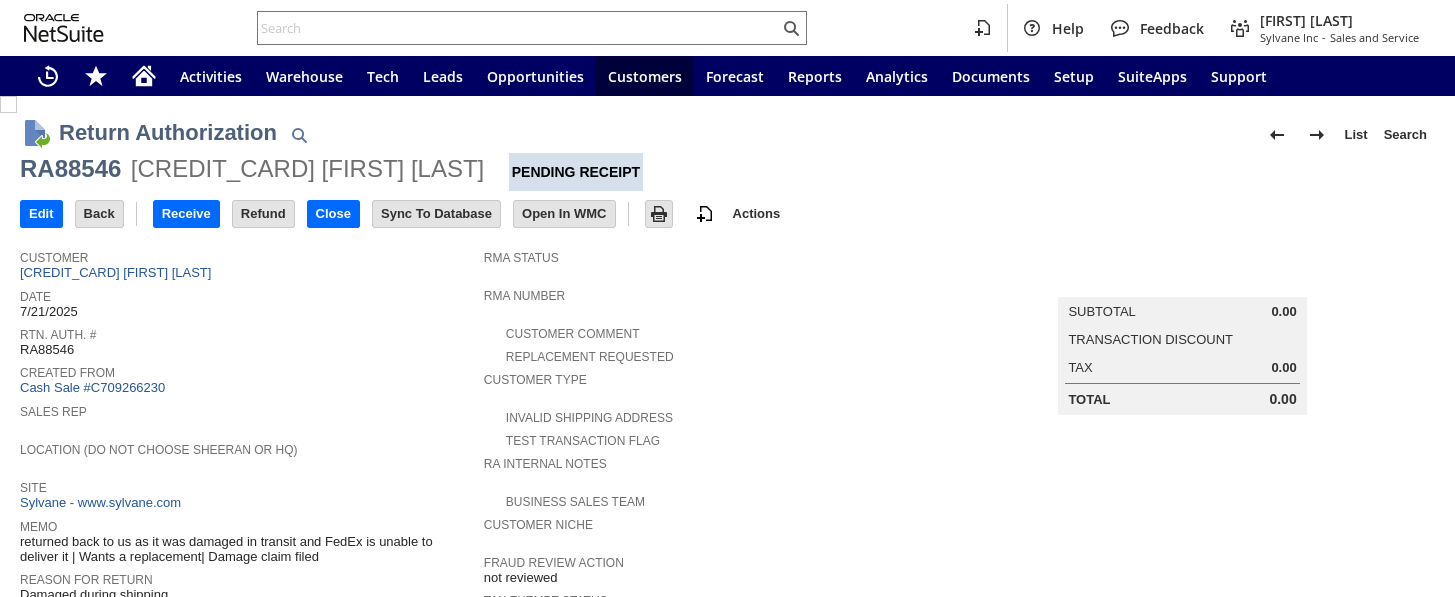 scroll, scrollTop: 0, scrollLeft: 0, axis: both 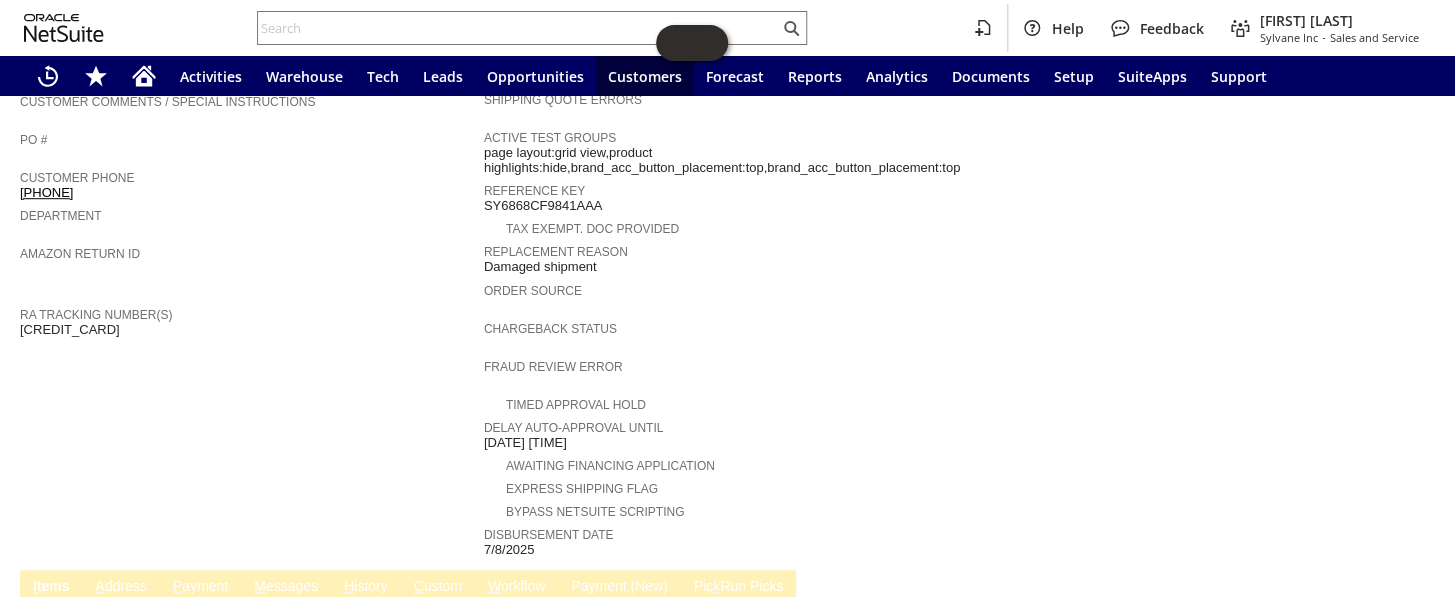 click on "[CREDIT_CARD]" at bounding box center (70, 330) 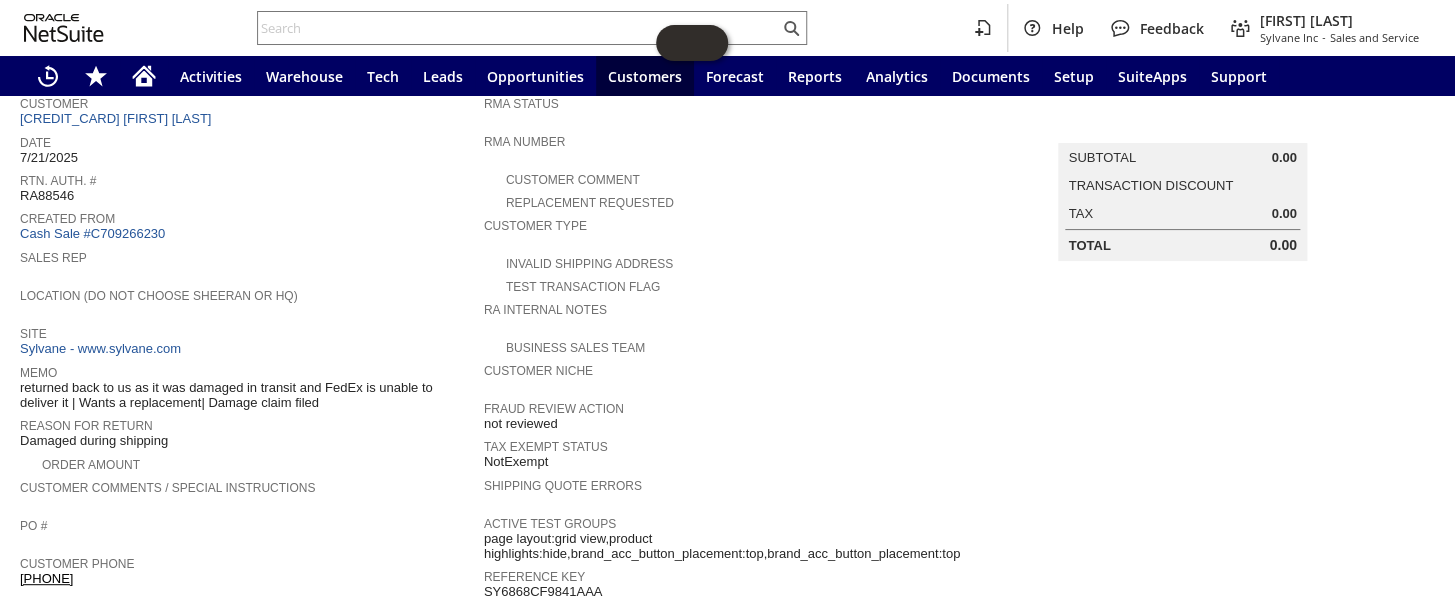 scroll, scrollTop: 0, scrollLeft: 0, axis: both 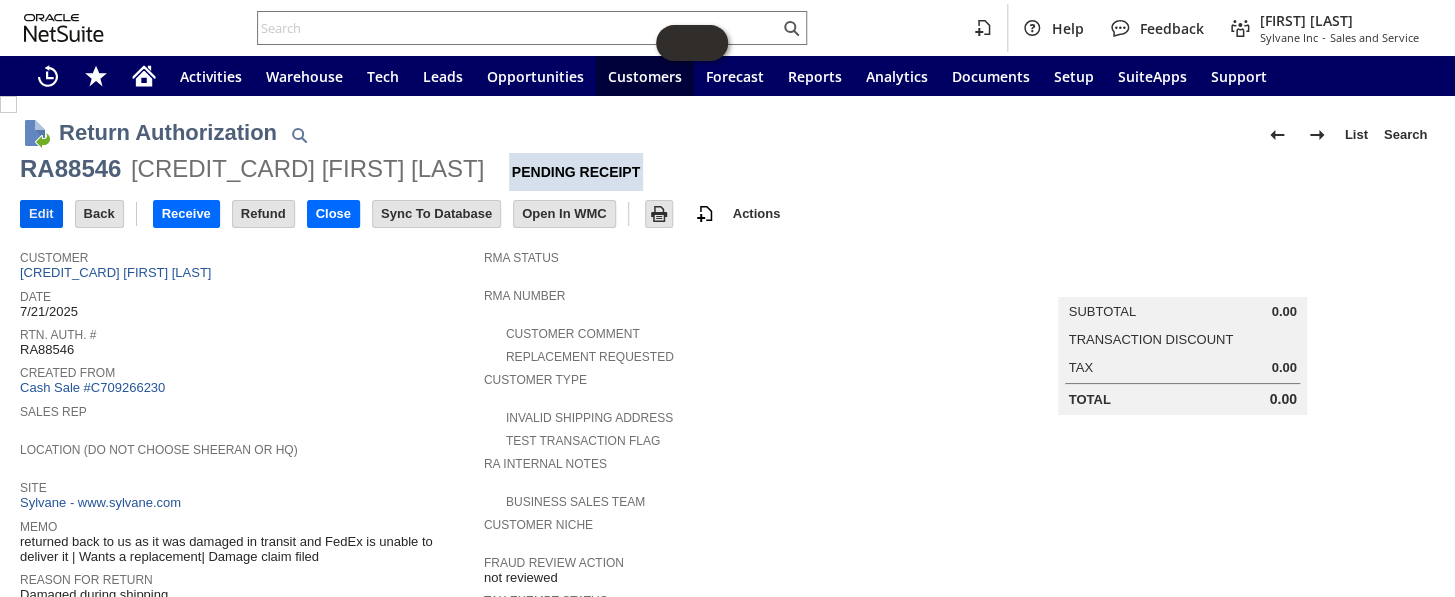 click on "Edit" at bounding box center (41, 214) 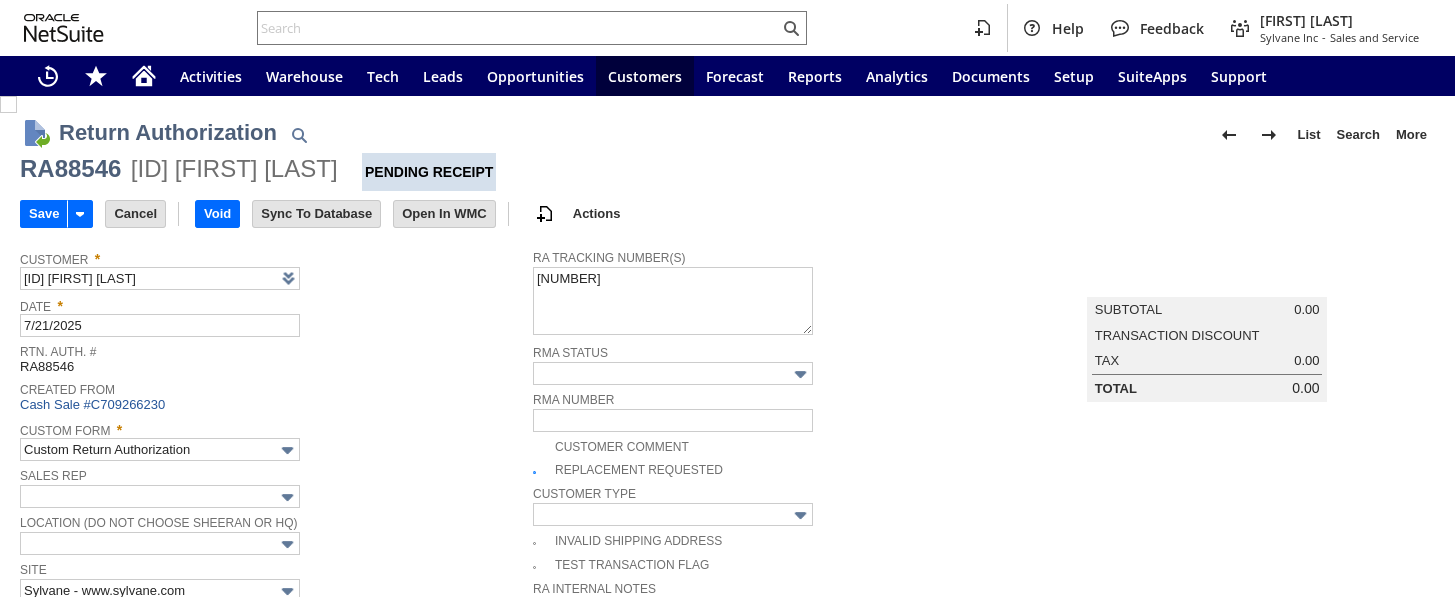 scroll, scrollTop: 0, scrollLeft: 0, axis: both 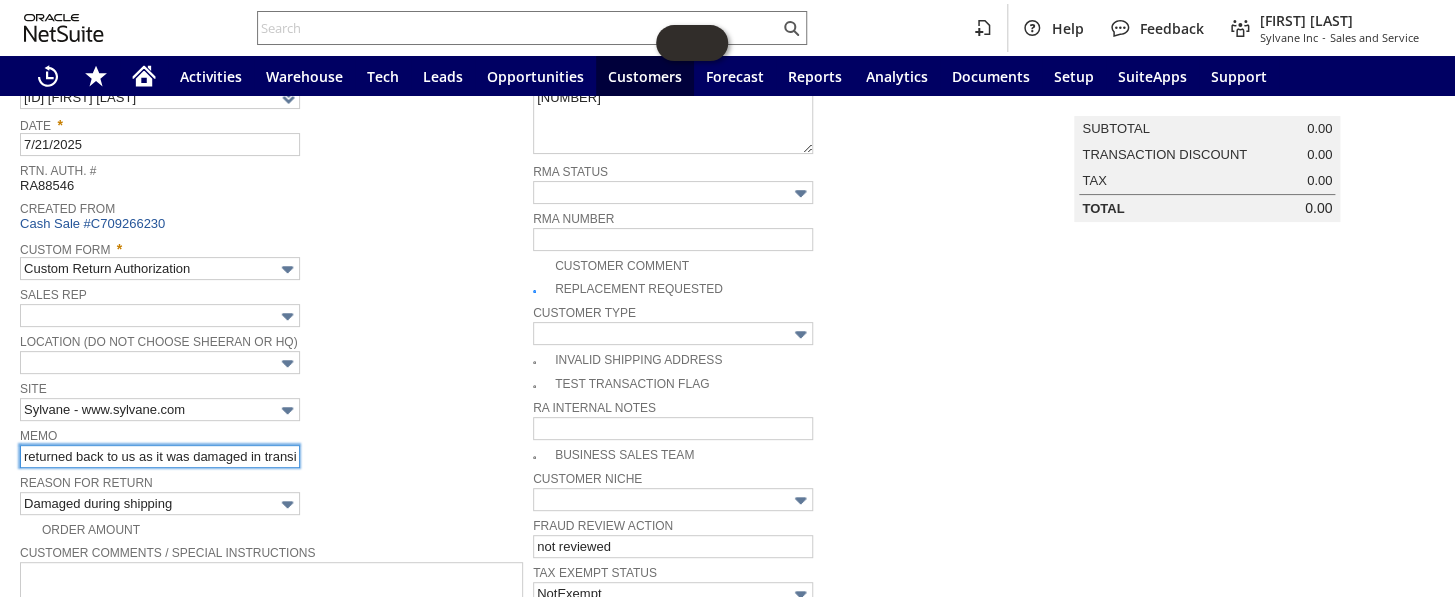 drag, startPoint x: 20, startPoint y: 446, endPoint x: 30, endPoint y: 450, distance: 10.770329 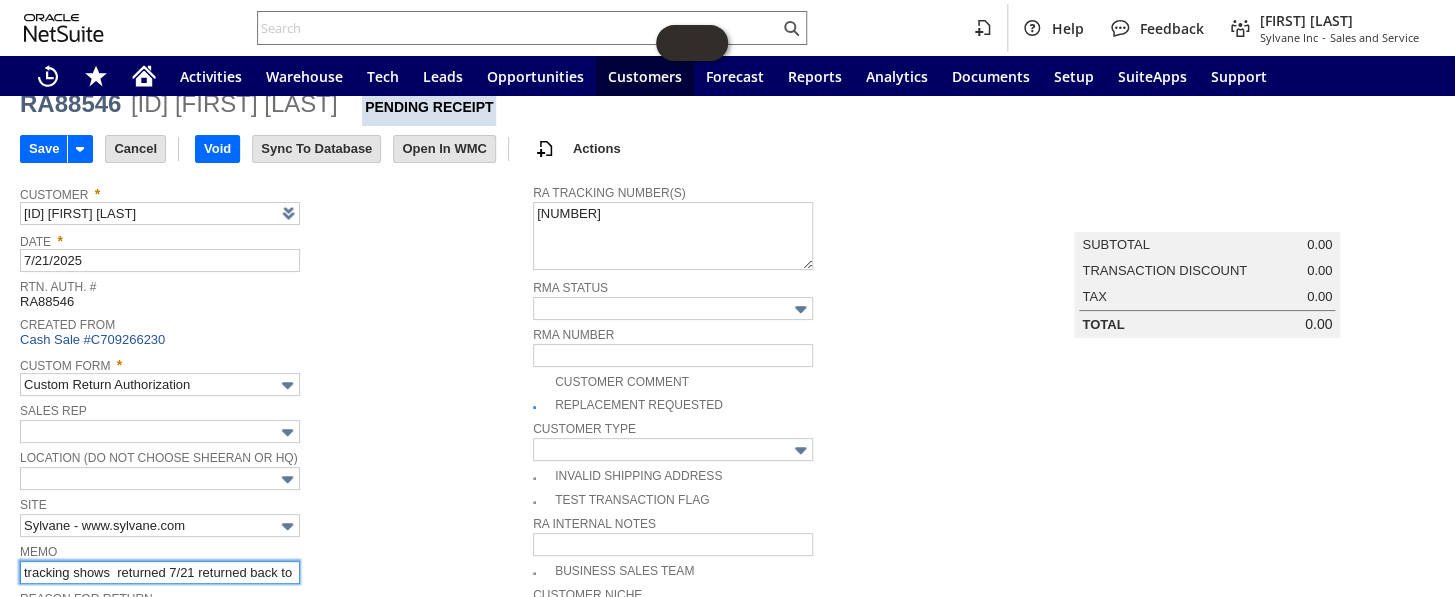 scroll, scrollTop: 0, scrollLeft: 0, axis: both 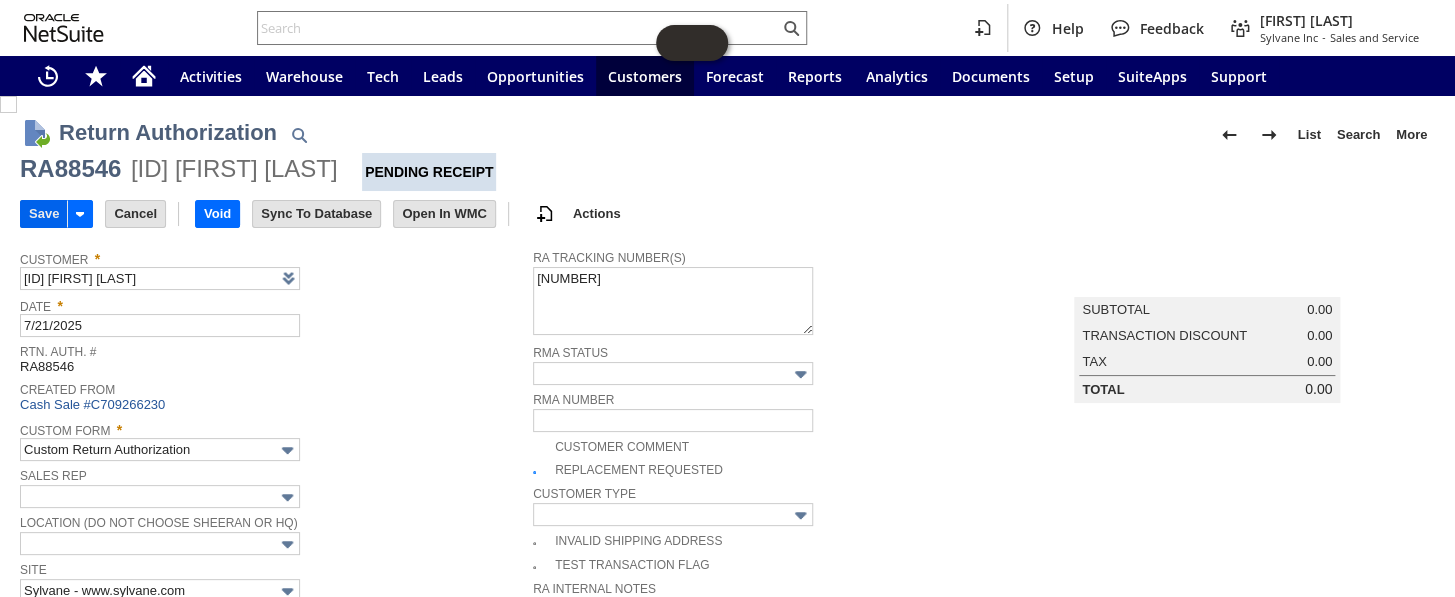 type on "tracking shows  returned 7/21 returned back to us as it was damaged in transit and FedEx is unable to deliver it | Wants a replacement| Damage claim filed" 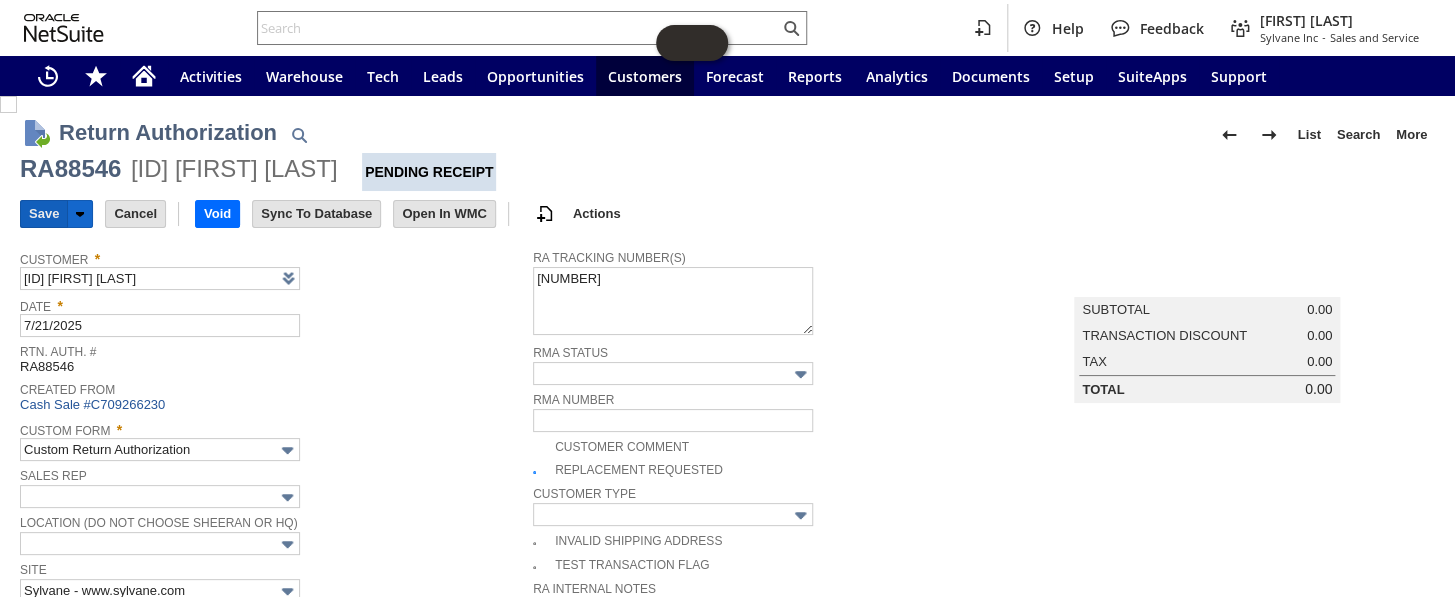 click on "Save" at bounding box center (44, 214) 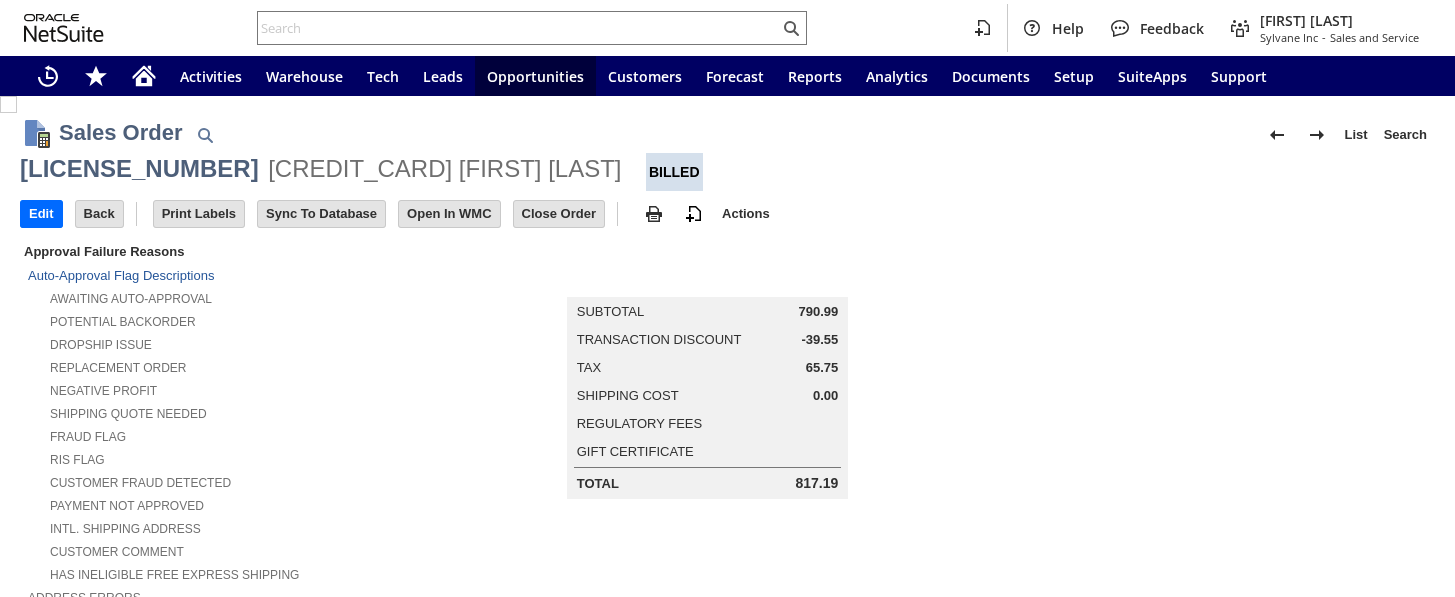 scroll, scrollTop: 0, scrollLeft: 0, axis: both 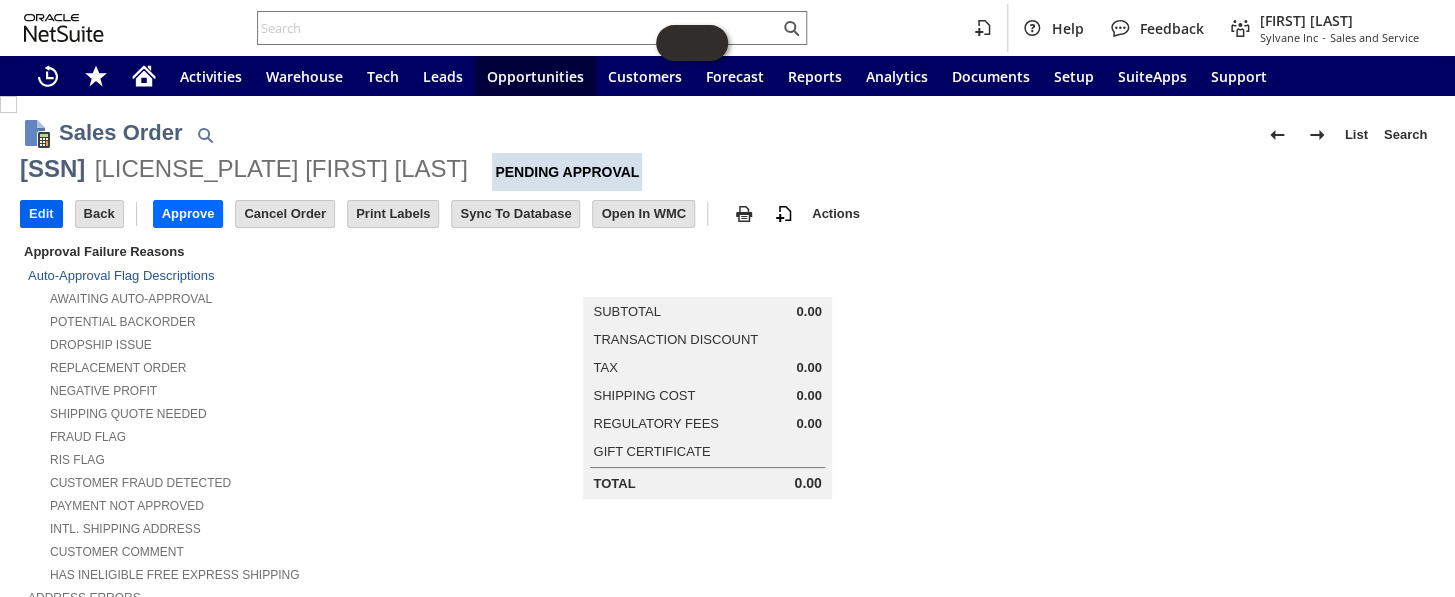 click on "Edit" at bounding box center (41, 214) 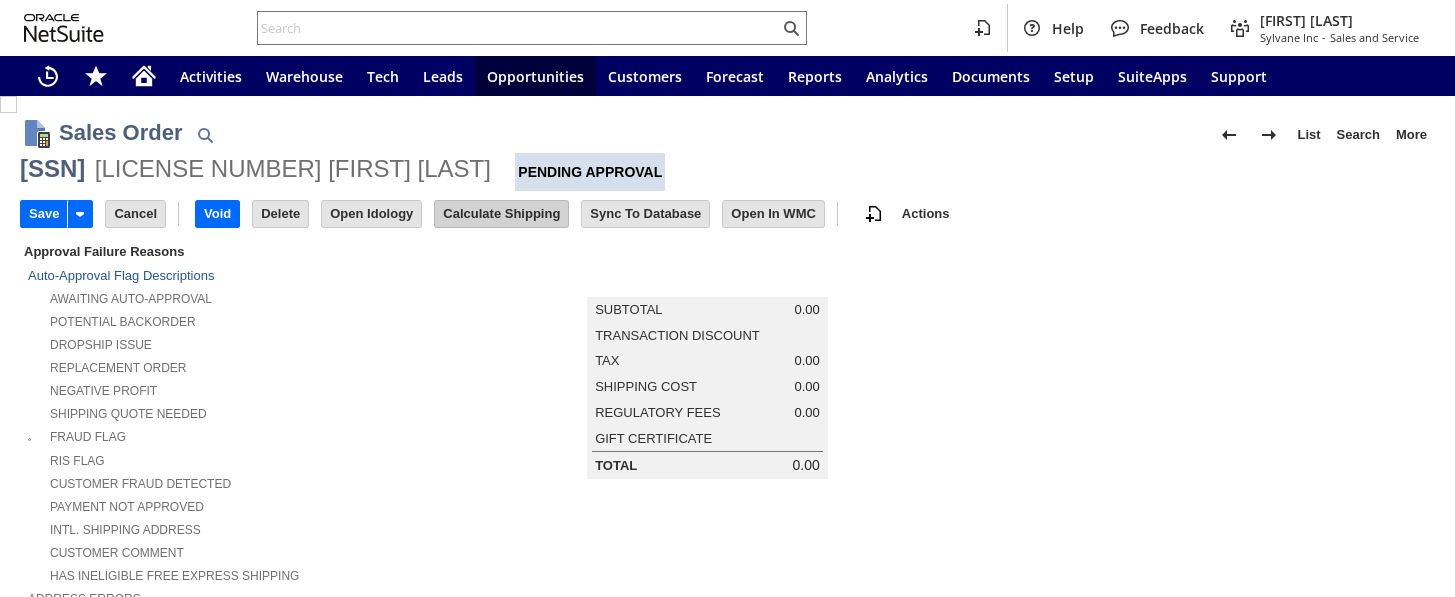 scroll, scrollTop: 0, scrollLeft: 0, axis: both 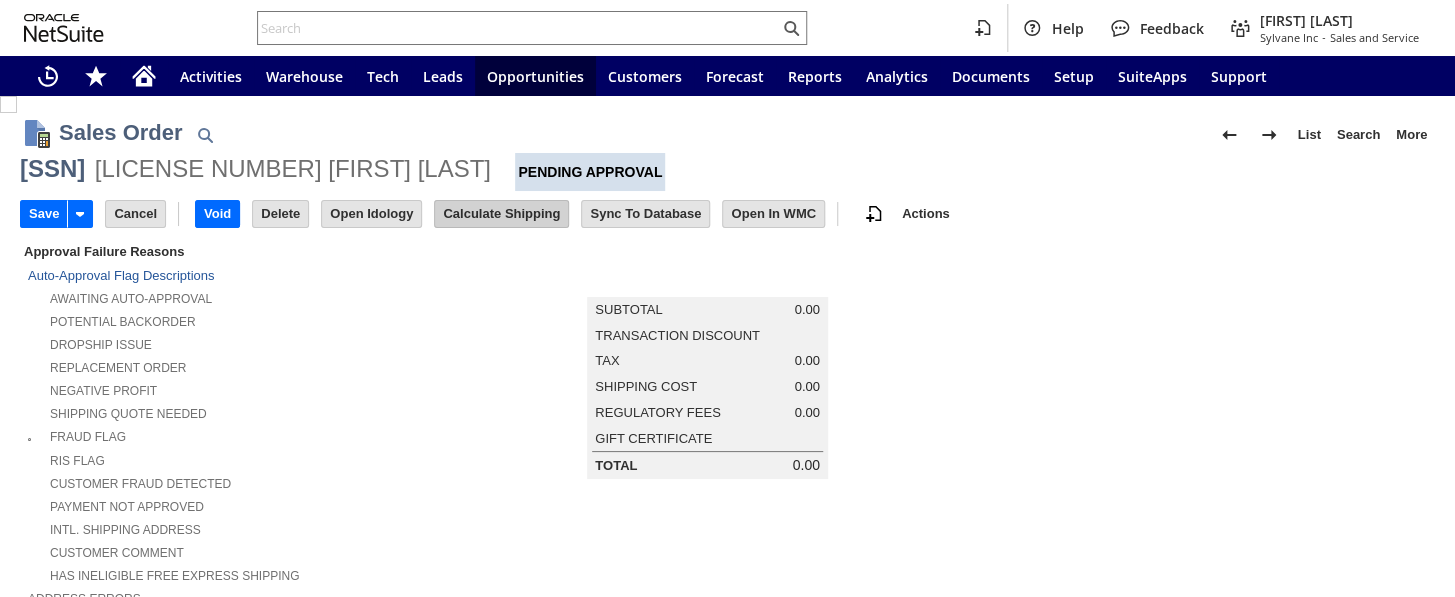 click on "Calculate Shipping" at bounding box center (501, 214) 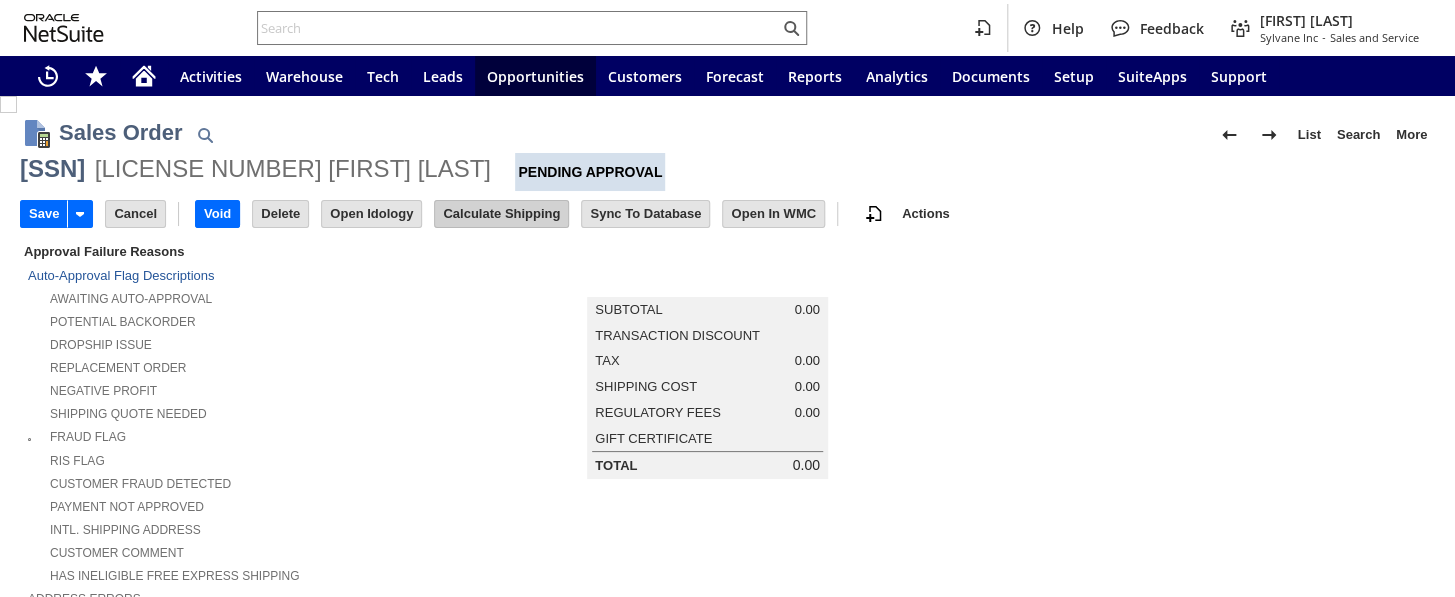 type on "Add" 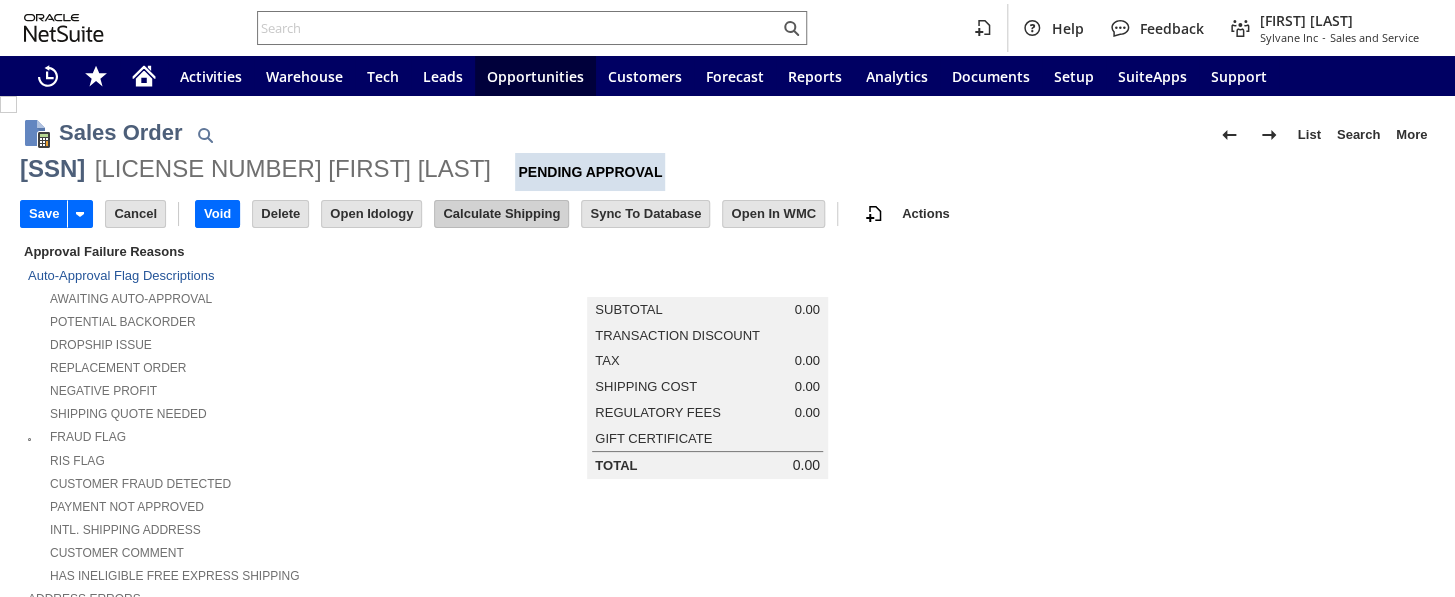 type on "Copy Previous" 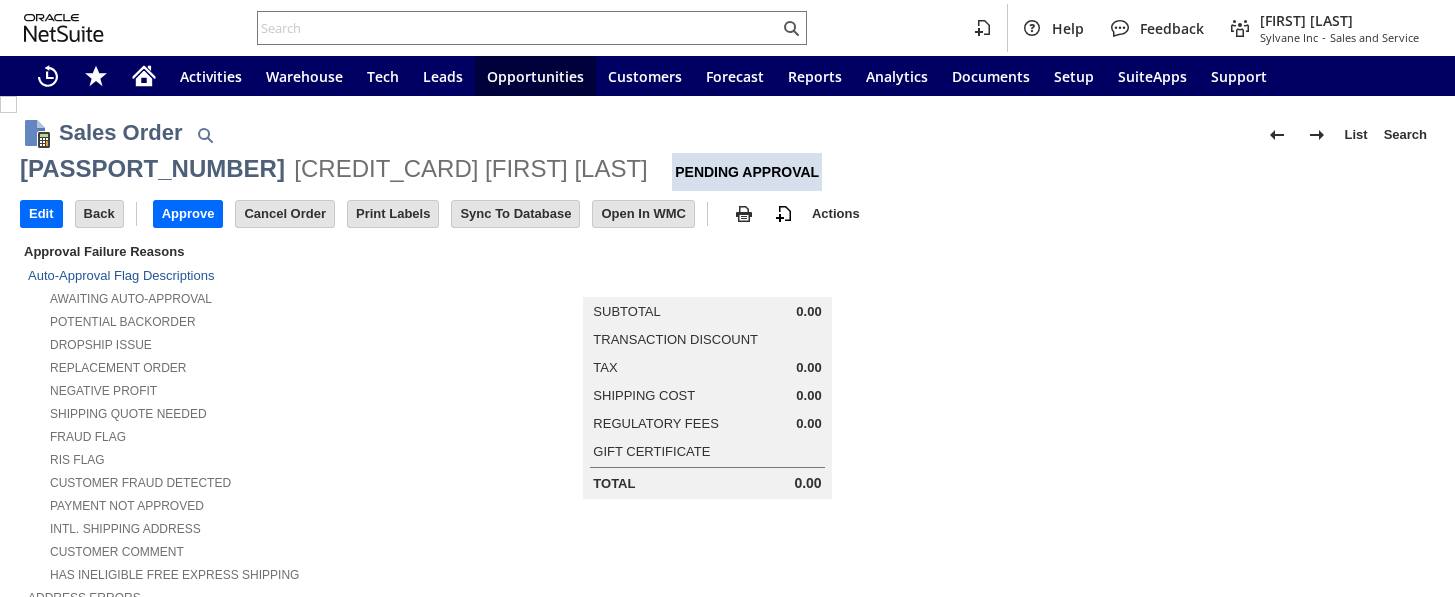scroll, scrollTop: 0, scrollLeft: 0, axis: both 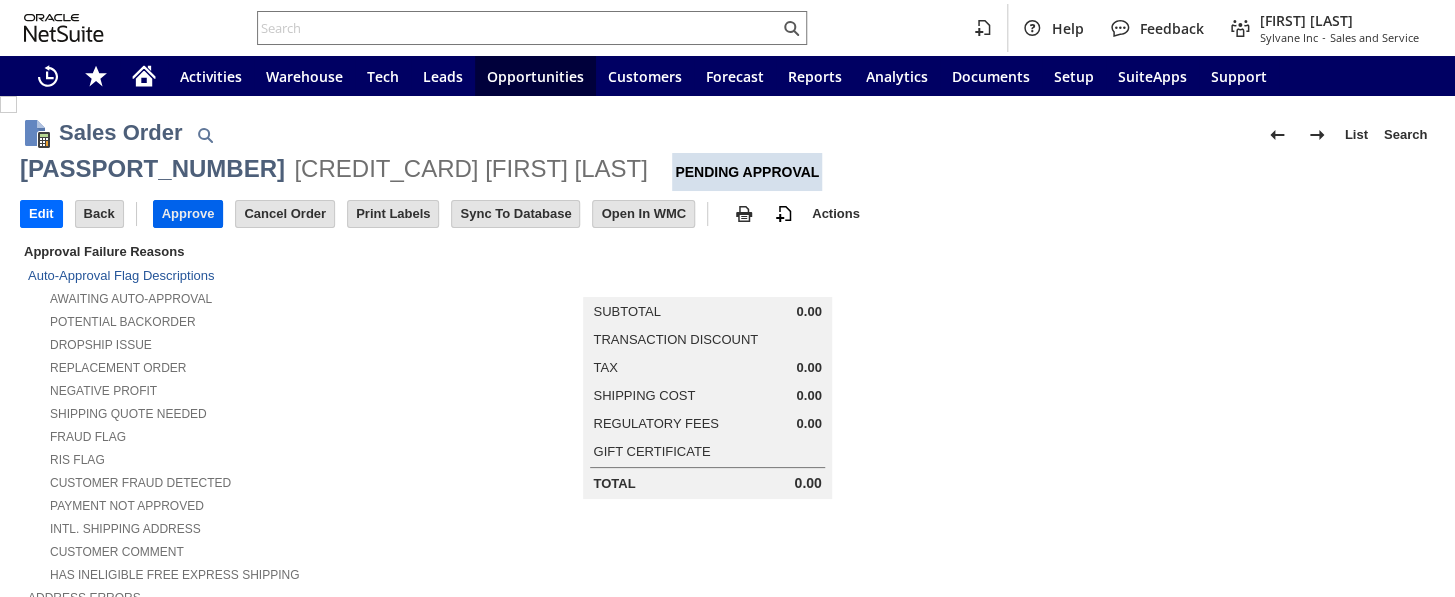 click on "Approve" at bounding box center (188, 214) 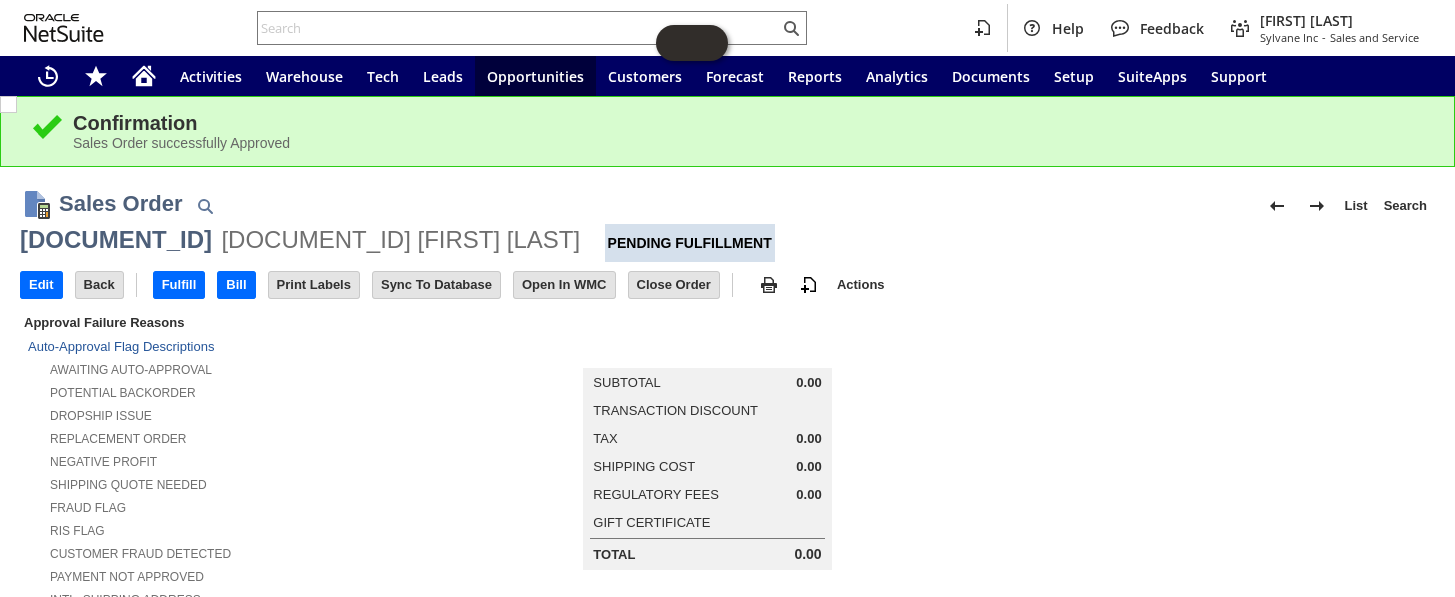 scroll, scrollTop: 0, scrollLeft: 0, axis: both 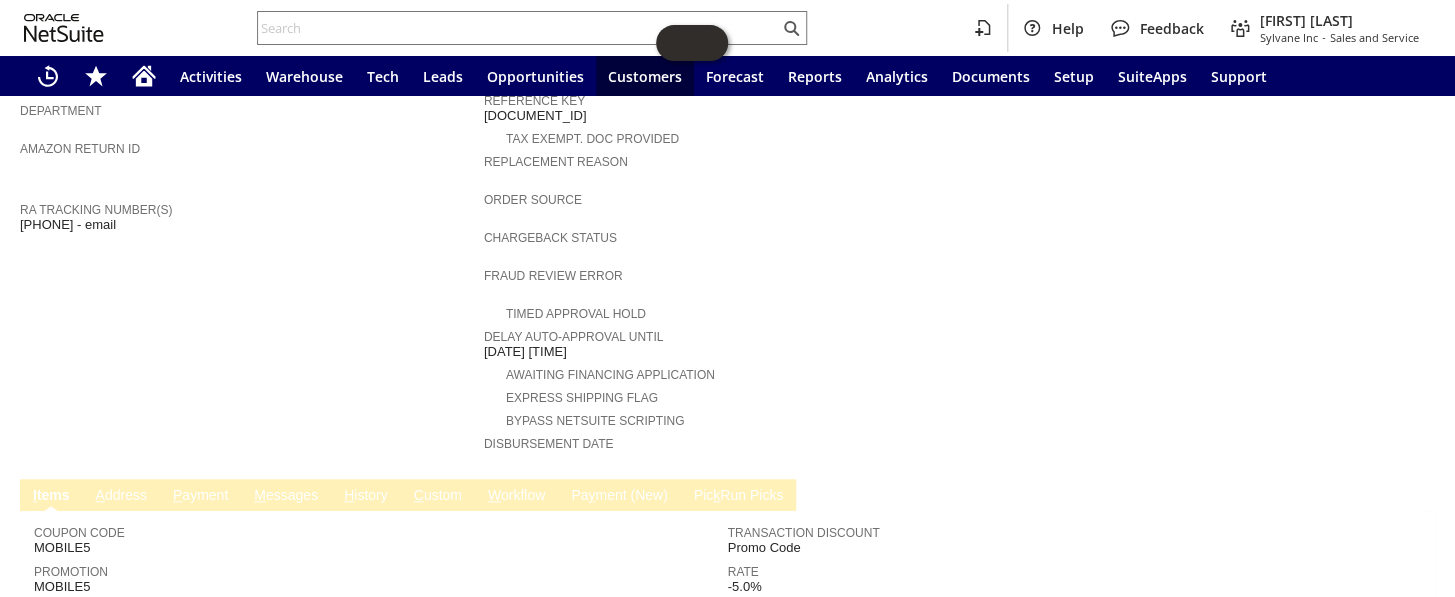 click on "791880737823 - email" at bounding box center [68, 225] 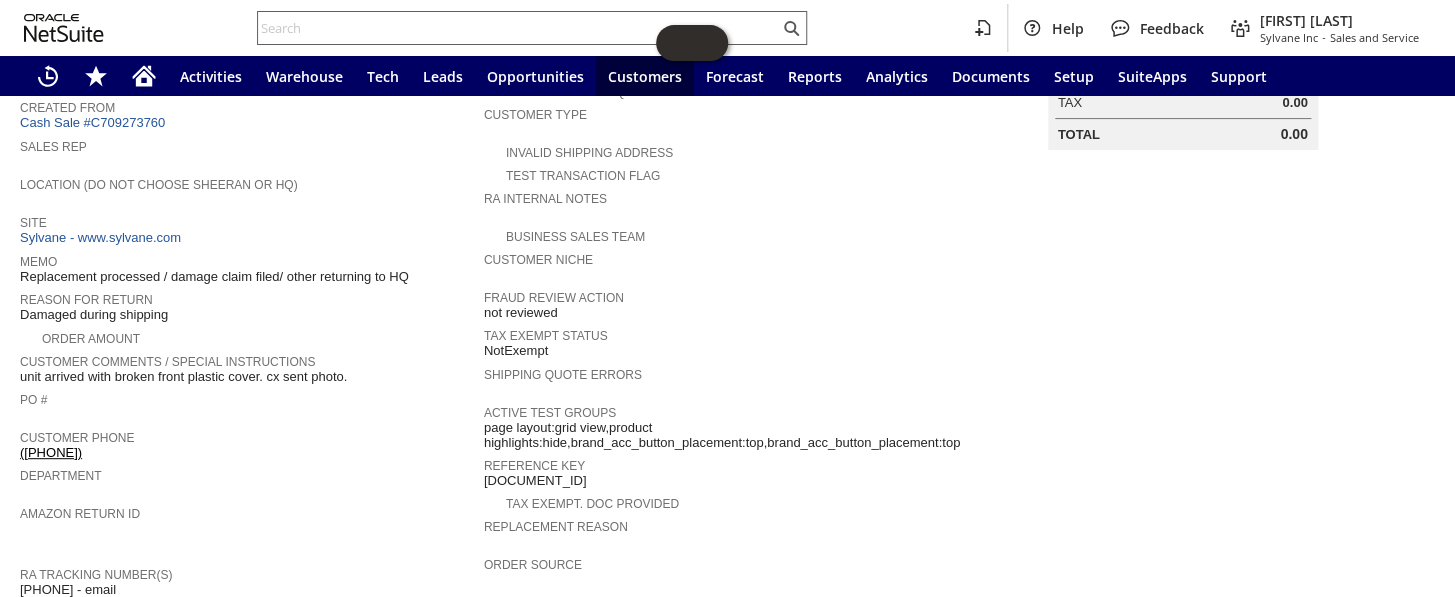 scroll, scrollTop: 176, scrollLeft: 0, axis: vertical 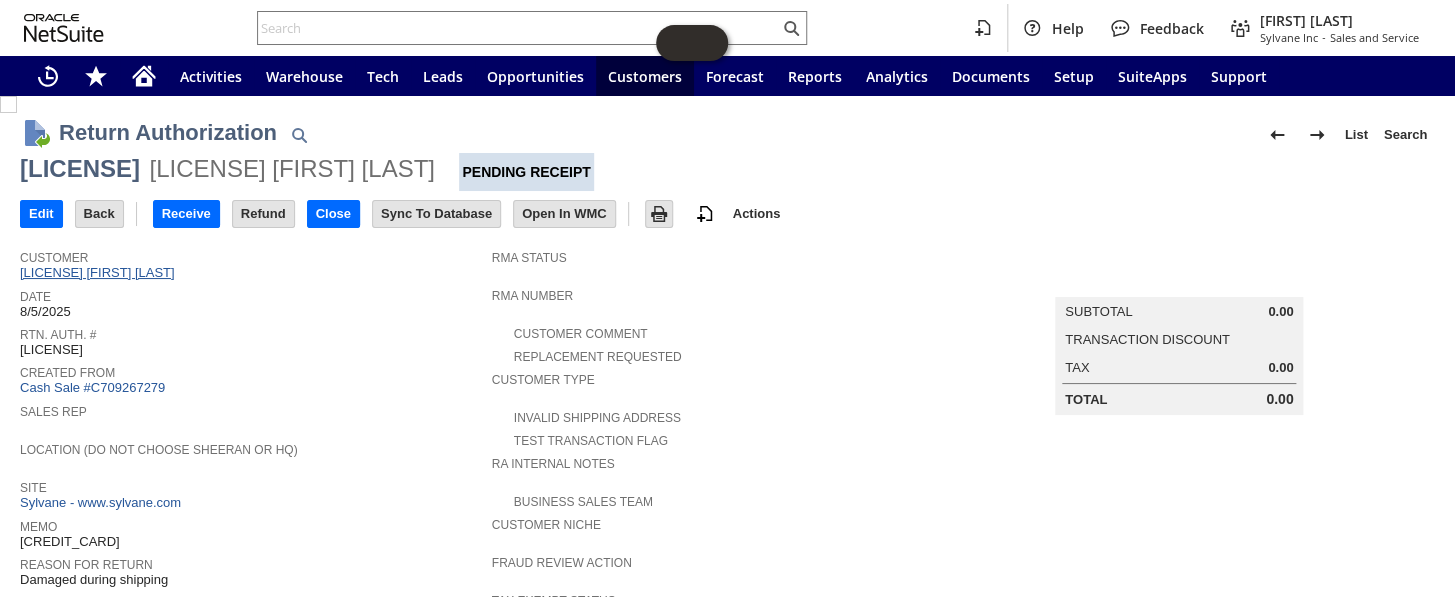 click on "[ORDER_ID] [FIRST] [LAST]" at bounding box center (100, 272) 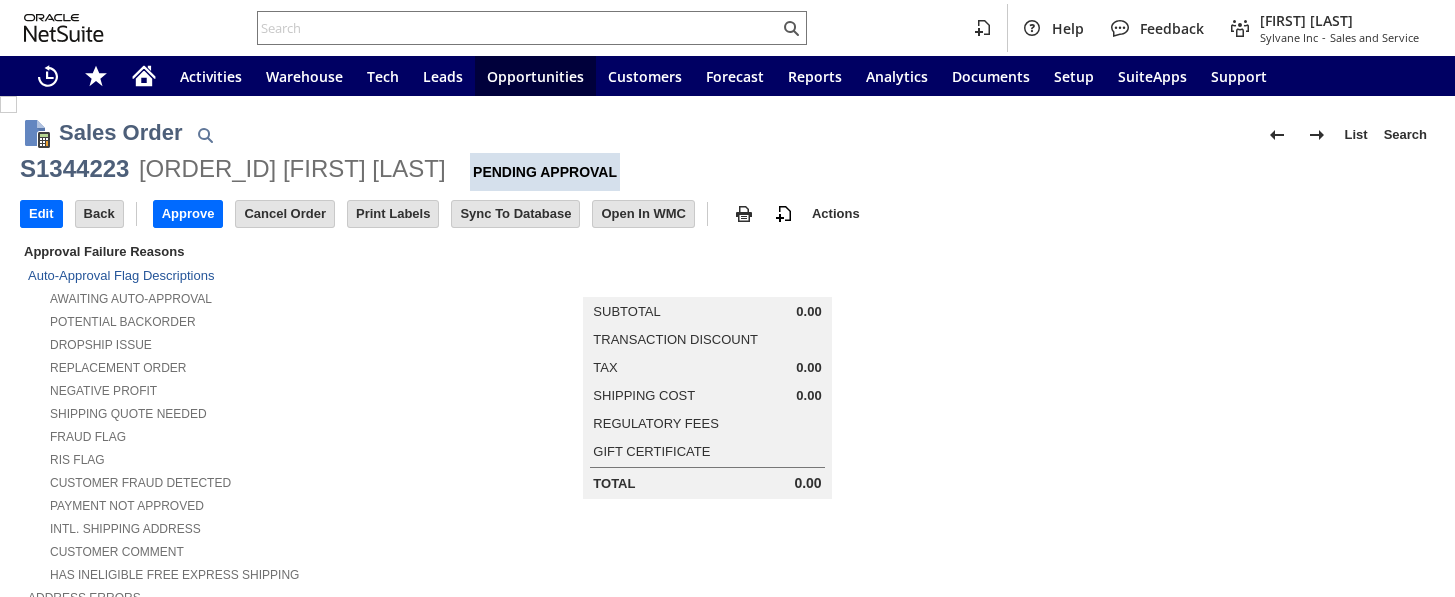 scroll, scrollTop: 0, scrollLeft: 0, axis: both 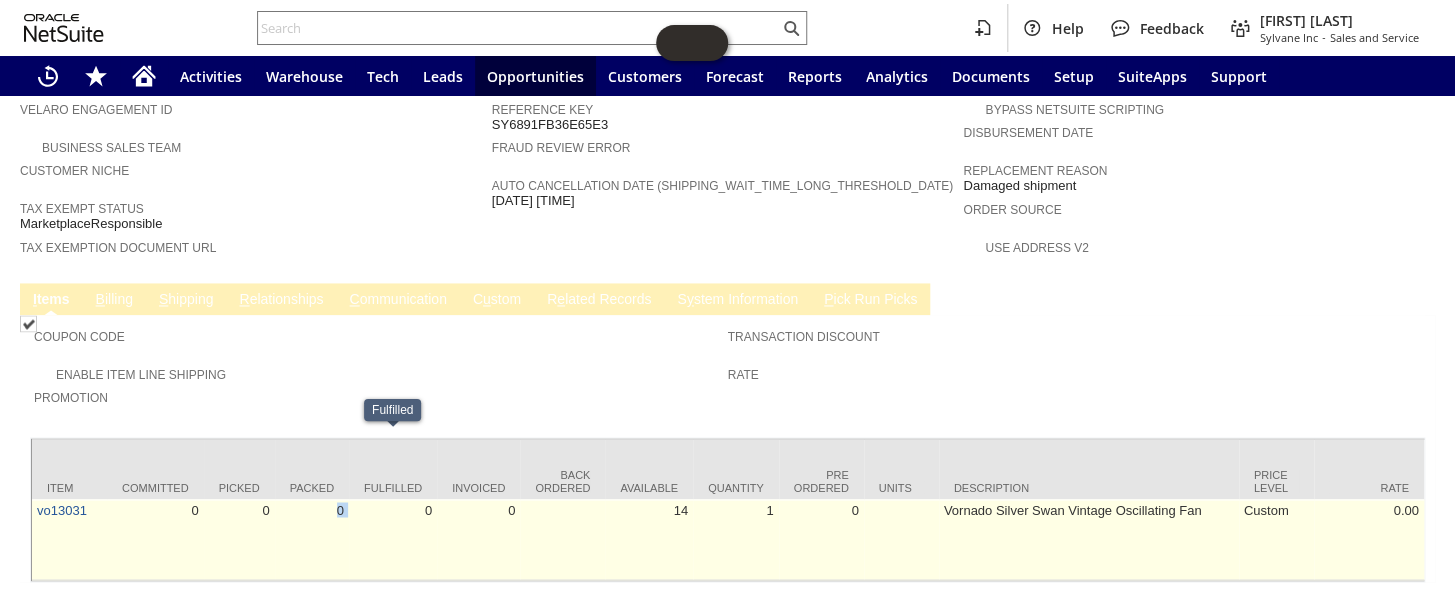 drag, startPoint x: 301, startPoint y: 509, endPoint x: 421, endPoint y: 489, distance: 121.65525 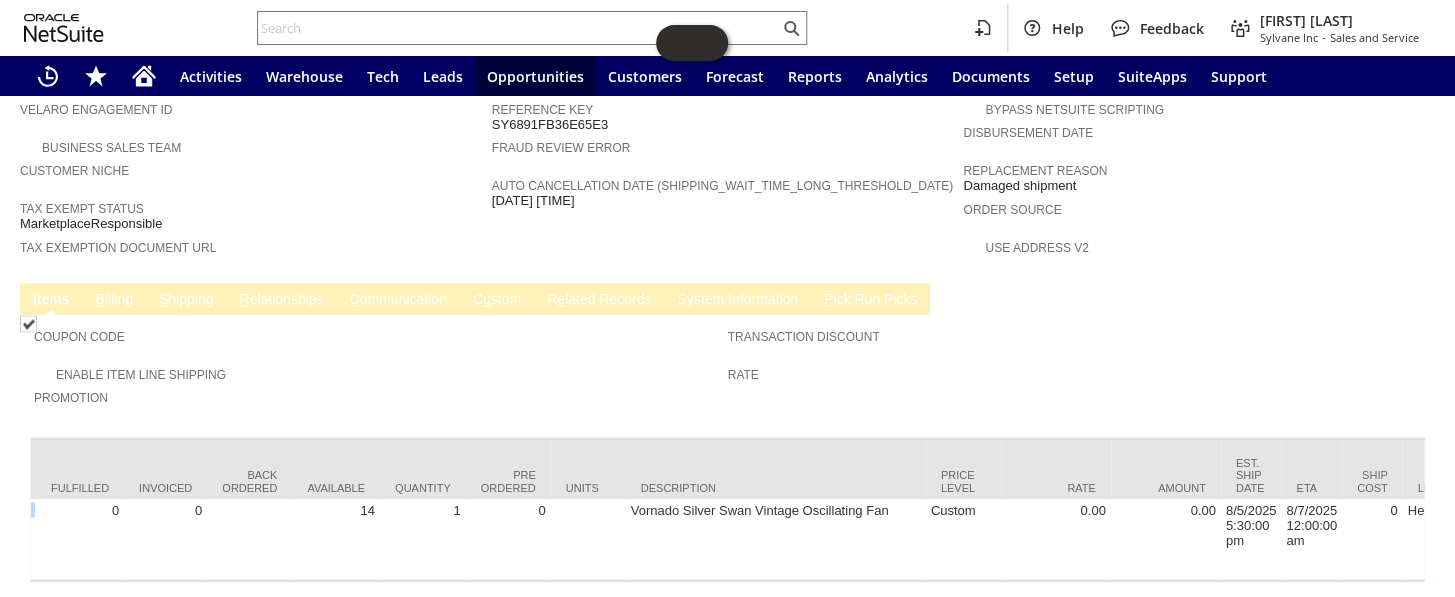 scroll, scrollTop: 0, scrollLeft: 0, axis: both 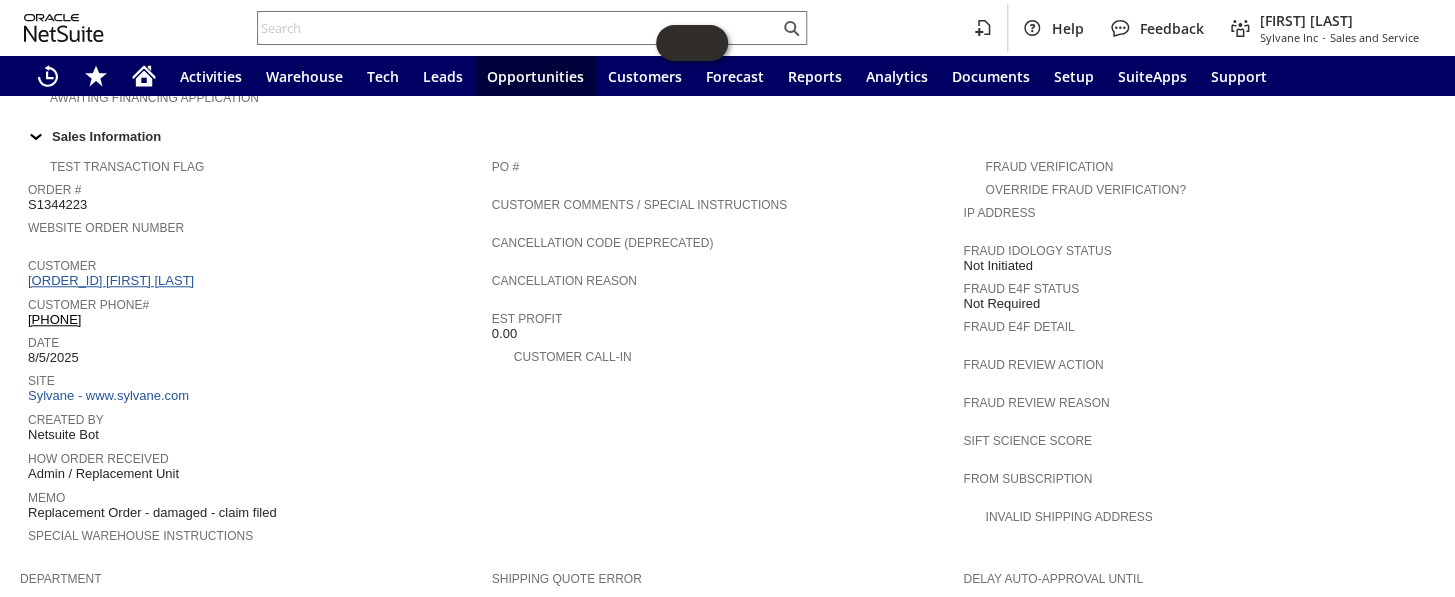 click on "CU1224380 Nicole Pinard" at bounding box center (113, 280) 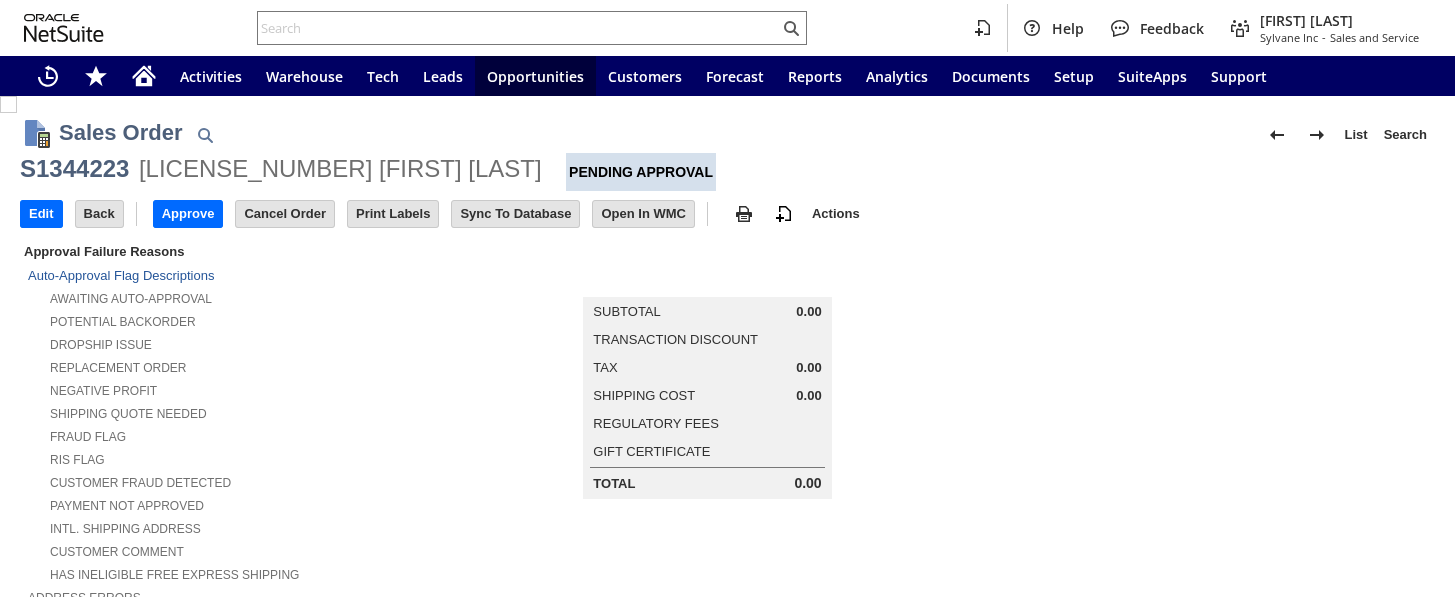 scroll, scrollTop: 0, scrollLeft: 0, axis: both 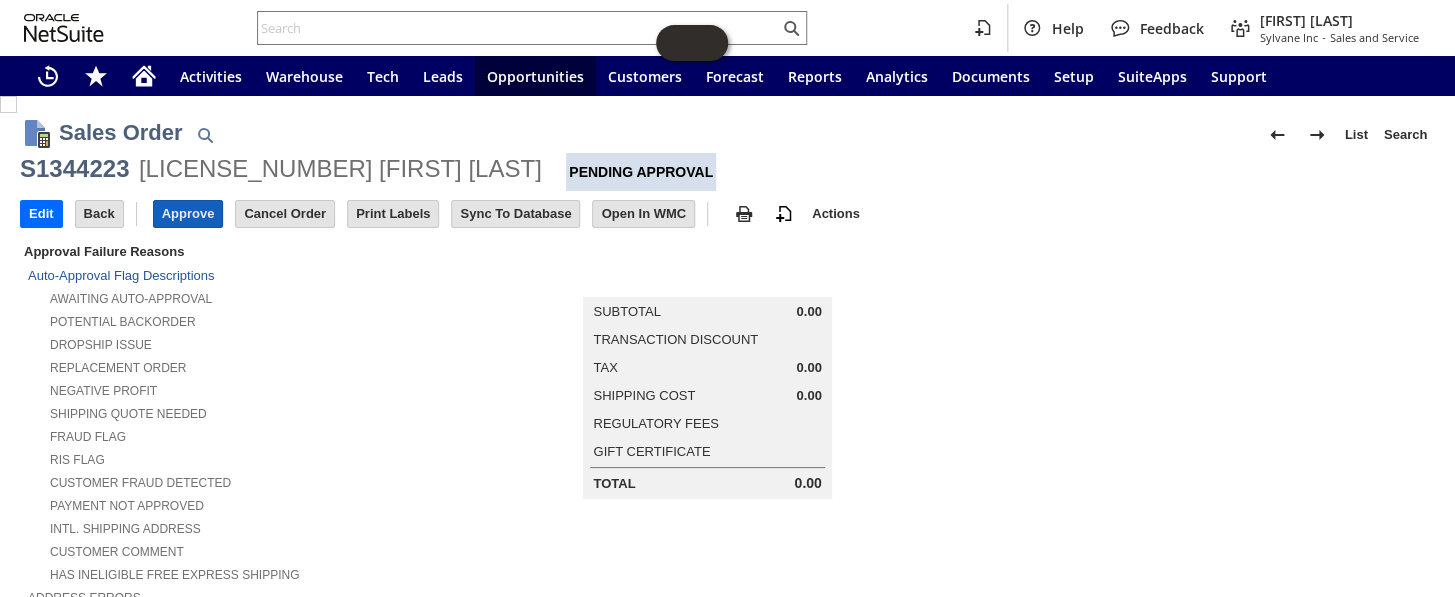 click on "Approve" at bounding box center (188, 214) 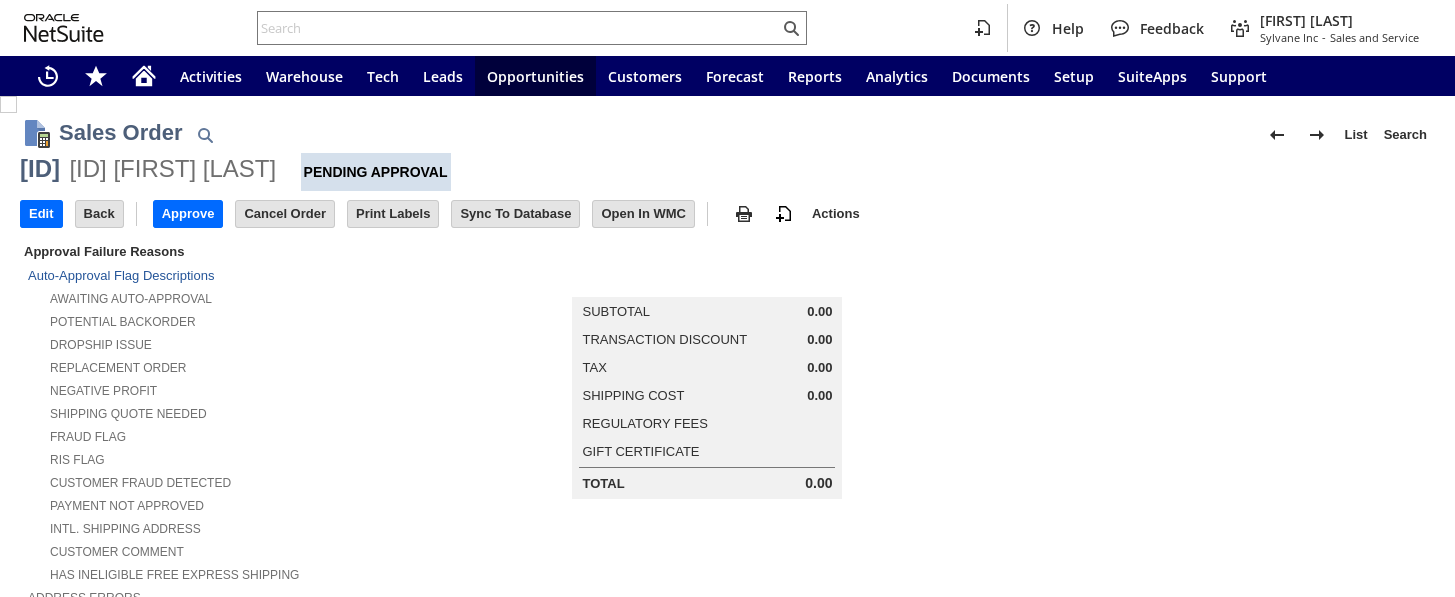 scroll, scrollTop: 0, scrollLeft: 0, axis: both 